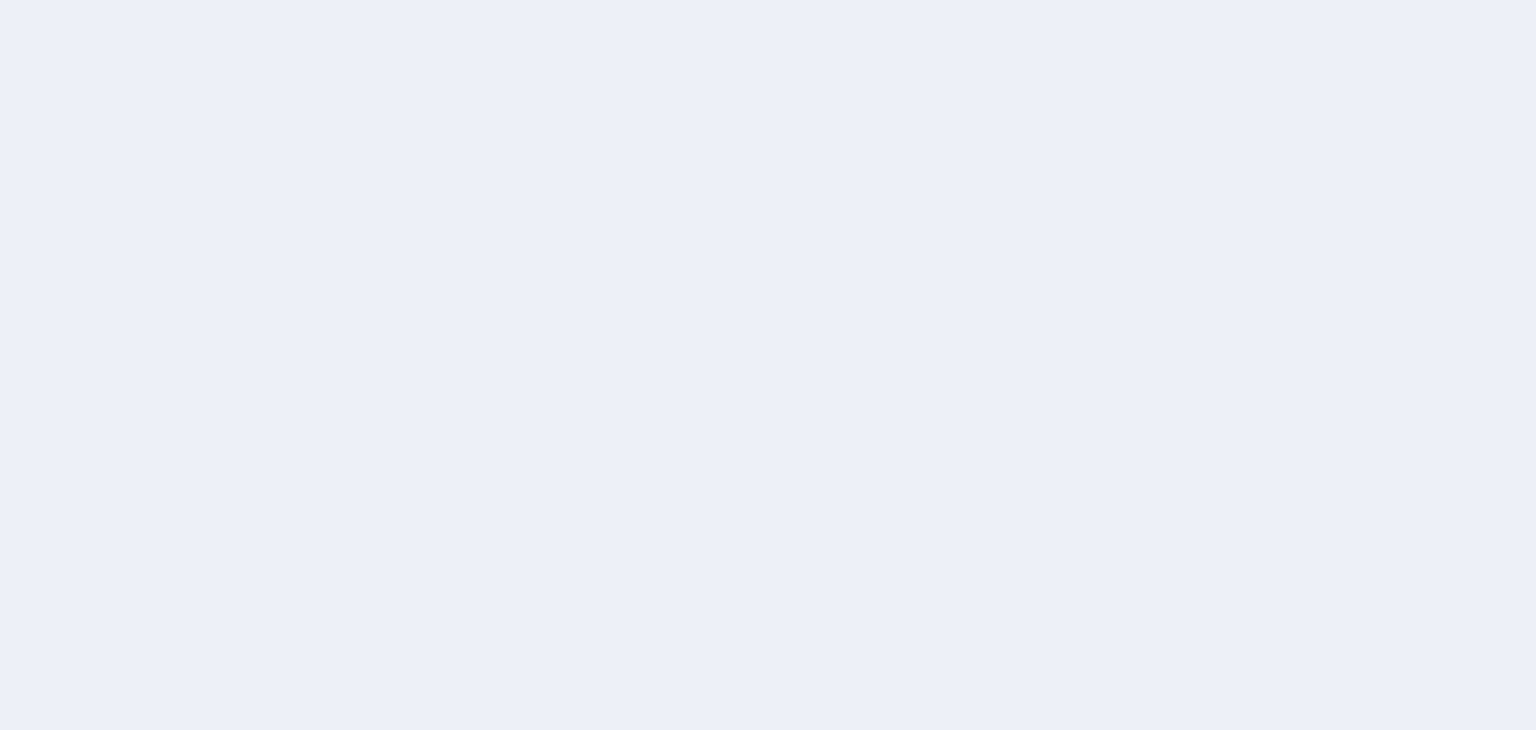 scroll, scrollTop: 0, scrollLeft: 0, axis: both 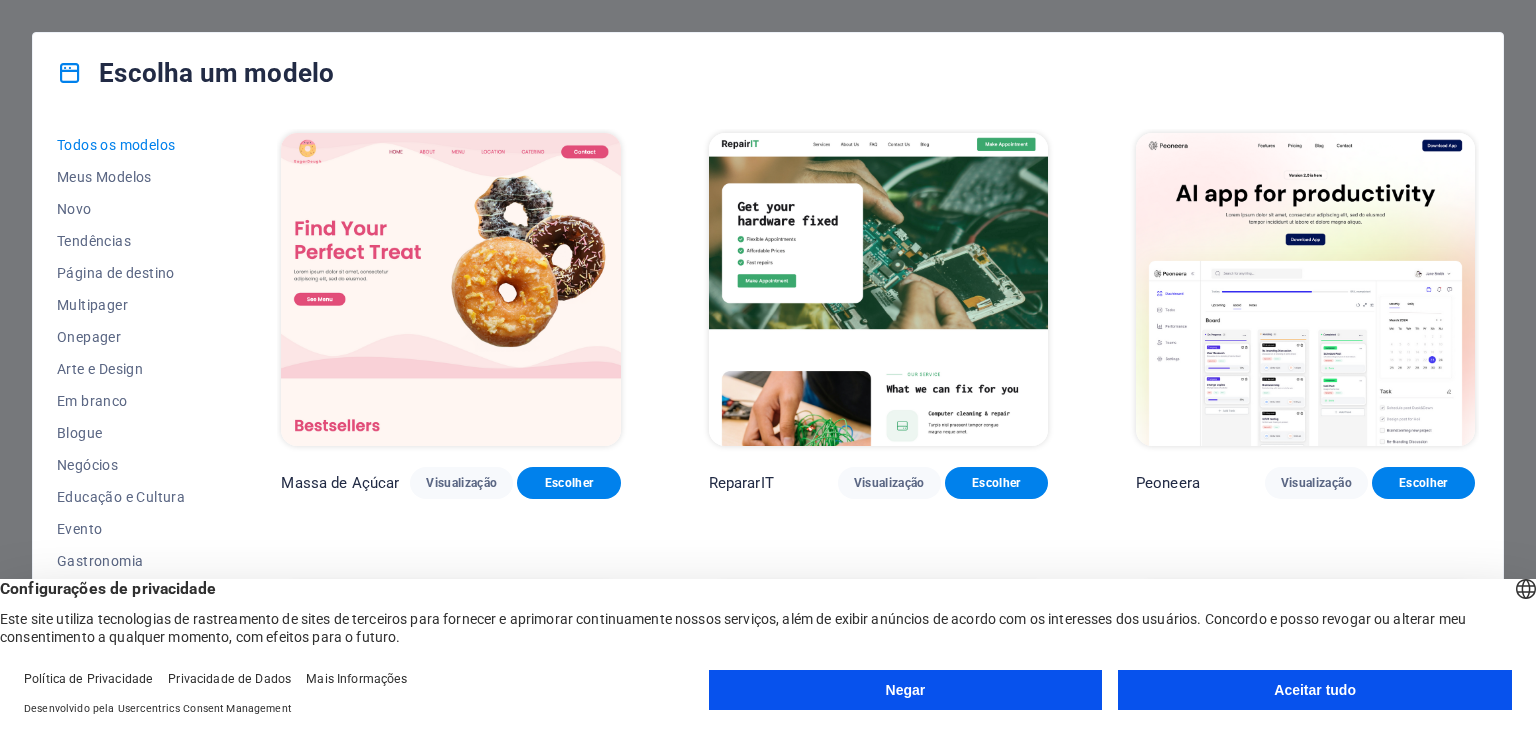 drag, startPoint x: 0, startPoint y: 0, endPoint x: 900, endPoint y: 563, distance: 1061.588 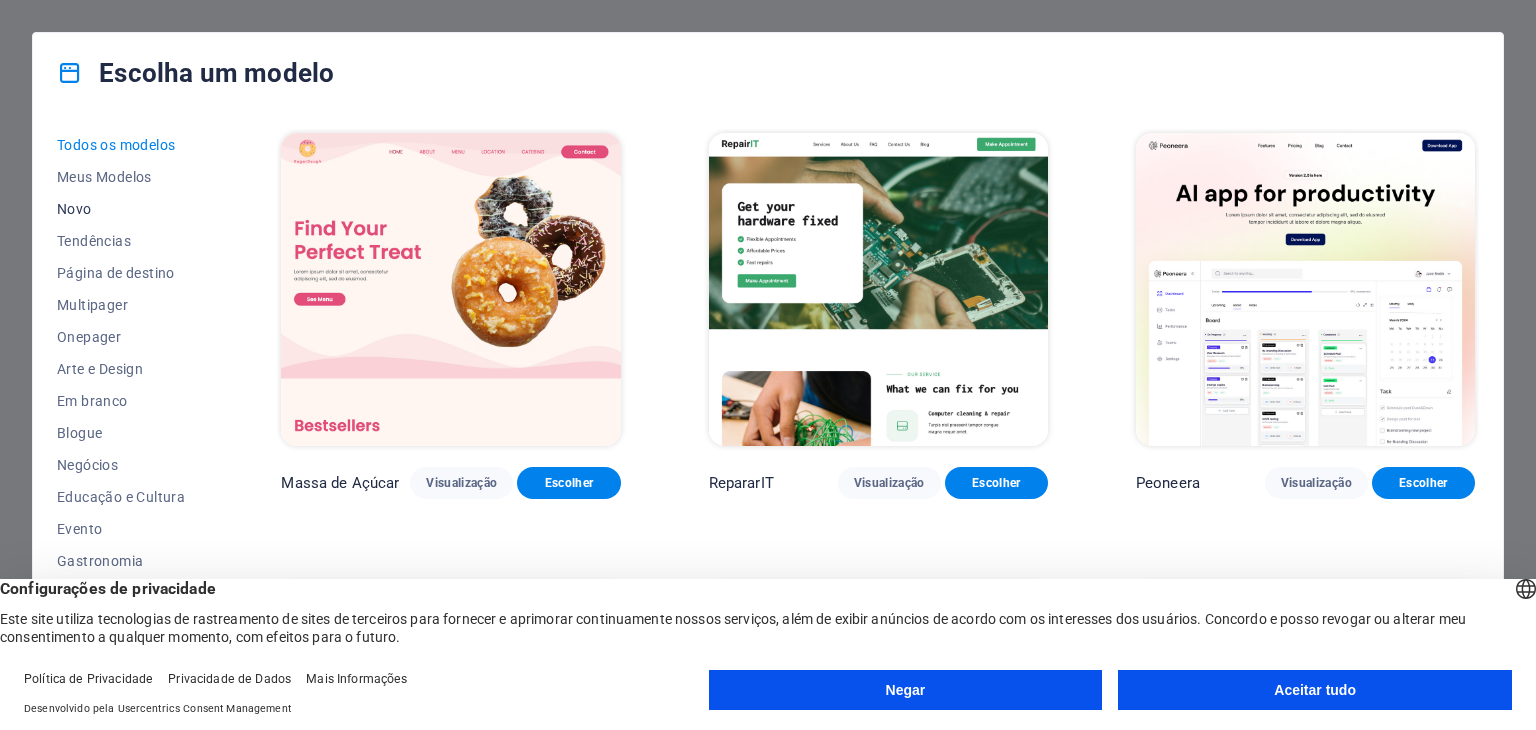 click on "Novo" at bounding box center (74, 209) 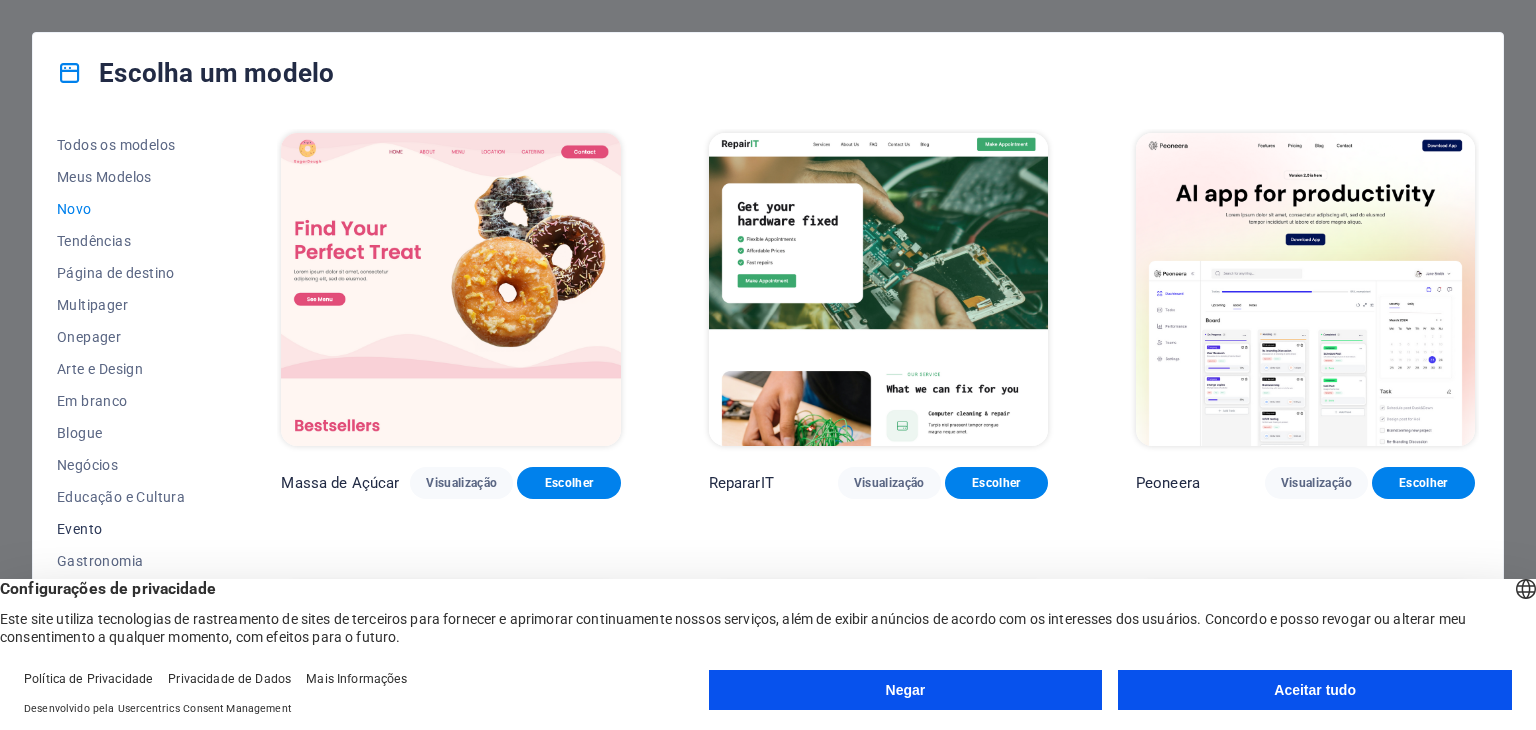 click on "Evento" at bounding box center (79, 529) 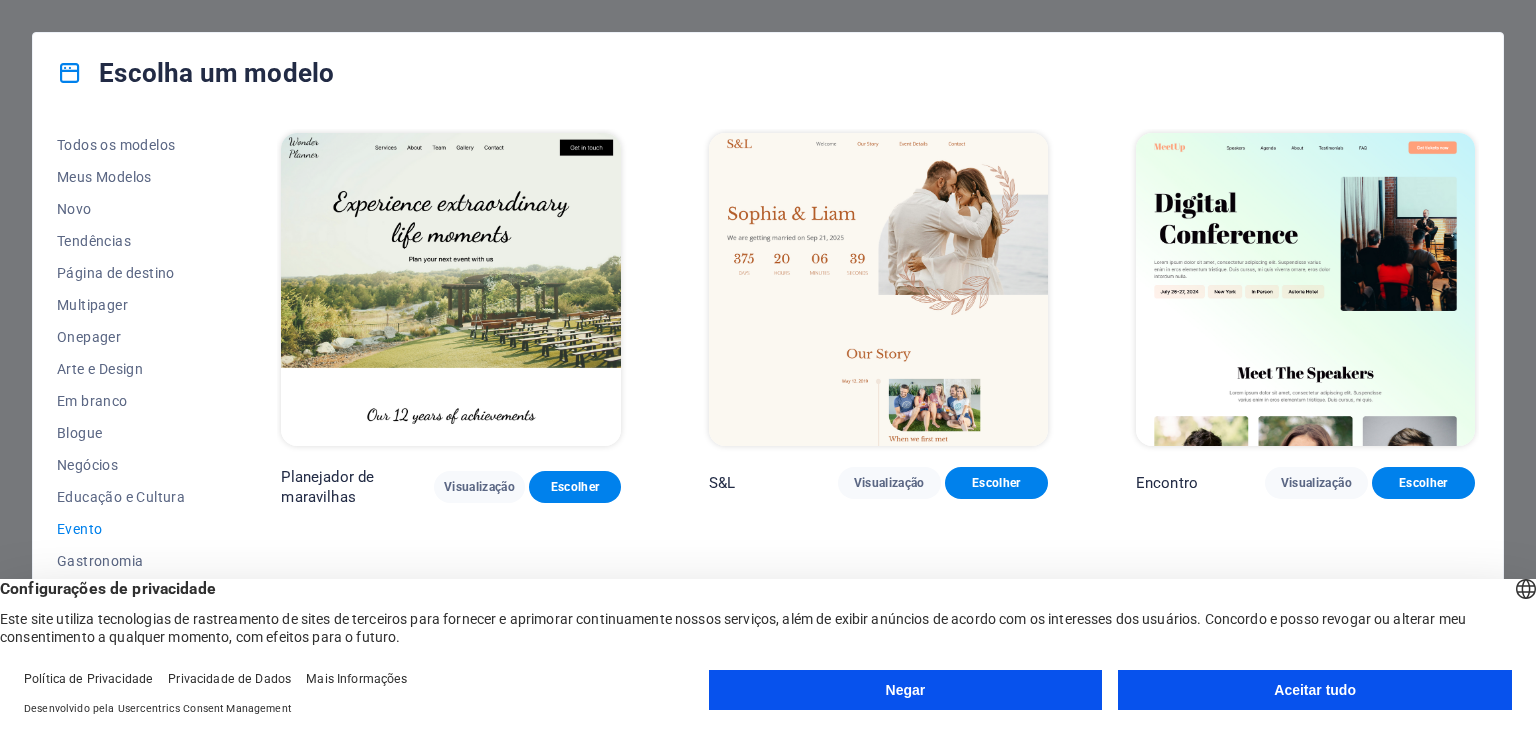 drag, startPoint x: 1523, startPoint y: 165, endPoint x: 1529, endPoint y: 188, distance: 23.769728 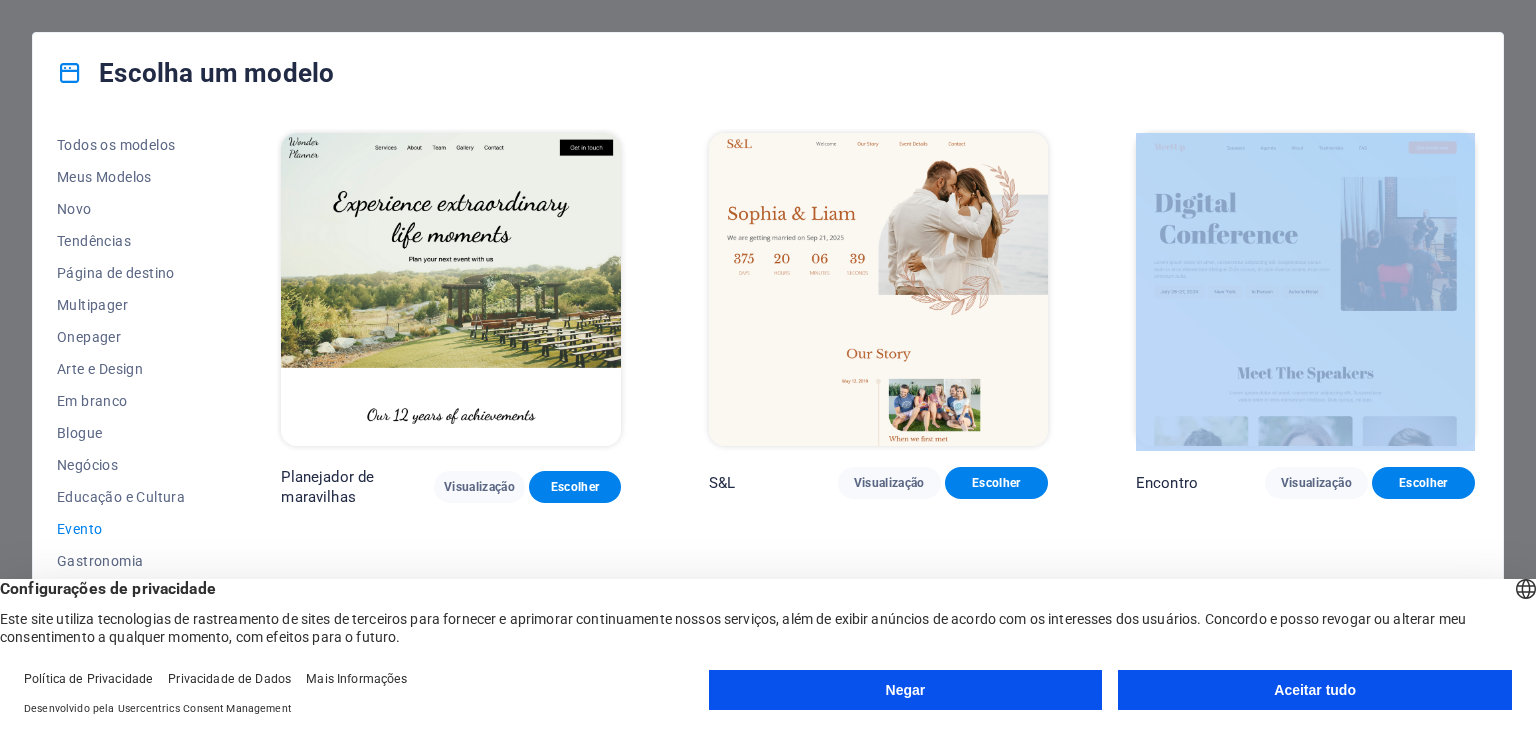 drag, startPoint x: 1529, startPoint y: 188, endPoint x: 1514, endPoint y: 197, distance: 17.492855 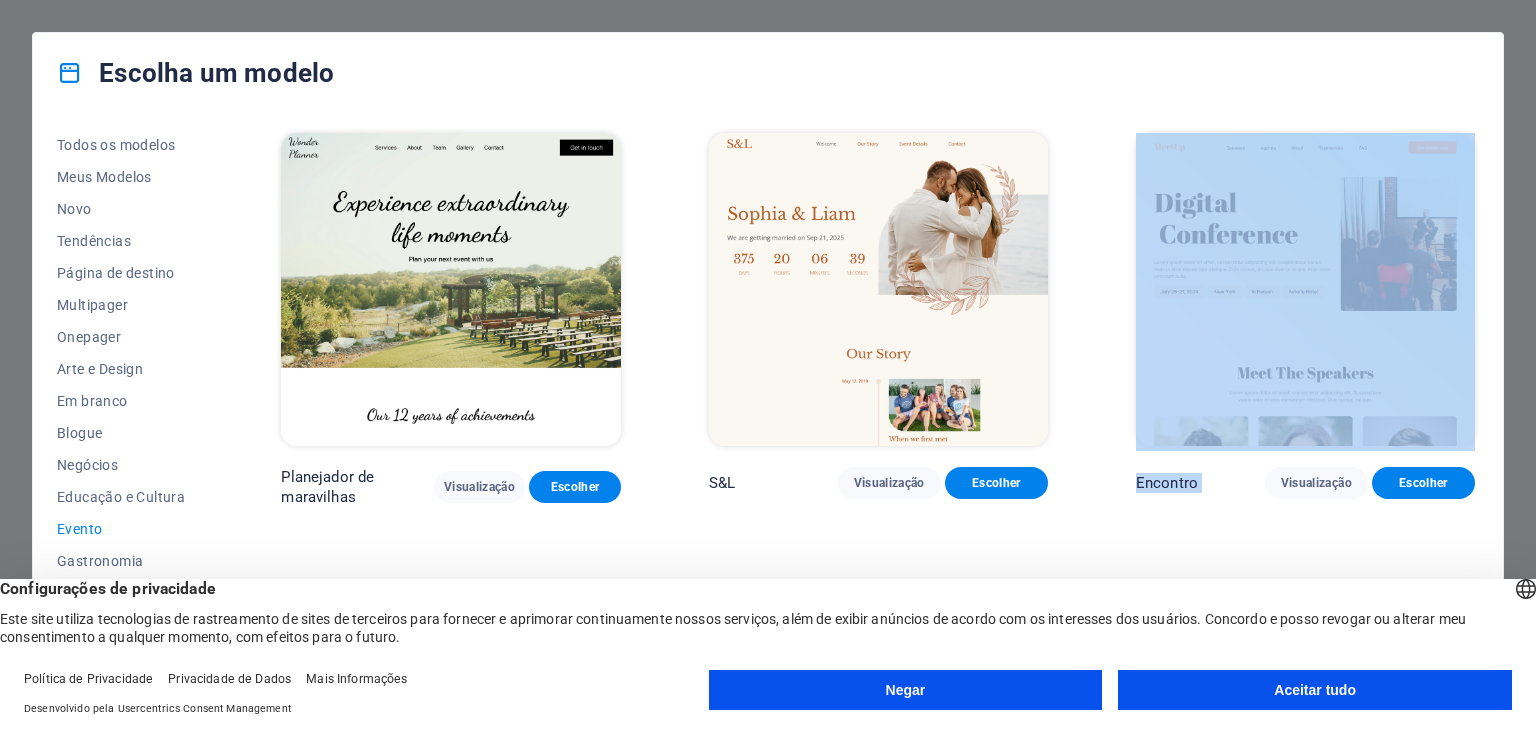 drag, startPoint x: 1514, startPoint y: 197, endPoint x: 1326, endPoint y: 546, distance: 396.4152 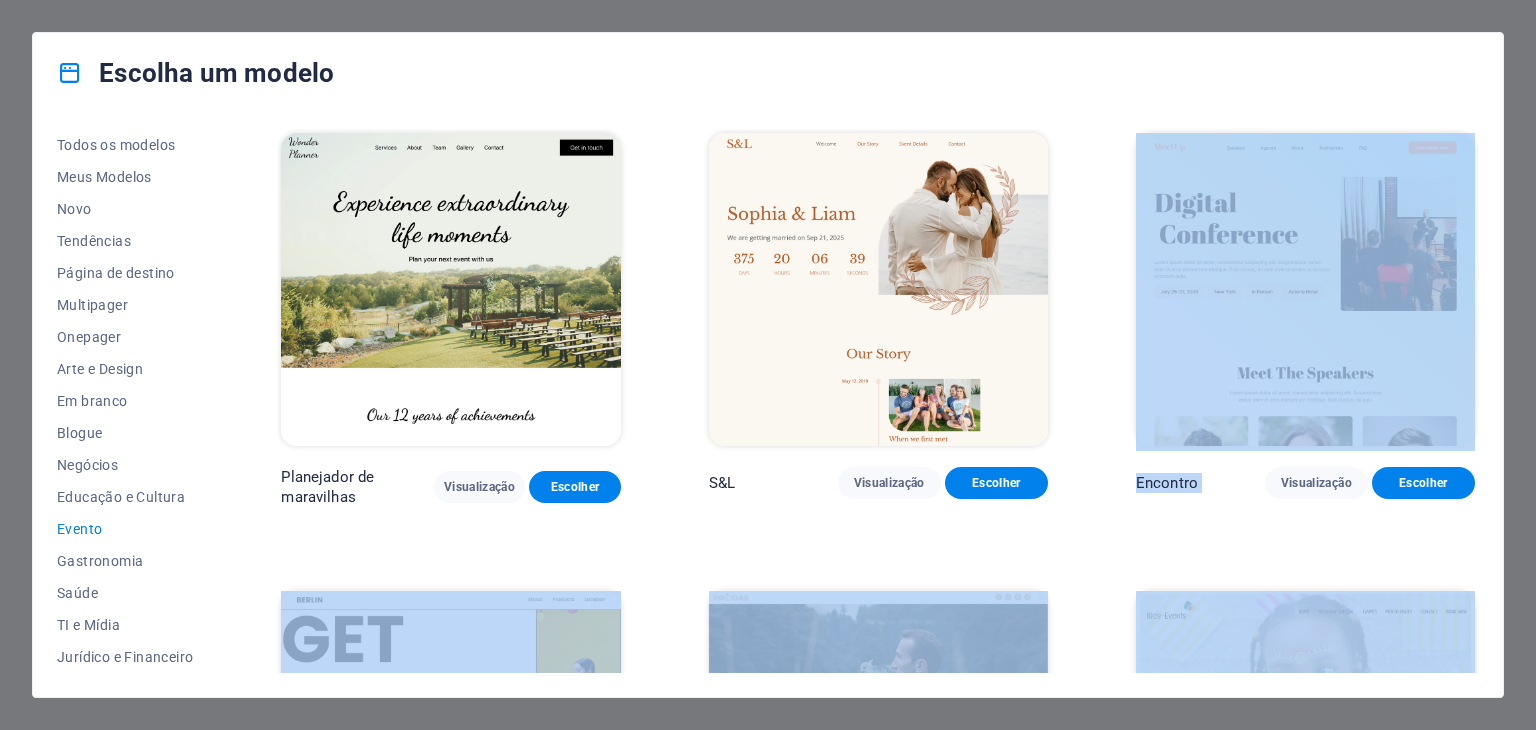 click on "Todos os modelos Meus Modelos Novo Tendências Página de destino Multipager Onepager Arte e Design Em branco Blogue Negócios Educação e Cultura Evento Gastronomia Saúde TI e Mídia Jurídico e Financeiro Sem fins lucrativos Desempenho Portfólio Serviços Comprar Esportes e Beleza Comércios Viagem Estrutura de arame Planejador de maravilhas Visualização Escolher S&L Visualização Escolher Encontro Visualização Escolher BERLIM Visualização Escolher Priodas Visualização Escolher Eventos Infantis Visualização Escolher Evento Visualização Escolher Sensação Visualização Escolher" at bounding box center (768, 405) 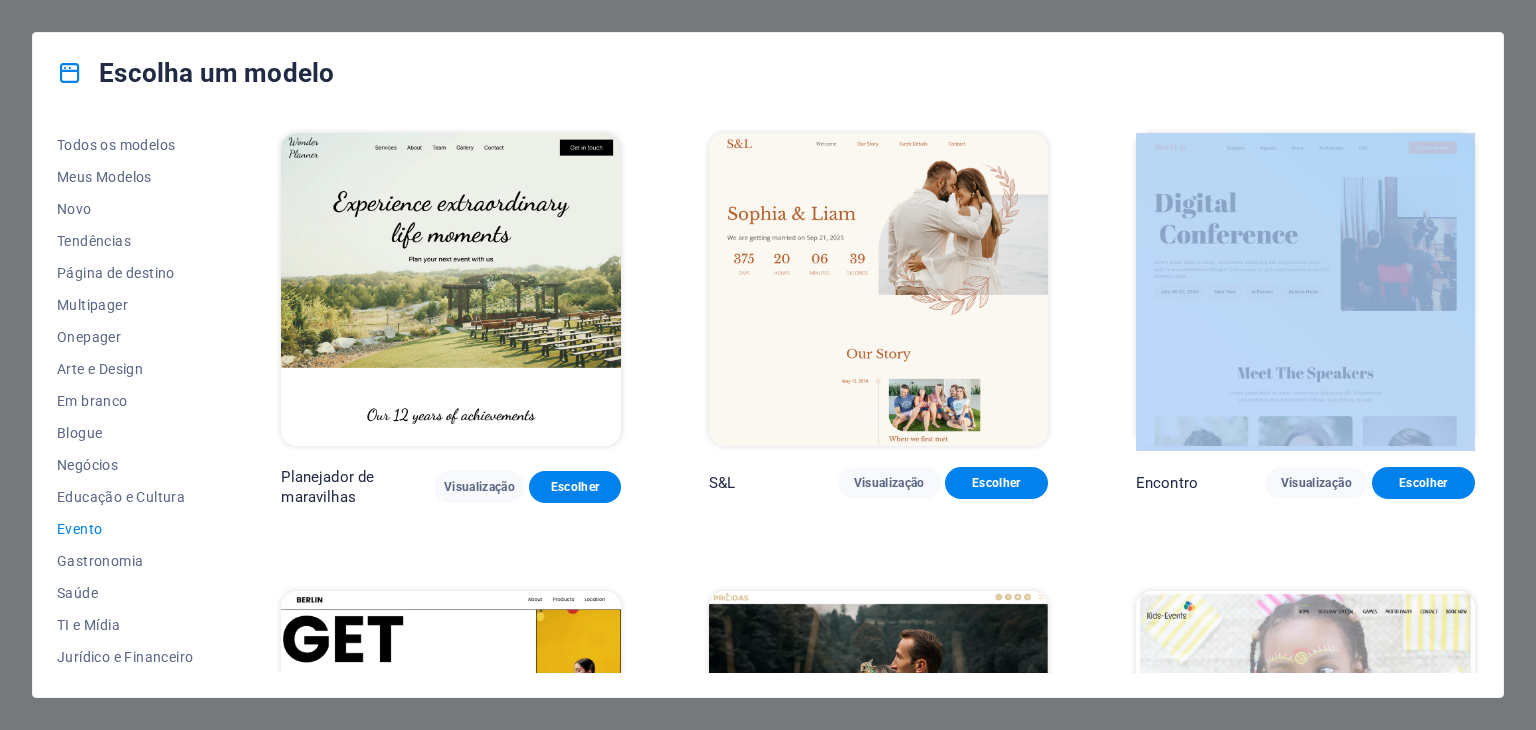 click on "Todos os modelos Meus Modelos Novo Tendências Página de destino Multipager Onepager Arte e Design Em branco Blogue Negócios Educação e Cultura Evento Gastronomia Saúde TI e Mídia Jurídico e Financeiro Sem fins lucrativos Desempenho Portfólio Serviços Comprar Esportes e Beleza Comércios Viagem Estrutura de arame Planejador de maravilhas Visualização Escolher S&L Visualização Escolher Encontro Visualização Escolher BERLIM Visualização Escolher Priodas Visualização Escolher Eventos Infantis Visualização Escolher Evento Visualização Escolher Sensação Visualização Escolher" at bounding box center (768, 405) 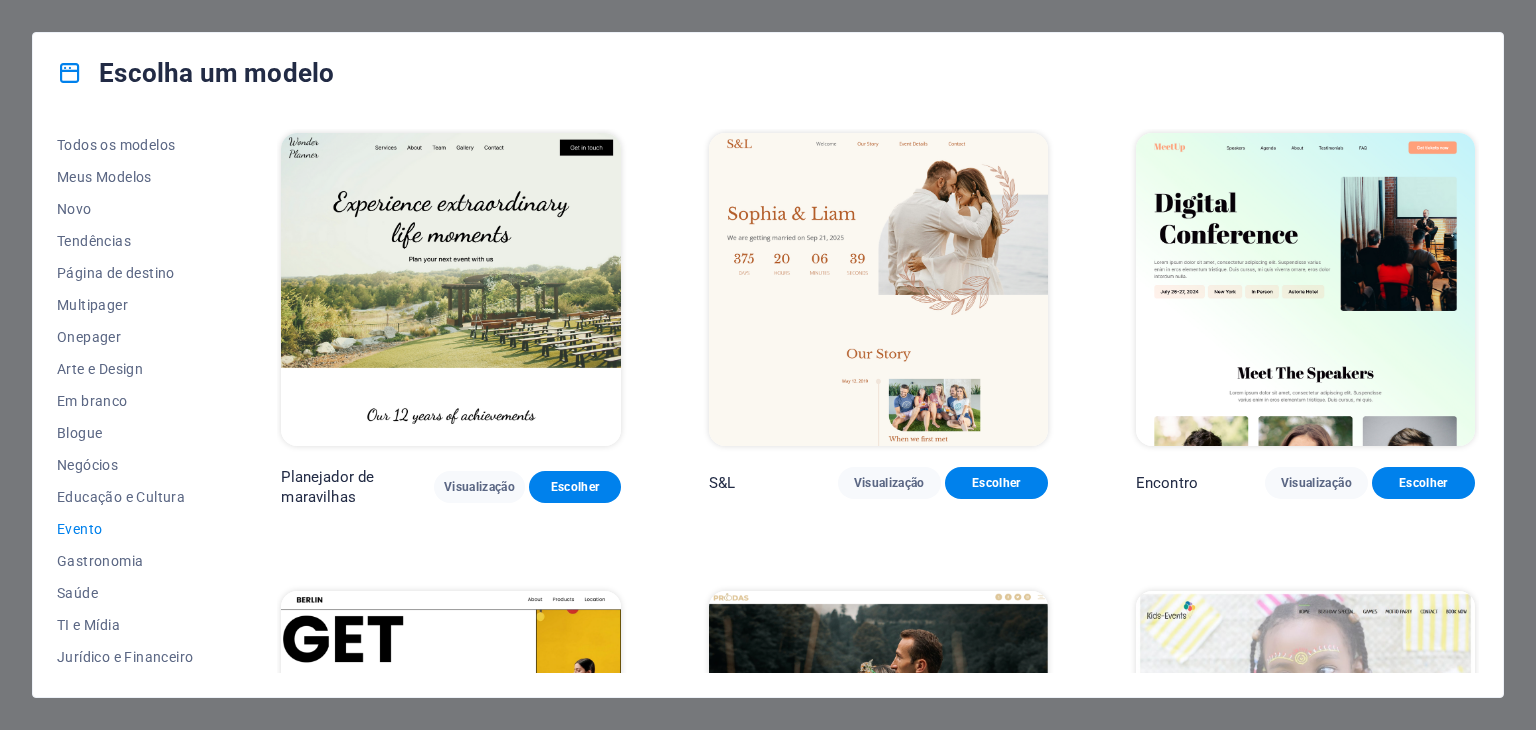 click on "Escolha um modelo Todos os modelos Meus Modelos Novo Tendências Página de destino Multipager Onepager Arte e Design Em branco Blogue Negócios Educação e Cultura Evento Gastronomia Saúde TI e Mídia Jurídico e Financeiro Sem fins lucrativos Desempenho Portfólio Serviços Comprar Esportes e Beleza Comércios Viagem Estrutura de arame Planejador de maravilhas Visualização Escolher S&L Visualização Escolher Encontro Visualização Escolher BERLIM Visualização Escolher Priodas Visualização Escolher Eventos Infantis Visualização Escolher Evento Visualização Escolher Sensação Visualização Escolher" at bounding box center (768, 365) 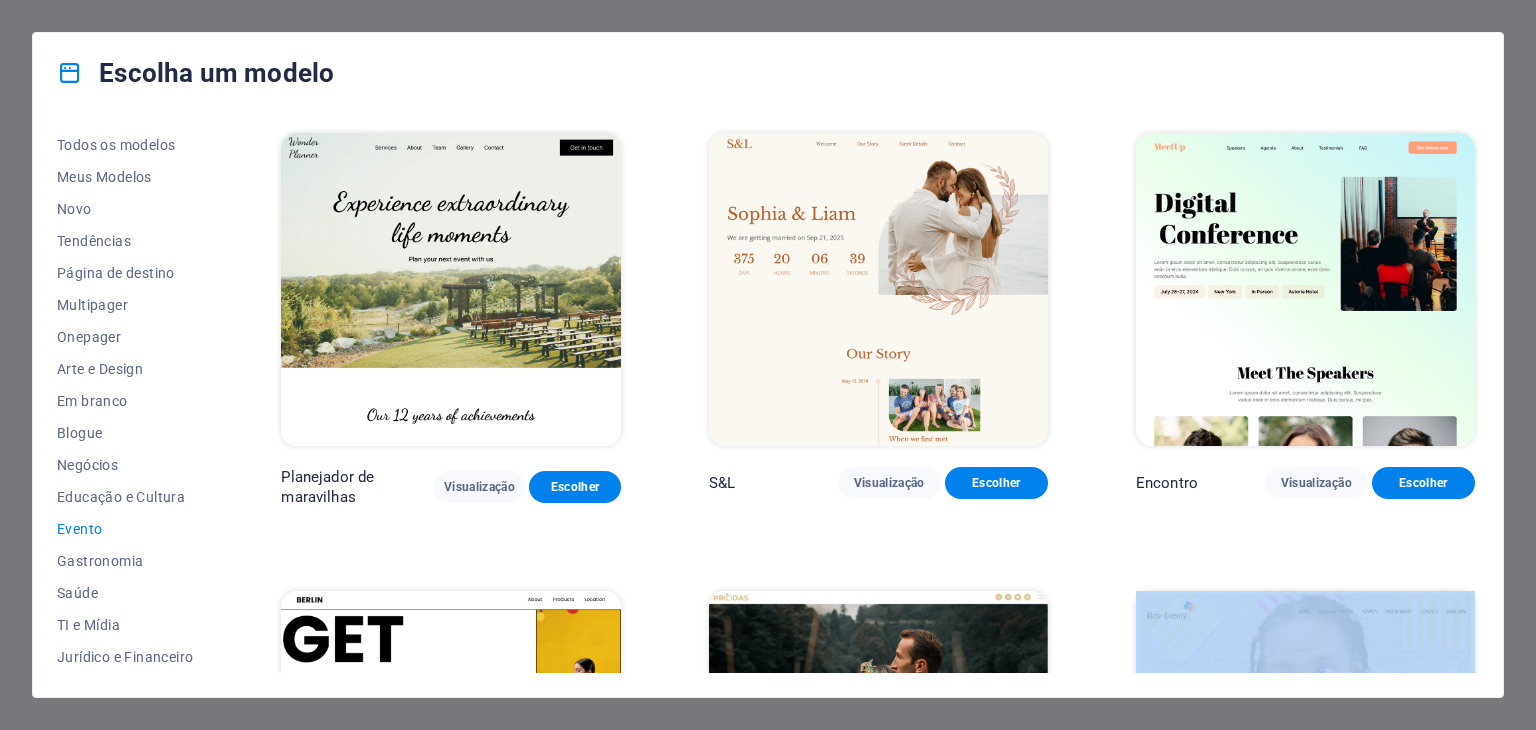 click on "Escolha um modelo Todos os modelos Meus Modelos Novo Tendências Página de destino Multipager Onepager Arte e Design Em branco Blogue Negócios Educação e Cultura Evento Gastronomia Saúde TI e Mídia Jurídico e Financeiro Sem fins lucrativos Desempenho Portfólio Serviços Comprar Esportes e Beleza Comércios Viagem Estrutura de arame Planejador de maravilhas Visualização Escolher S&L Visualização Escolher Encontro Visualização Escolher BERLIM Visualização Escolher Priodas Visualização Escolher Eventos Infantis Visualização Escolher Evento Visualização Escolher Sensação Visualização Escolher" at bounding box center (768, 365) 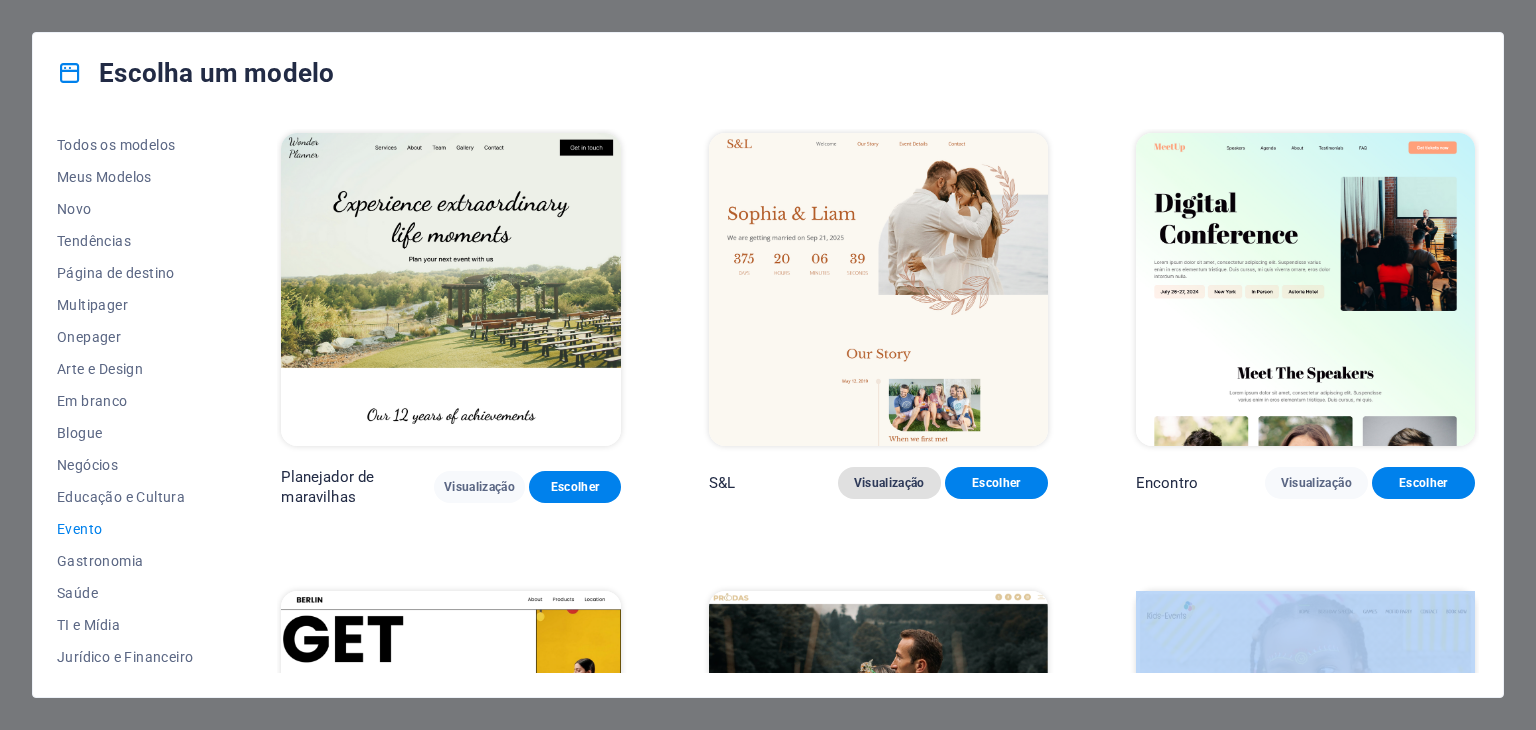 click on "Visualização" at bounding box center [889, 483] 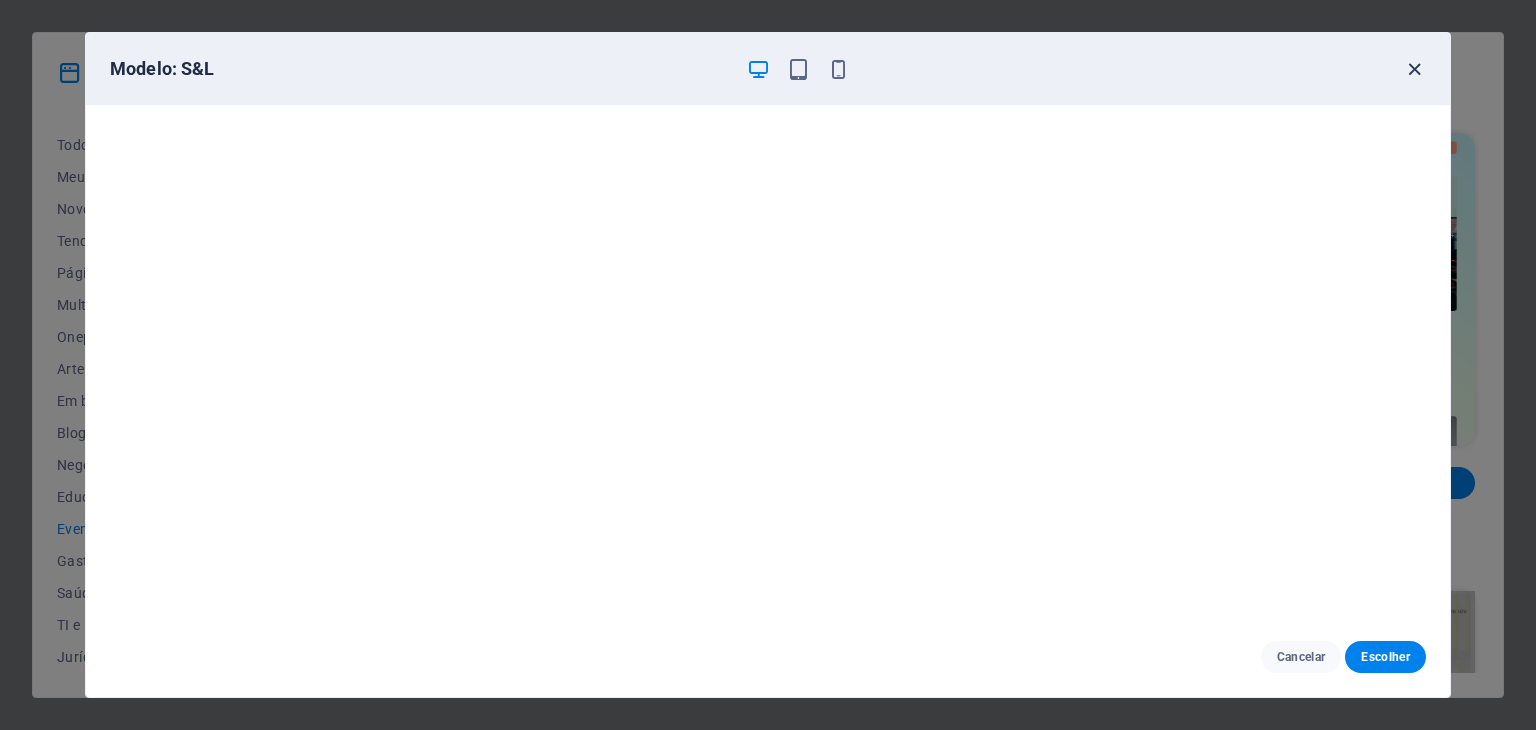 click at bounding box center (1414, 69) 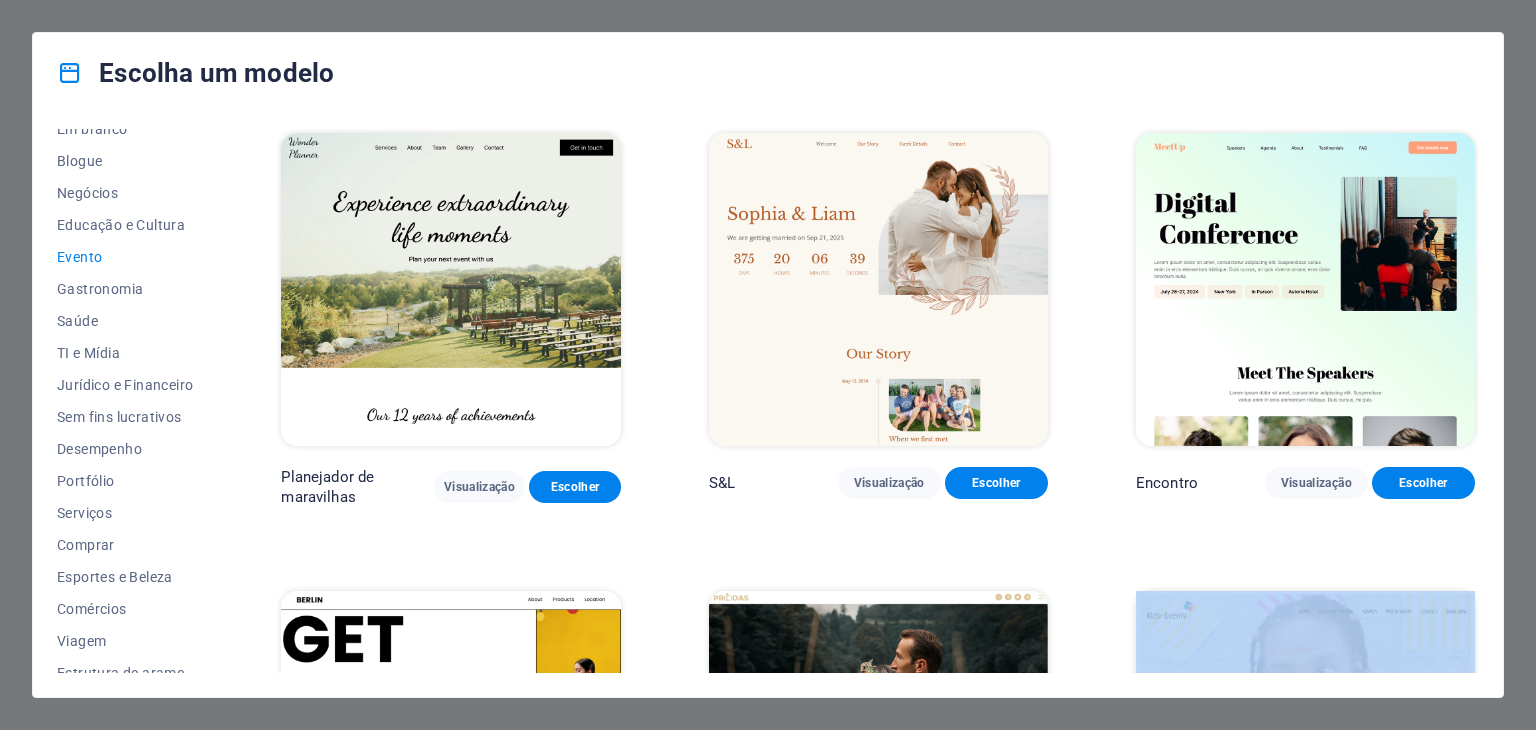 scroll, scrollTop: 288, scrollLeft: 0, axis: vertical 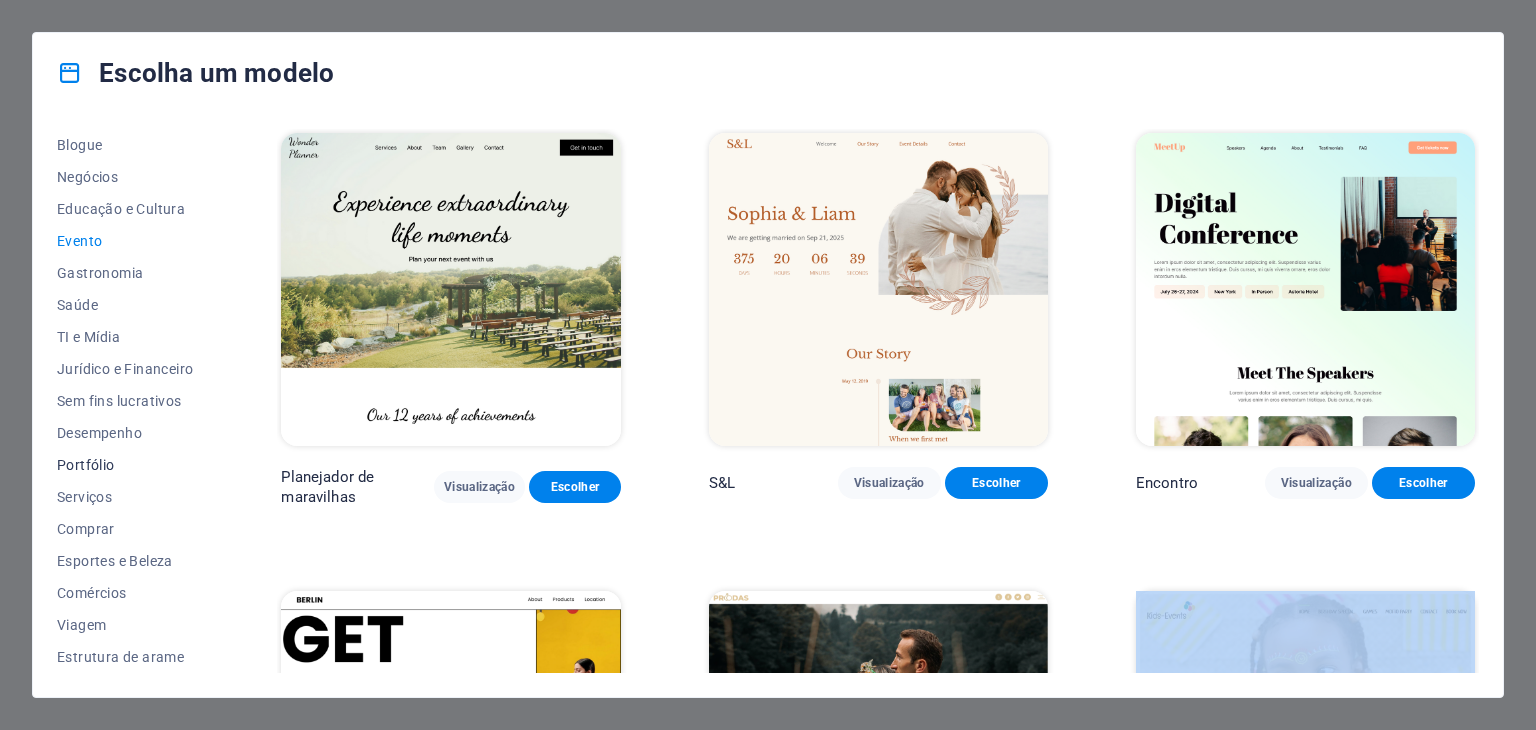 click on "Portfólio" at bounding box center [86, 465] 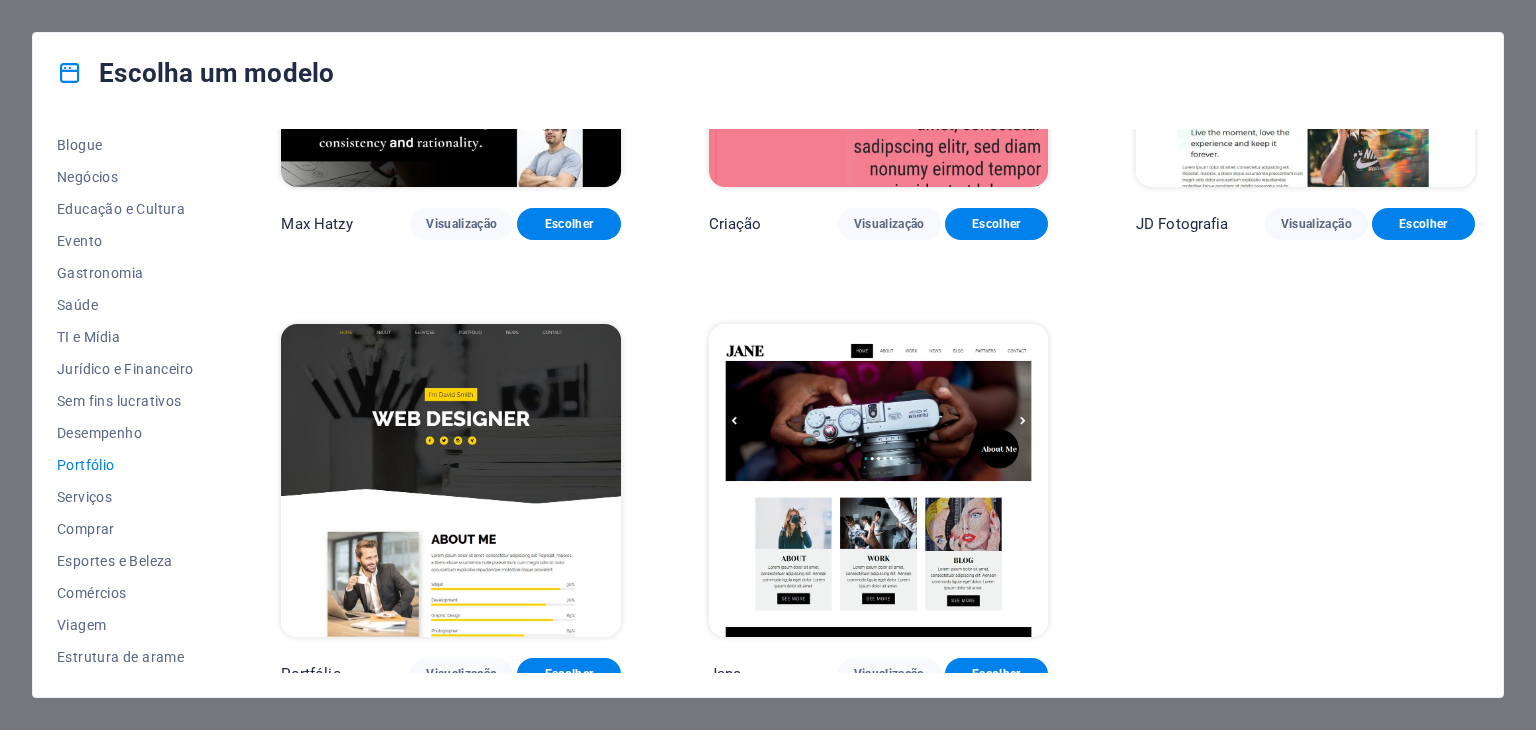 scroll, scrollTop: 724, scrollLeft: 0, axis: vertical 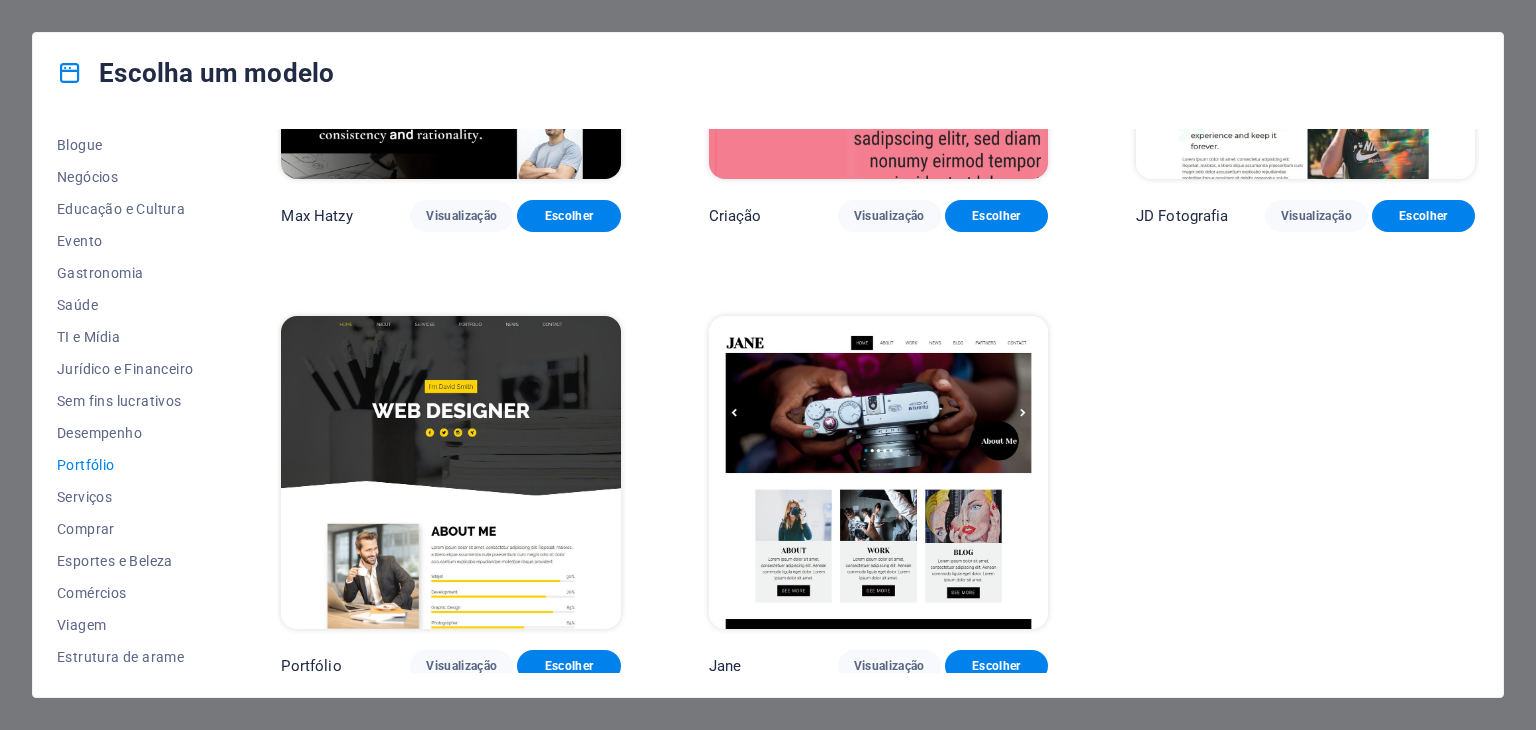 click on "Escolha um modelo Todos os modelos Meus Modelos Novo Tendências Página de destino Multipager Onepager Arte e Design Em branco Blogue Negócios Educação e Cultura Evento Gastronomia Saúde TI e Mídia Jurídico e Financeiro Sem fins lucrativos Desempenho Portfólio Serviços Comprar Esportes e Beleza Comércios Viagem Estrutura de arame Saúde e Alimentação Visualização Escolher Interiores UrbanNest Visualização Escolher Joana James Visualização Escolher Max Hatzy Visualização Escolher Criação Visualização Escolher JD Fotografia Visualização Escolher Portfólio Visualização Escolher Jane Visualização Escolher" at bounding box center [768, 365] 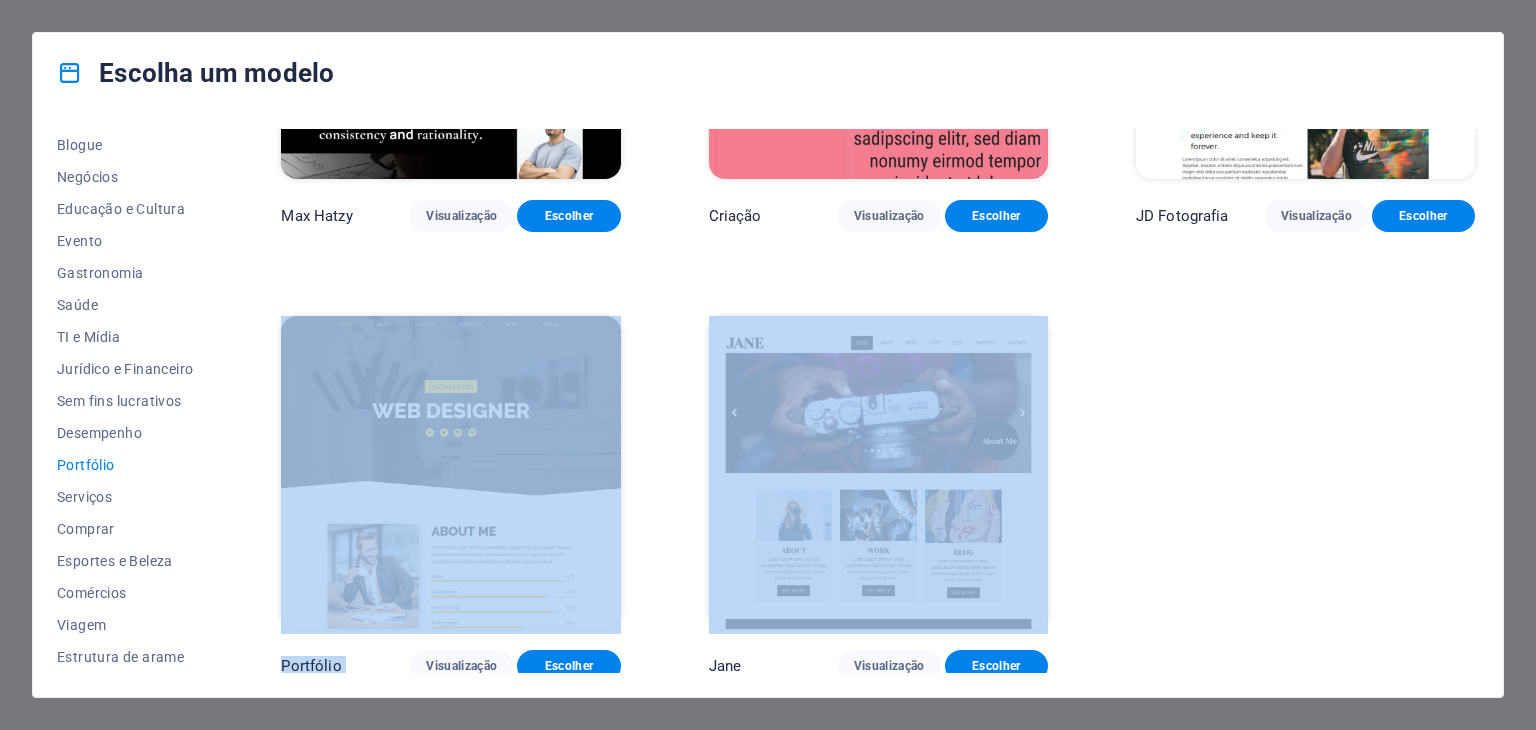 drag, startPoint x: 1472, startPoint y: 615, endPoint x: 954, endPoint y: 487, distance: 533.5804 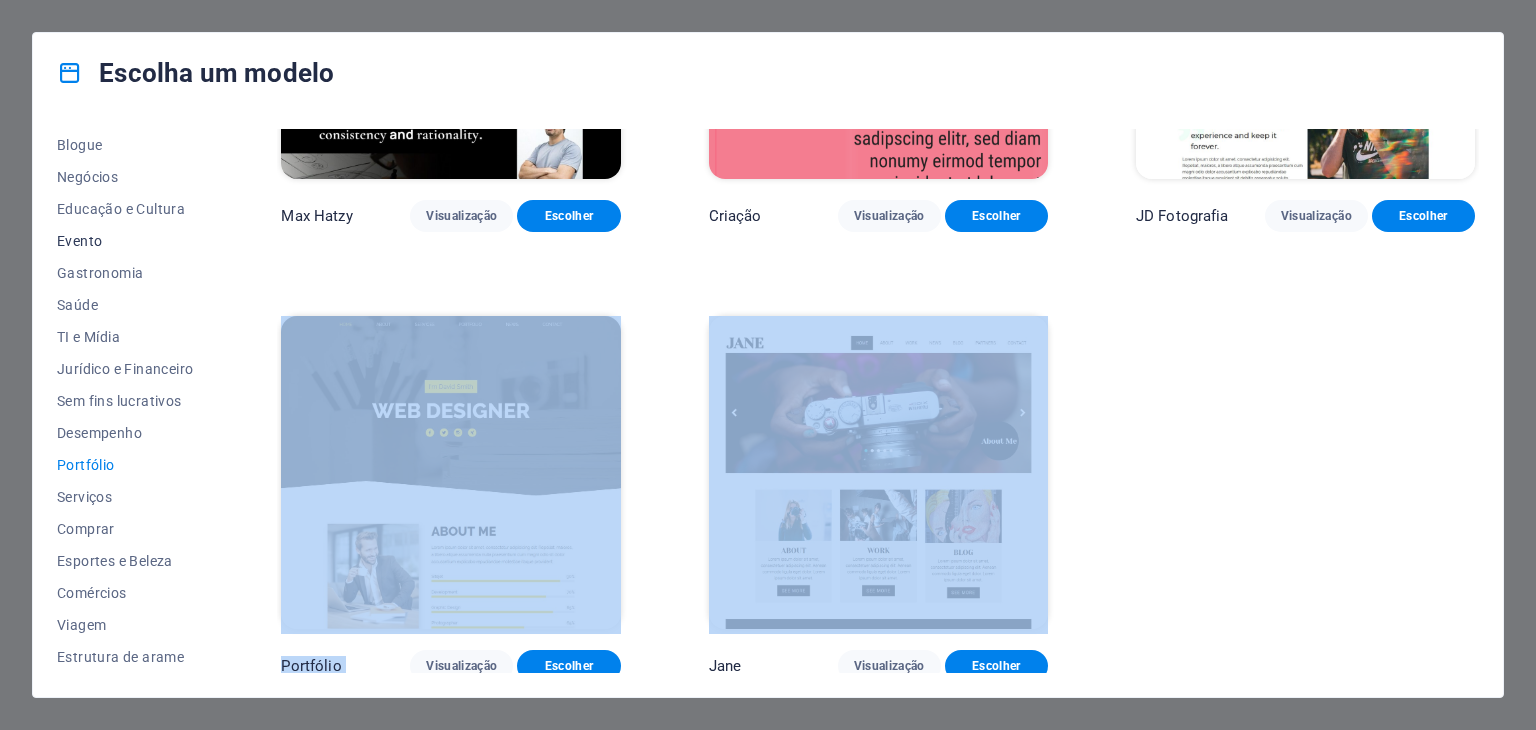 click on "Evento" at bounding box center (79, 241) 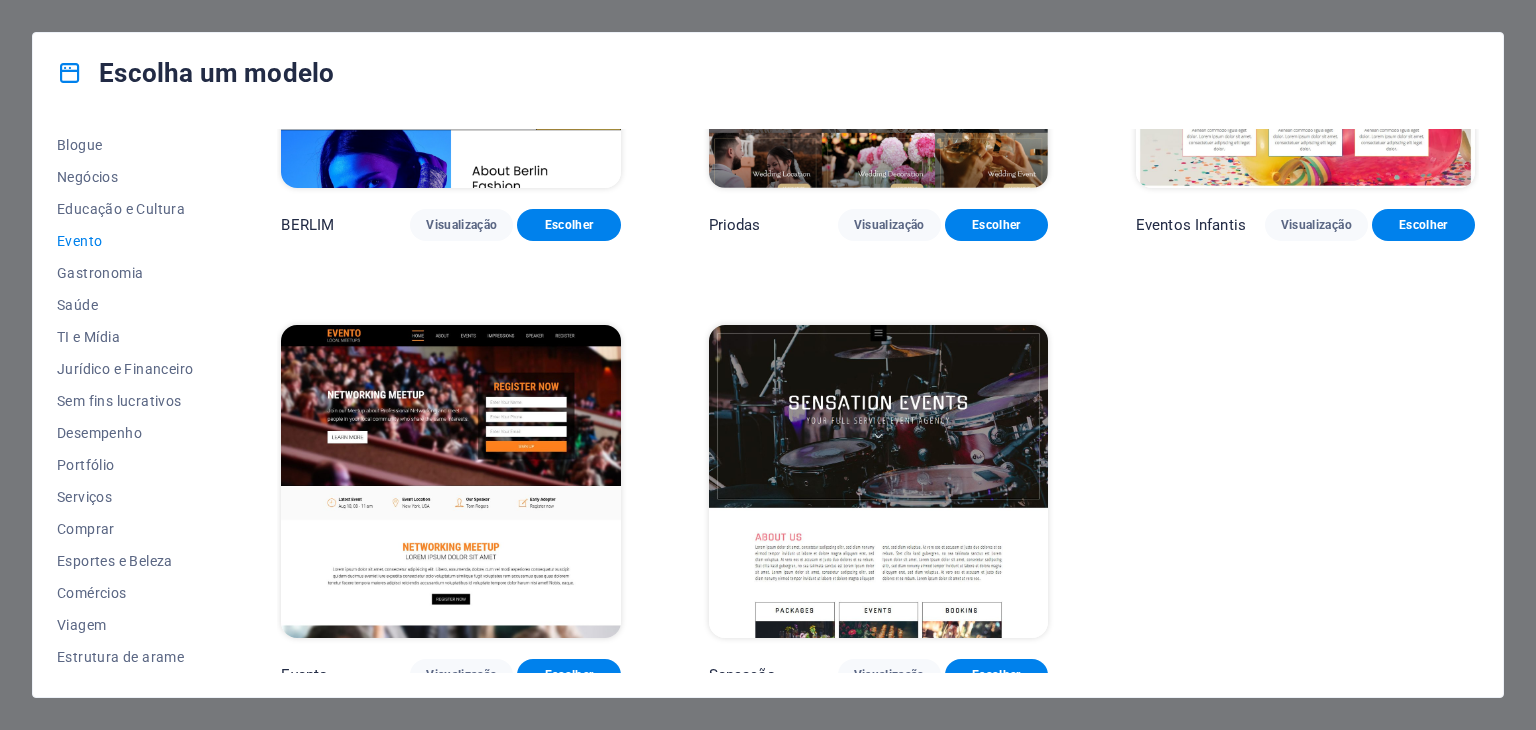 scroll, scrollTop: 724, scrollLeft: 0, axis: vertical 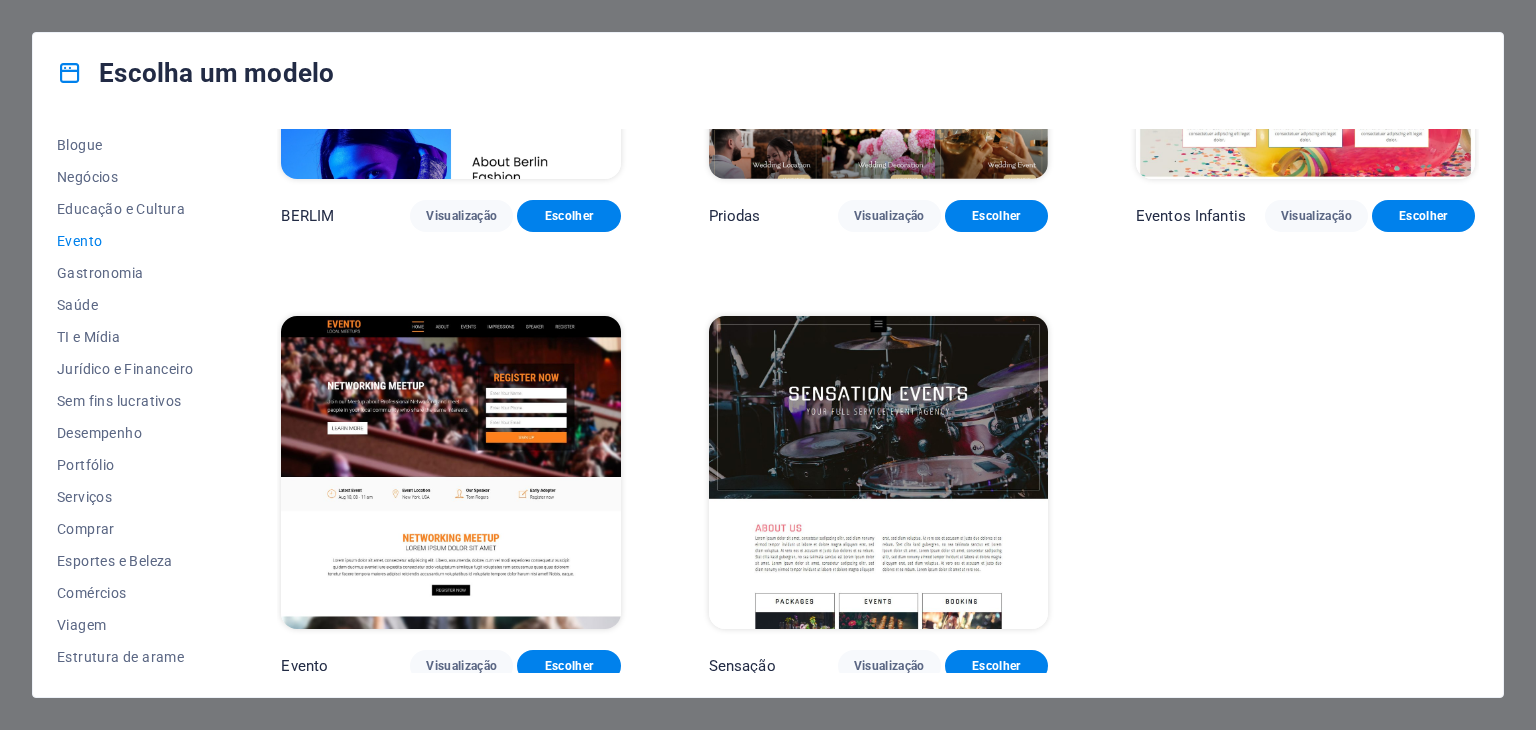 click on "Todos os modelos Meus Modelos Novo Tendências Página de destino Multipager Onepager Arte e Design Em branco Blogue Negócios Educação e Cultura Evento Gastronomia Saúde TI e Mídia Jurídico e Financeiro Sem fins lucrativos Desempenho Portfólio Serviços Comprar Esportes e Beleza Comércios Viagem Estrutura de arame Planejador de maravilhas Visualização Escolher S&L Visualização Escolher Encontro Visualização Escolher BERLIM Visualização Escolher Priodas Visualização Escolher Eventos Infantis Visualização Escolher Evento Visualização Escolher Sensação Visualização Escolher" at bounding box center (768, 405) 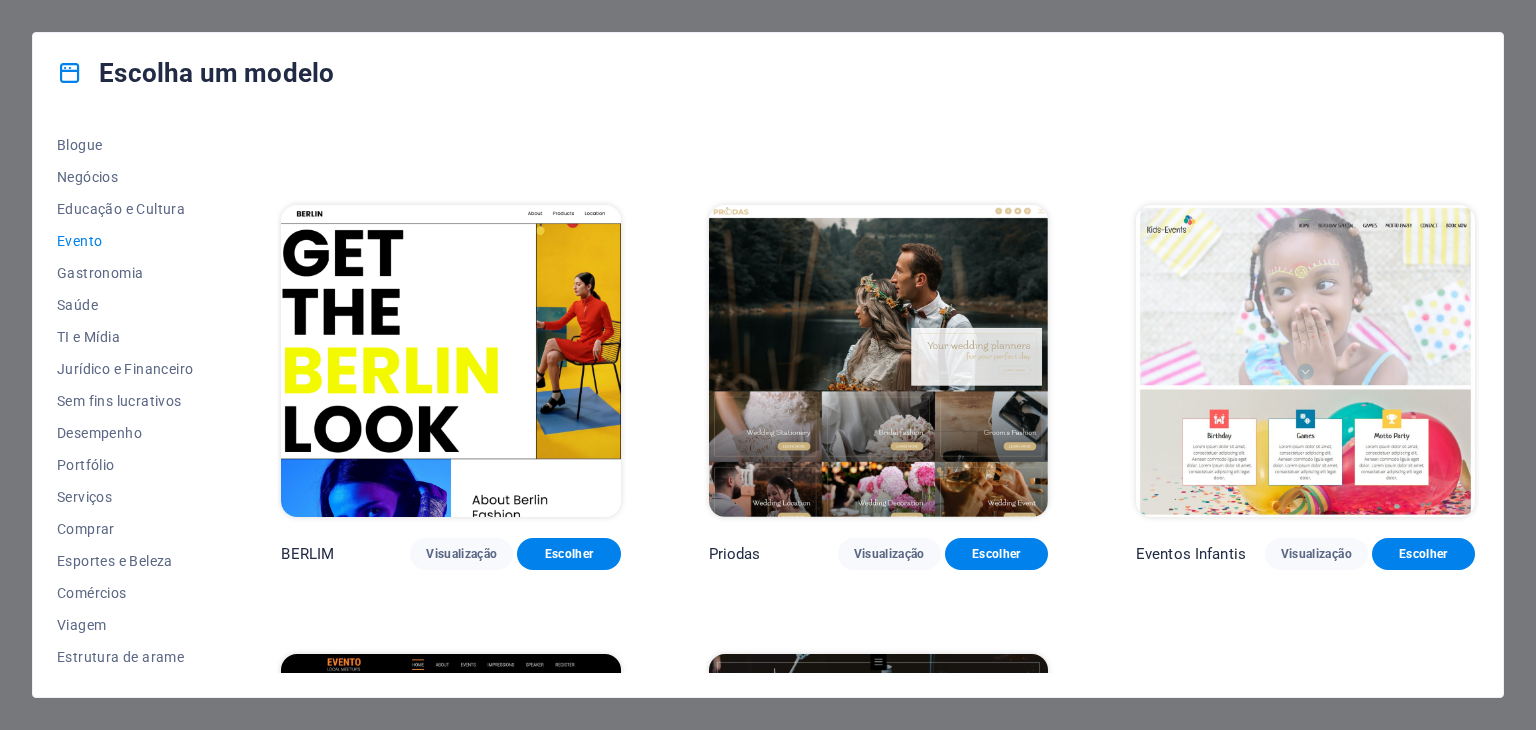 scroll, scrollTop: 375, scrollLeft: 0, axis: vertical 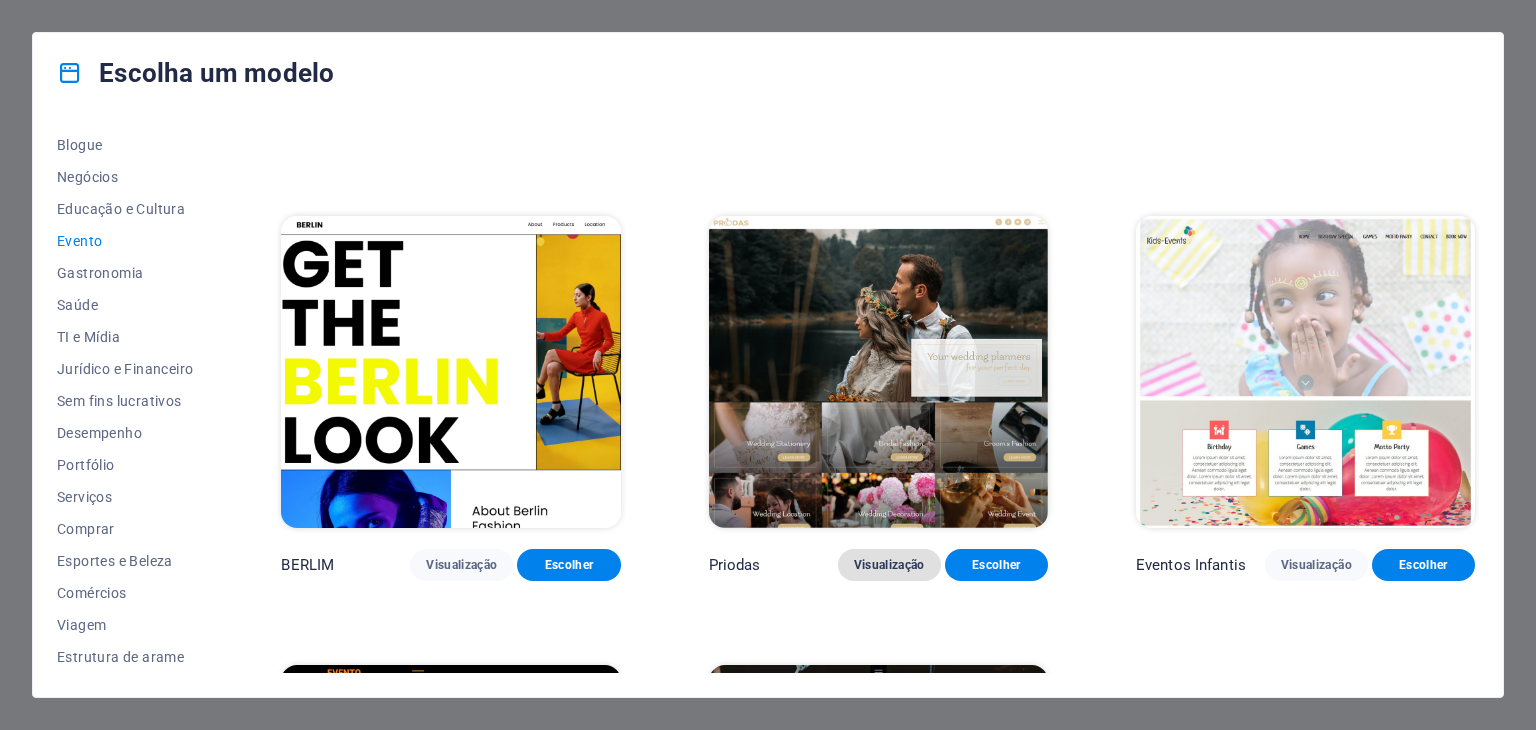 click on "Visualização" at bounding box center [889, 565] 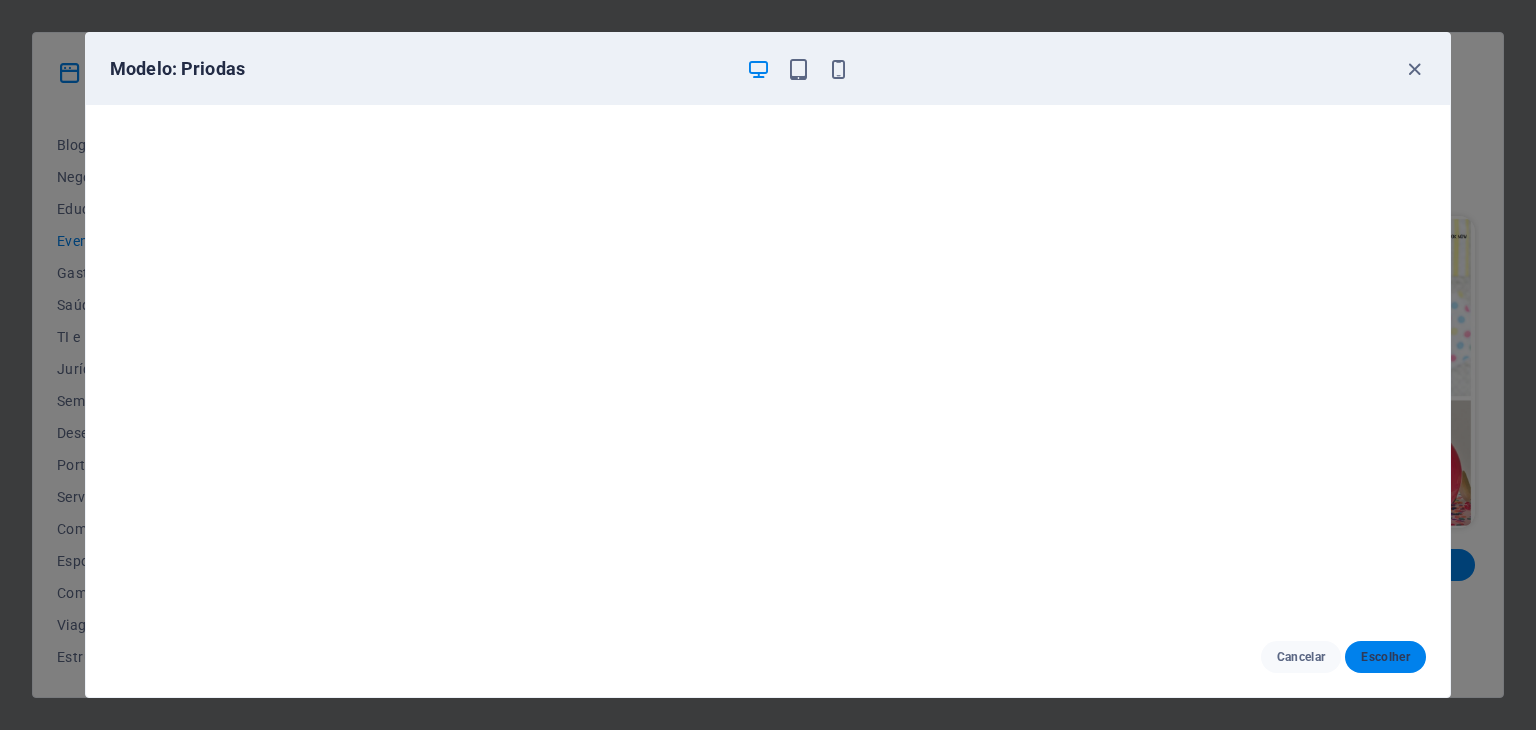 click on "Escolher" at bounding box center [1385, 657] 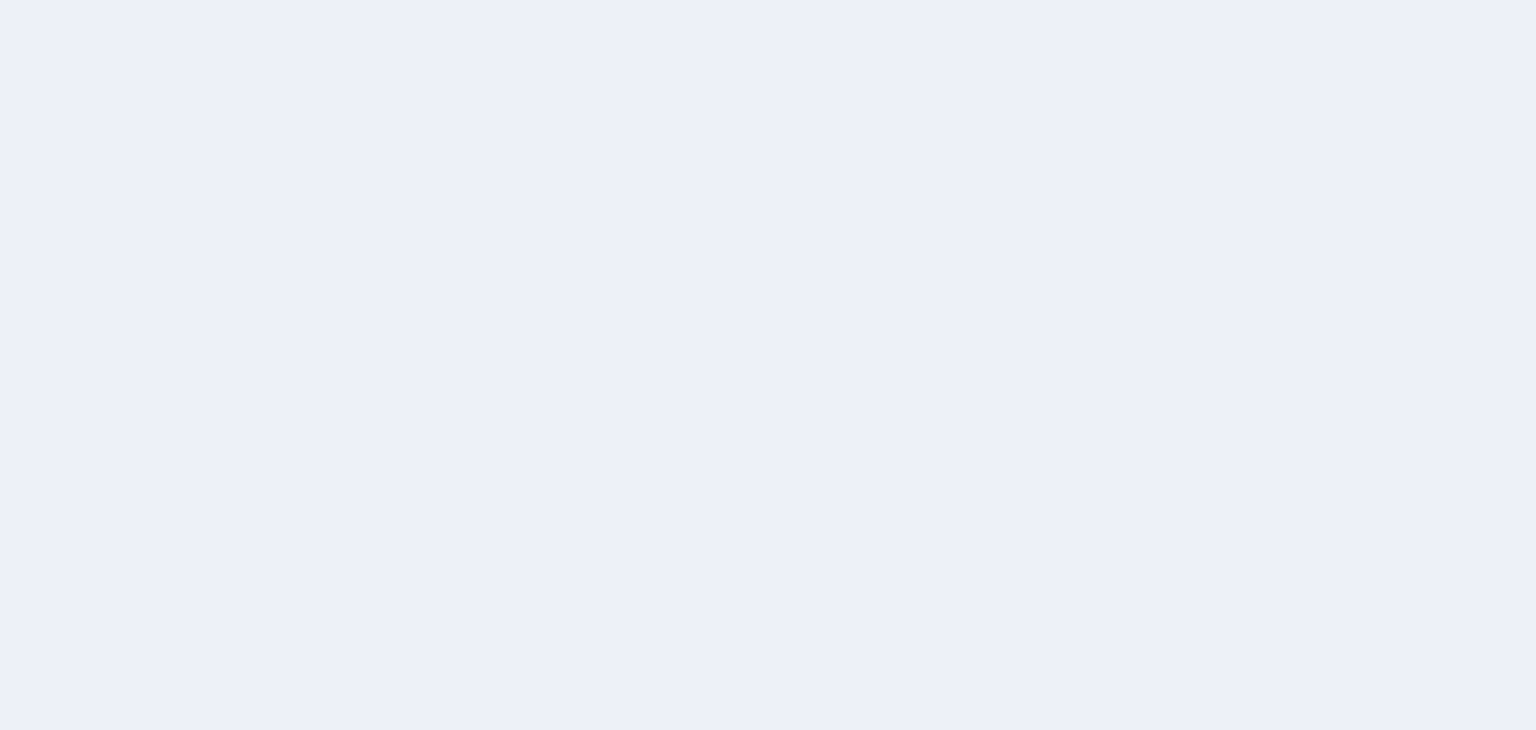 scroll, scrollTop: 0, scrollLeft: 0, axis: both 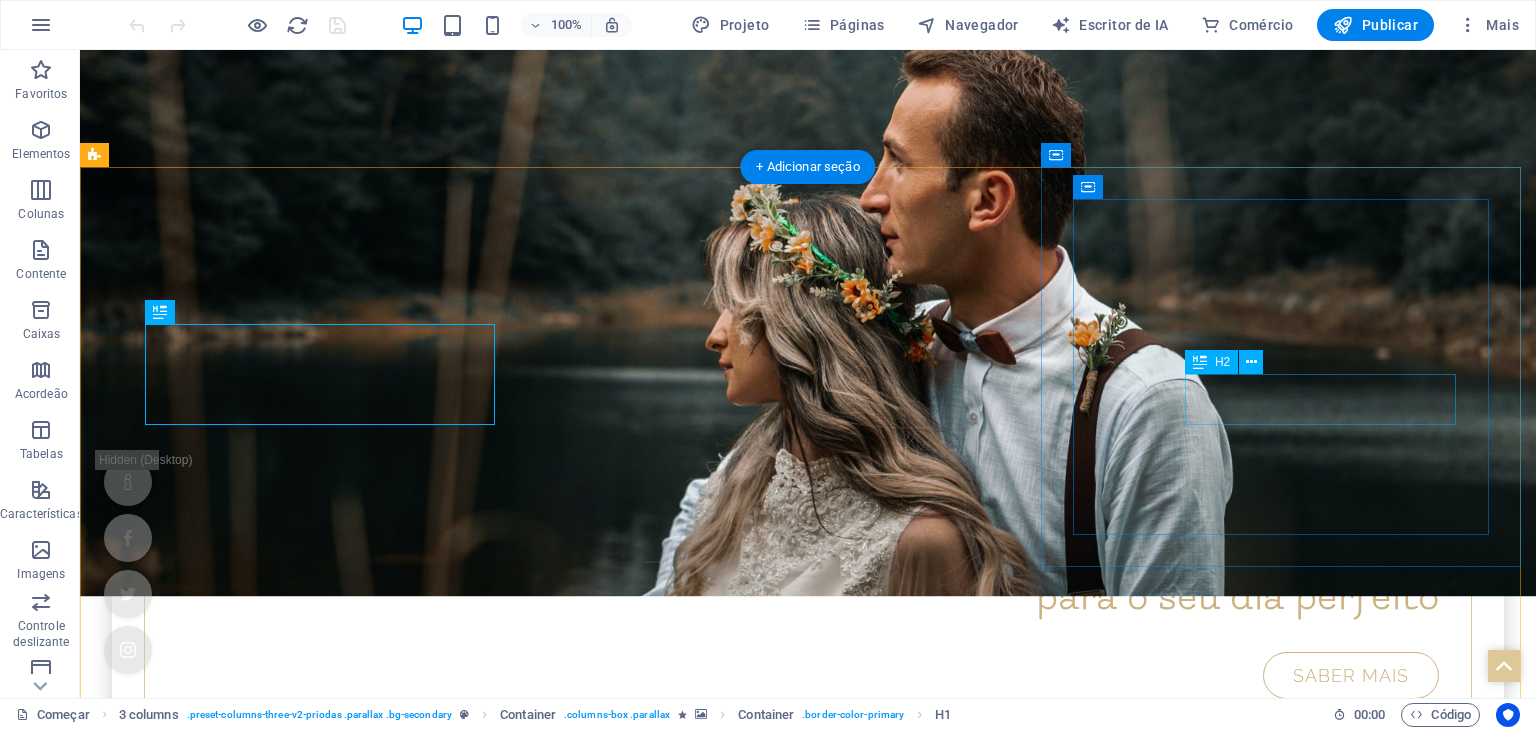 click on "Moda do Noivo" at bounding box center (808, 2903) 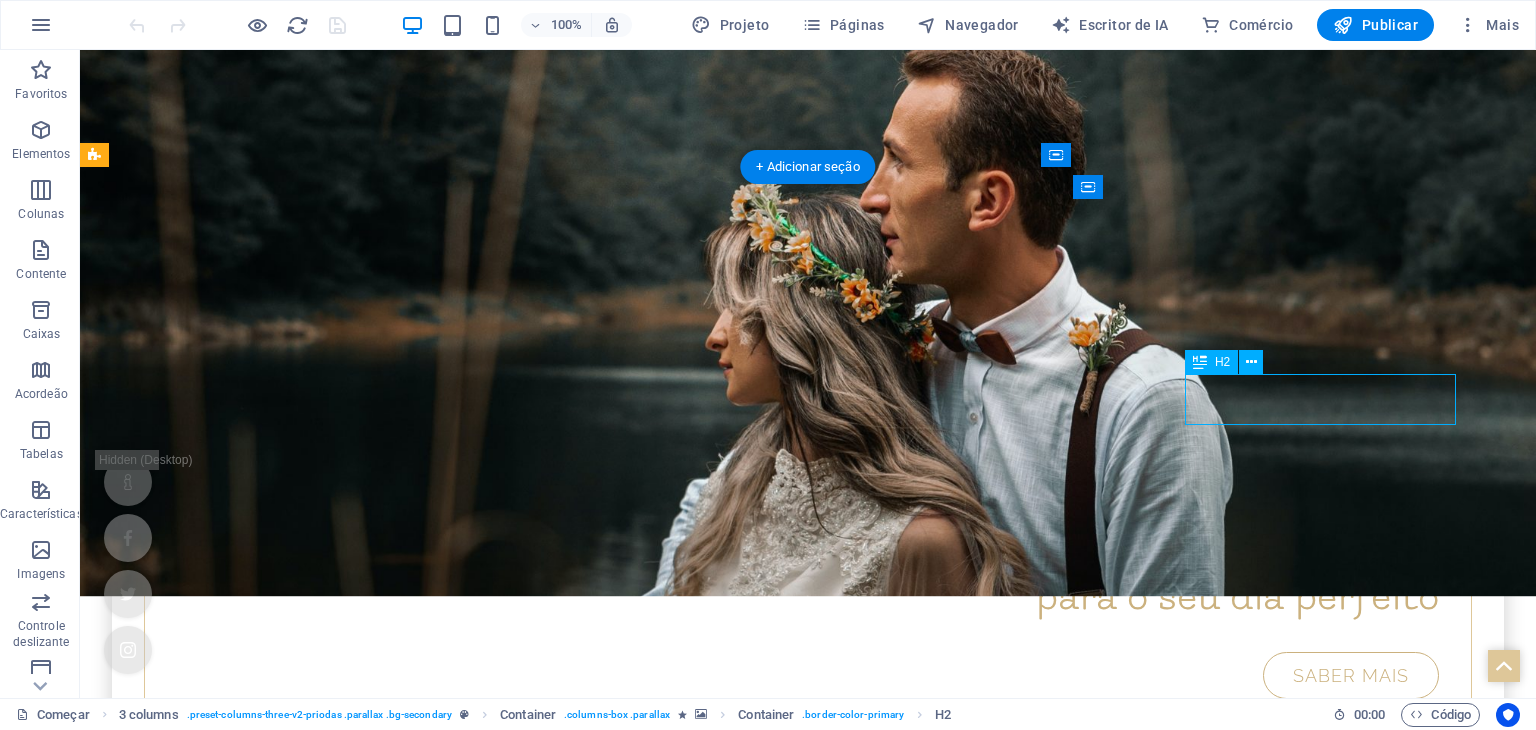 click on "Moda do Noivo" at bounding box center (808, 2903) 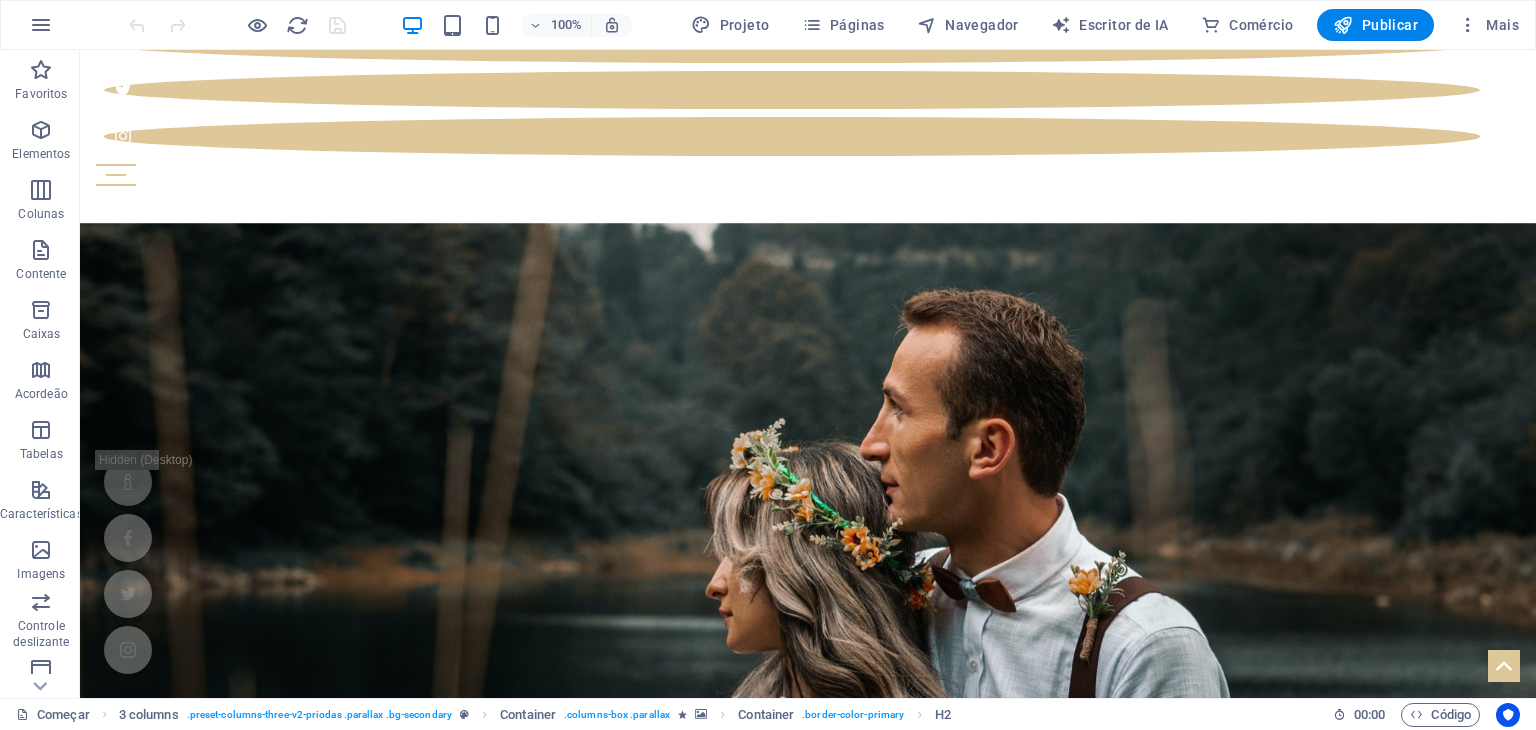 scroll, scrollTop: 0, scrollLeft: 0, axis: both 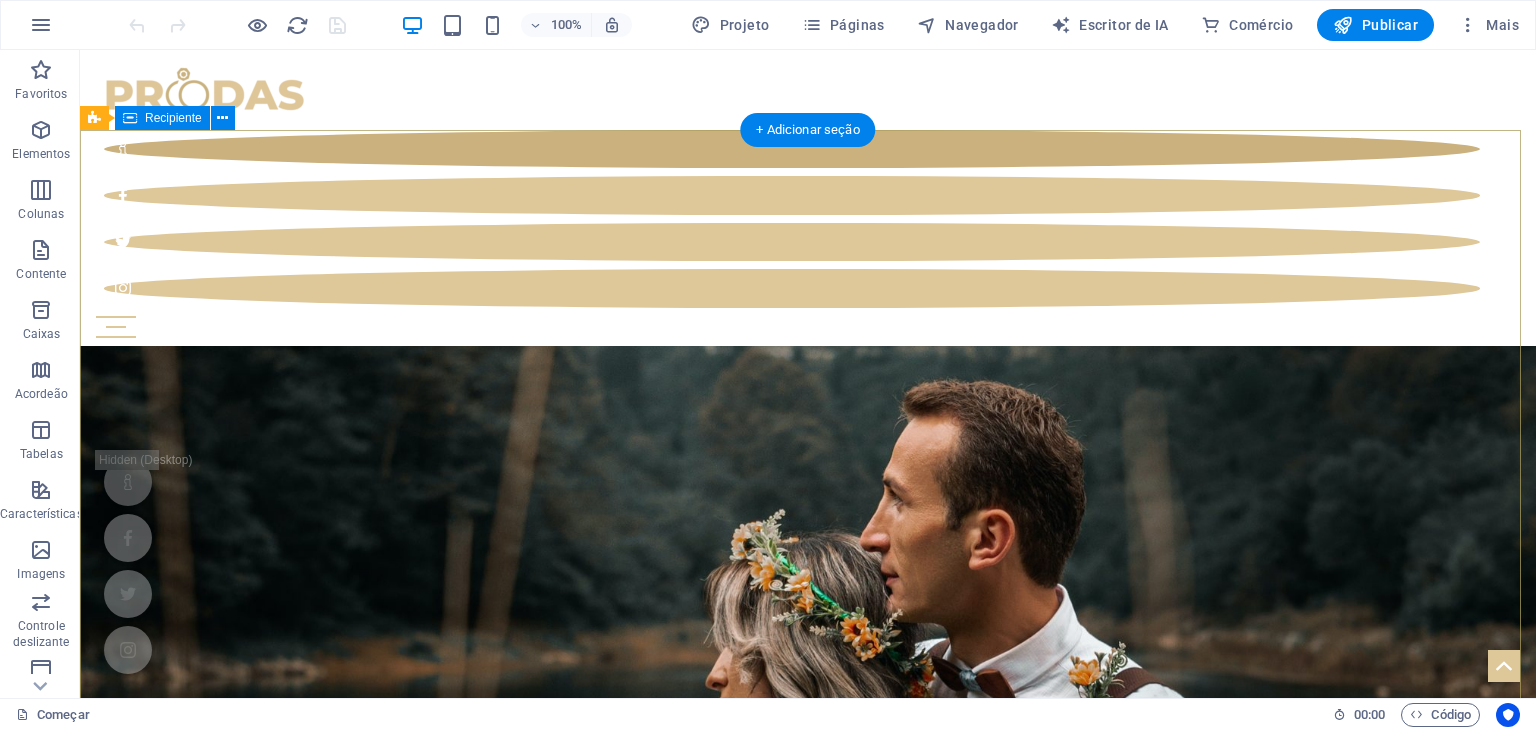 click on "Seus planejadores de casamento para o seu dia perfeito Saber mais" at bounding box center (808, 1164) 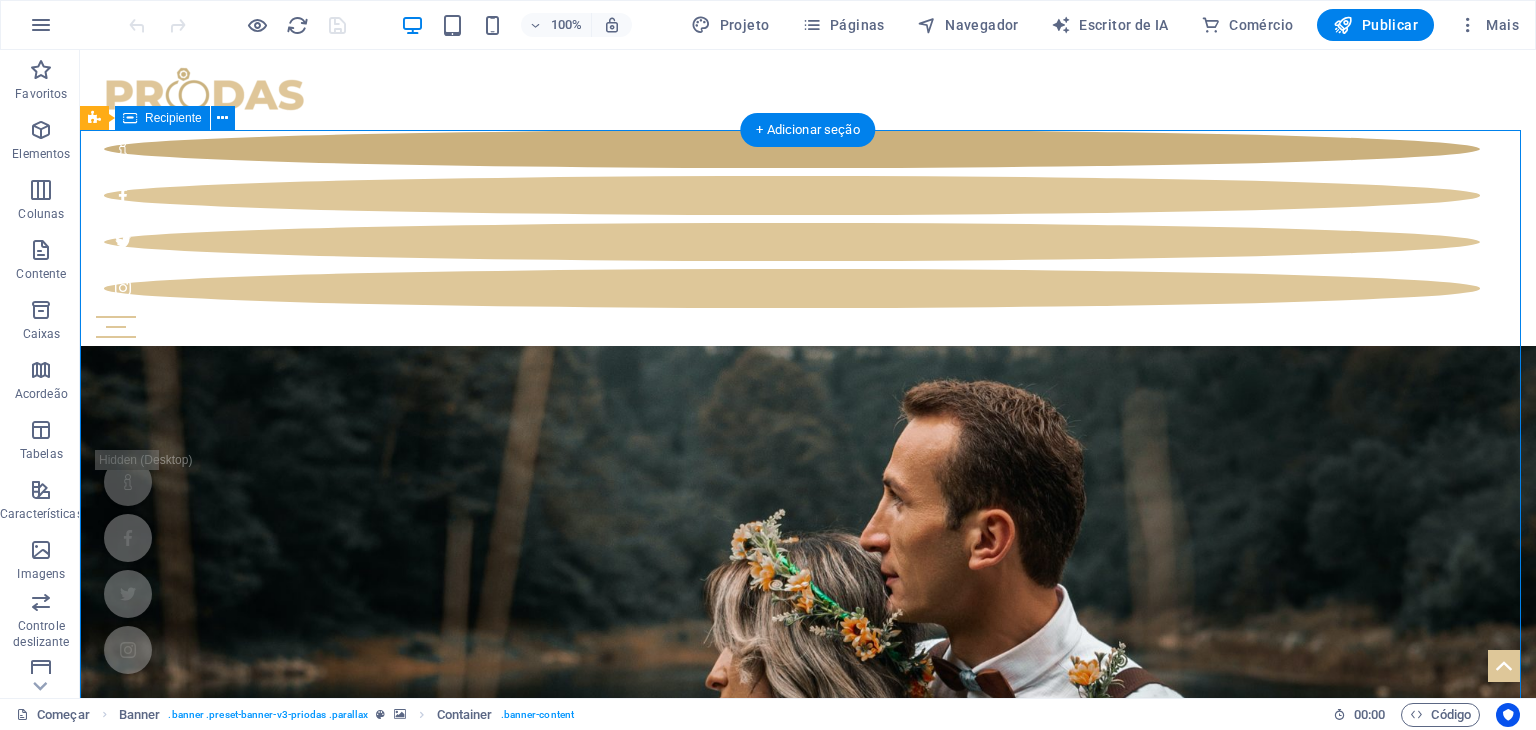 click on "Seus planejadores de casamento para o seu dia perfeito Saber mais" at bounding box center (808, 1164) 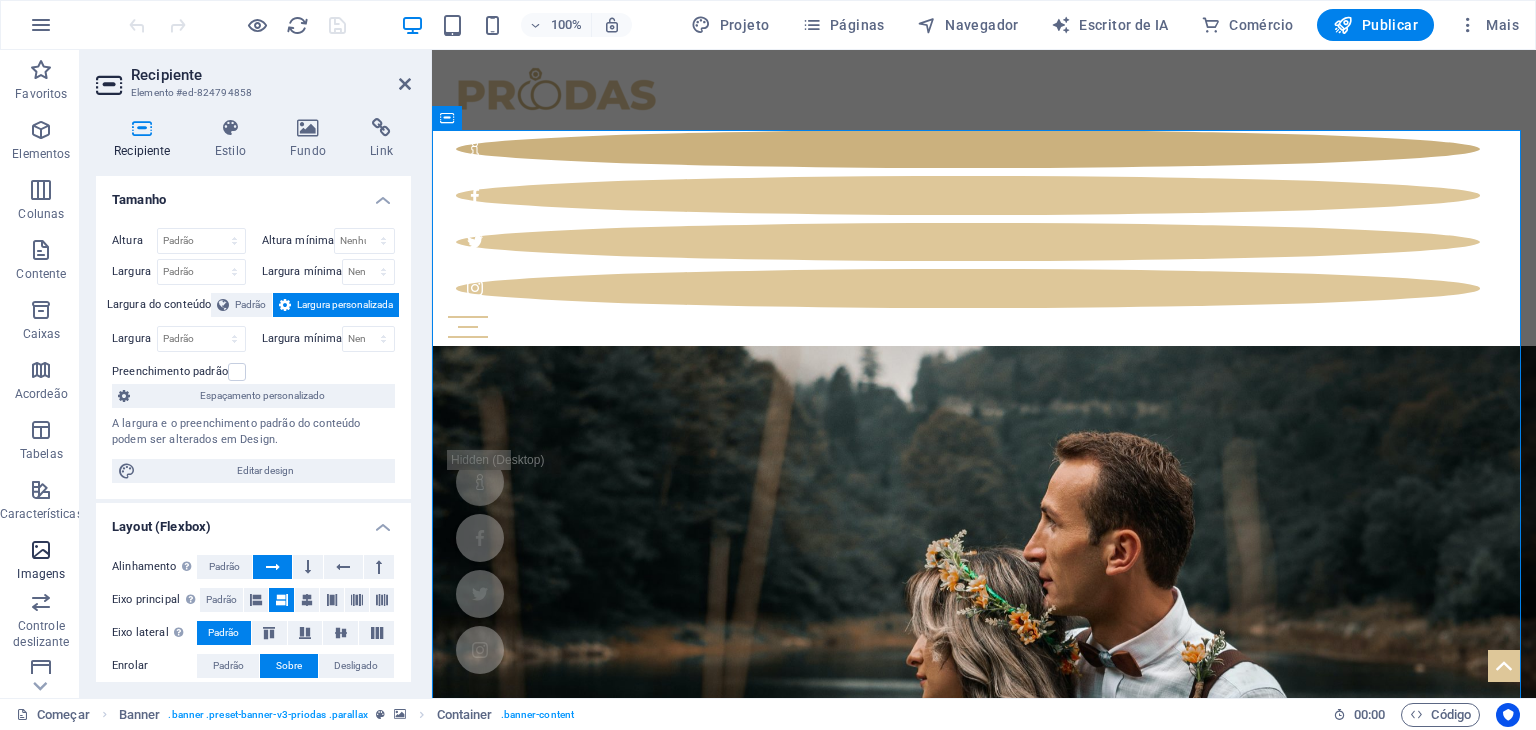 click at bounding box center (41, 550) 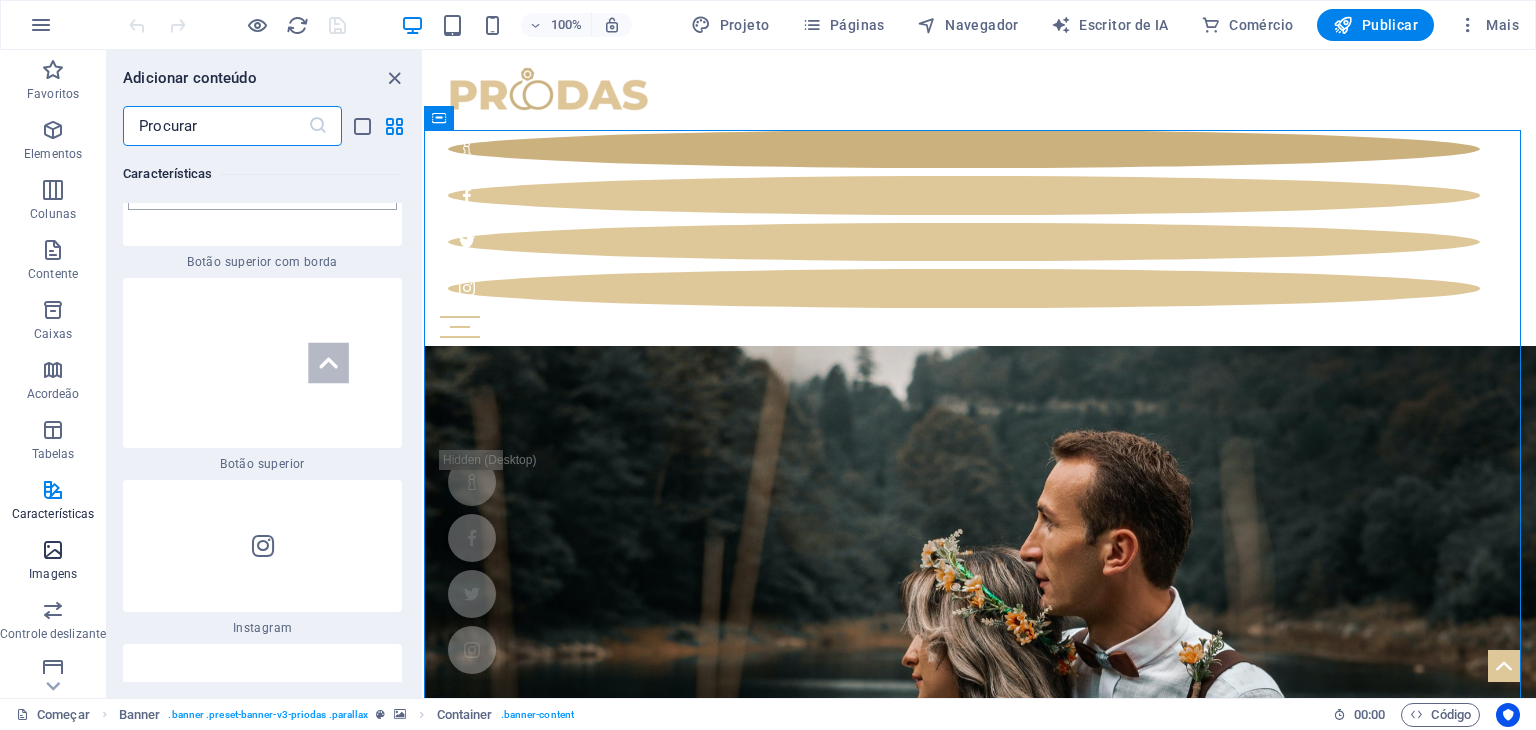 scroll, scrollTop: 19344, scrollLeft: 0, axis: vertical 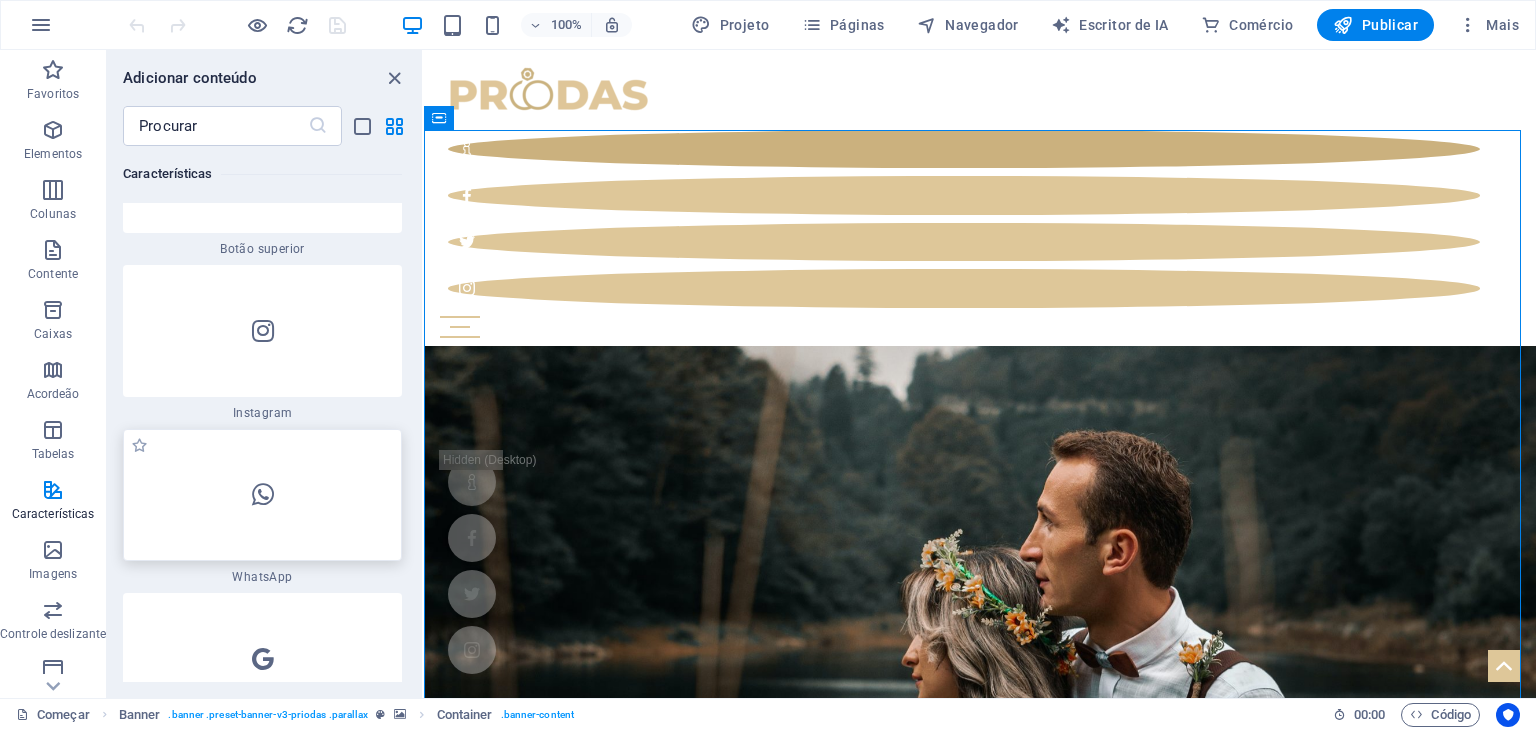 click at bounding box center (262, 495) 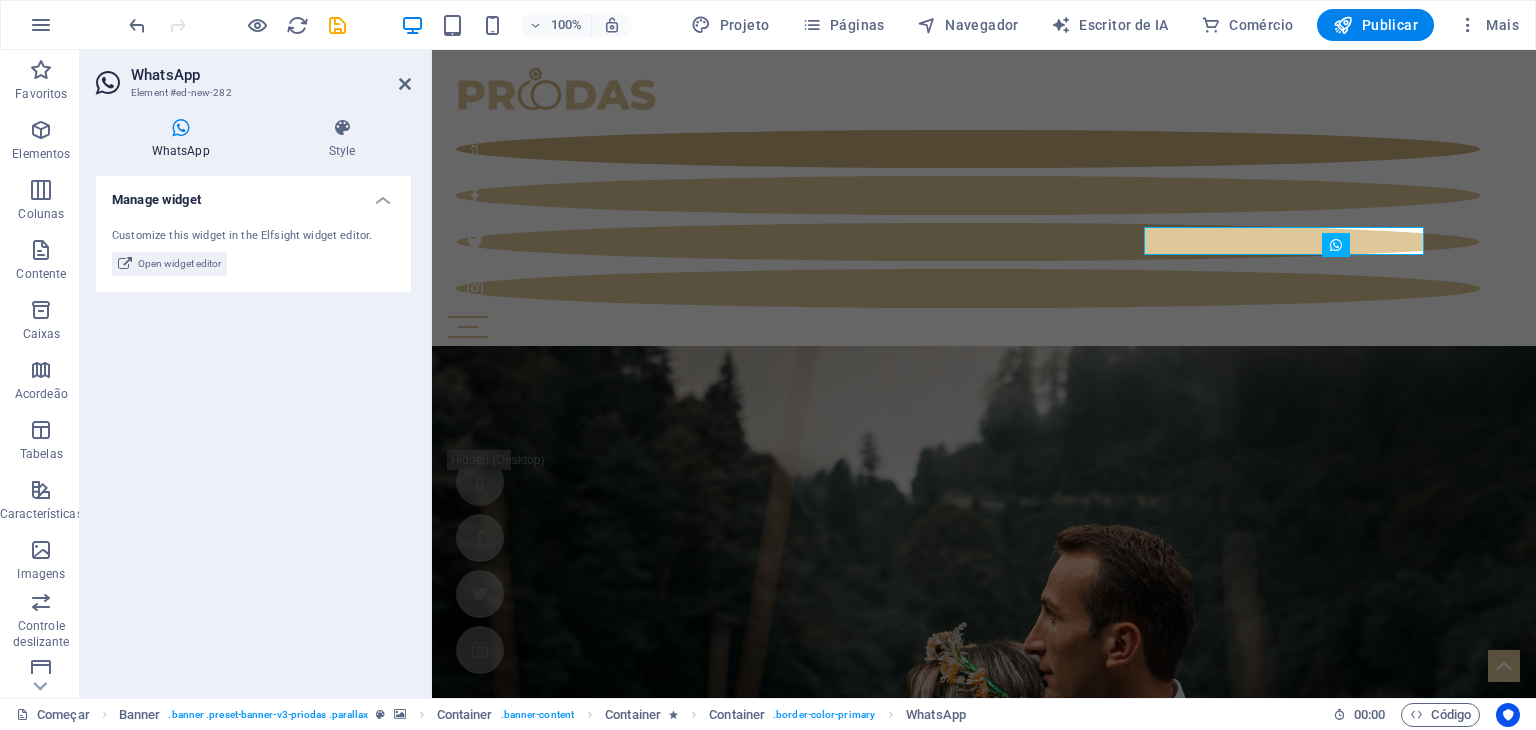 click on "Manage widget Customize this widget in the Elfsight widget editor. Open widget editor" at bounding box center (253, 429) 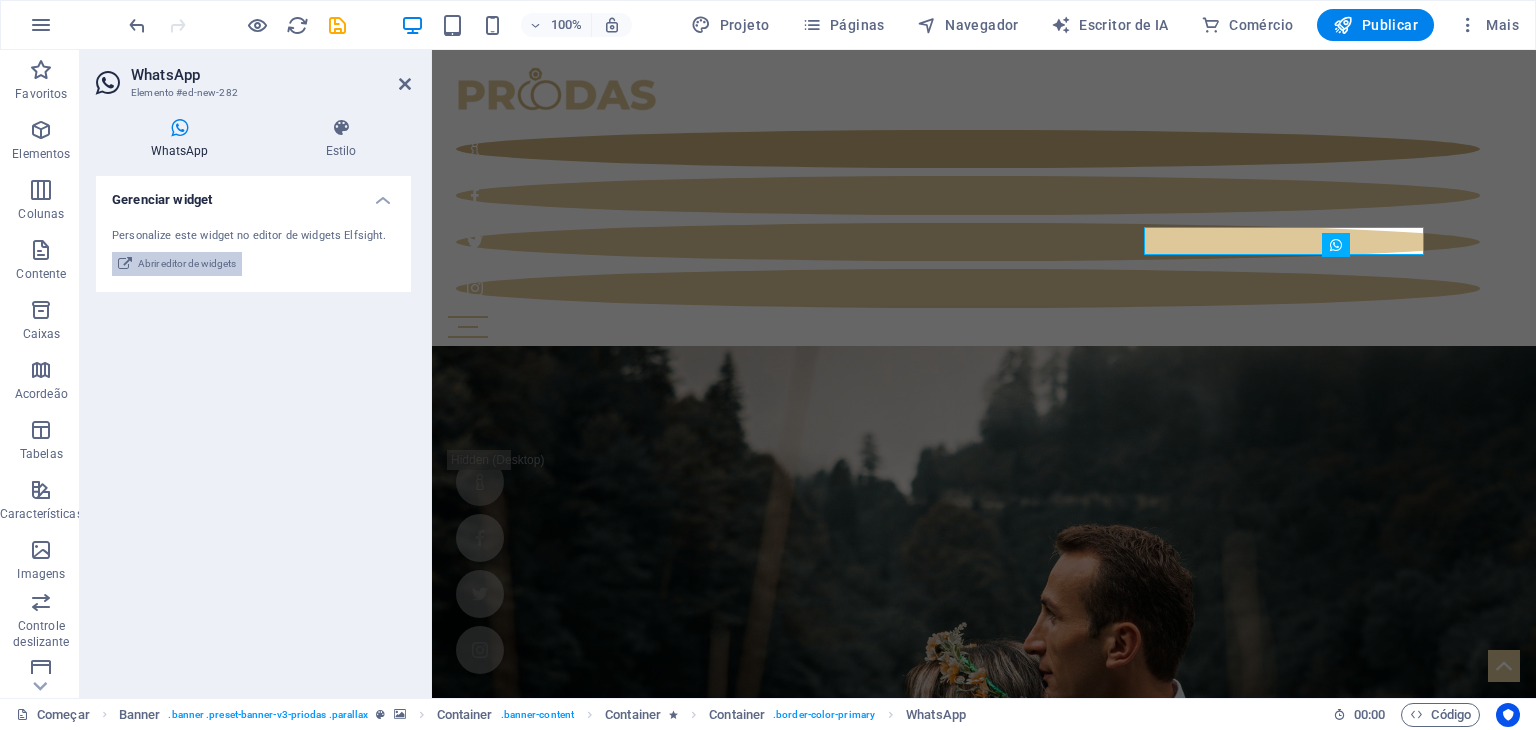 click on "Abrir editor de widgets" at bounding box center (187, 263) 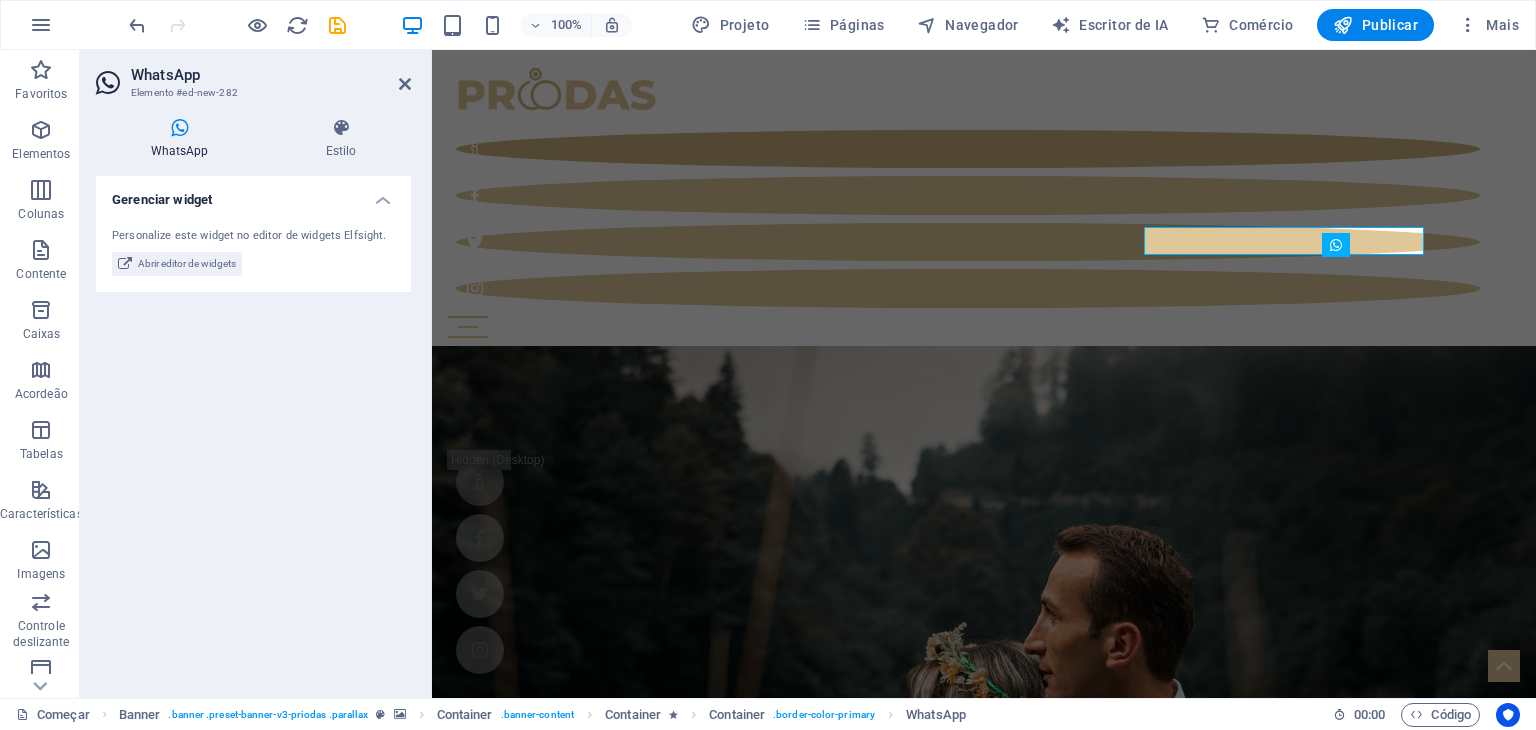 click on "Gerenciar widget Personalize este widget no editor de widgets Elfsight. Abrir editor de widgets" at bounding box center (253, 429) 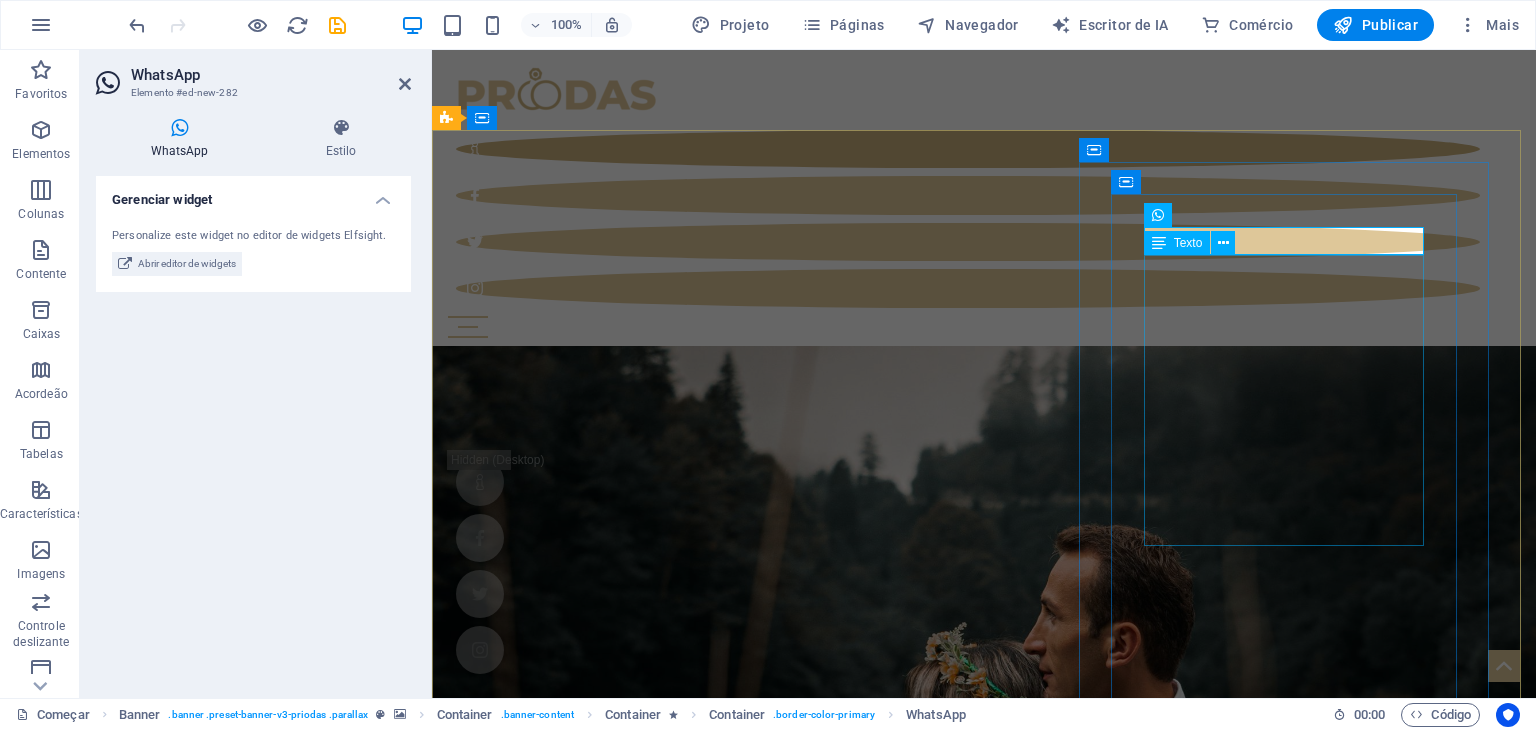 click on "Seus planejadores de casamento" at bounding box center [984, 1335] 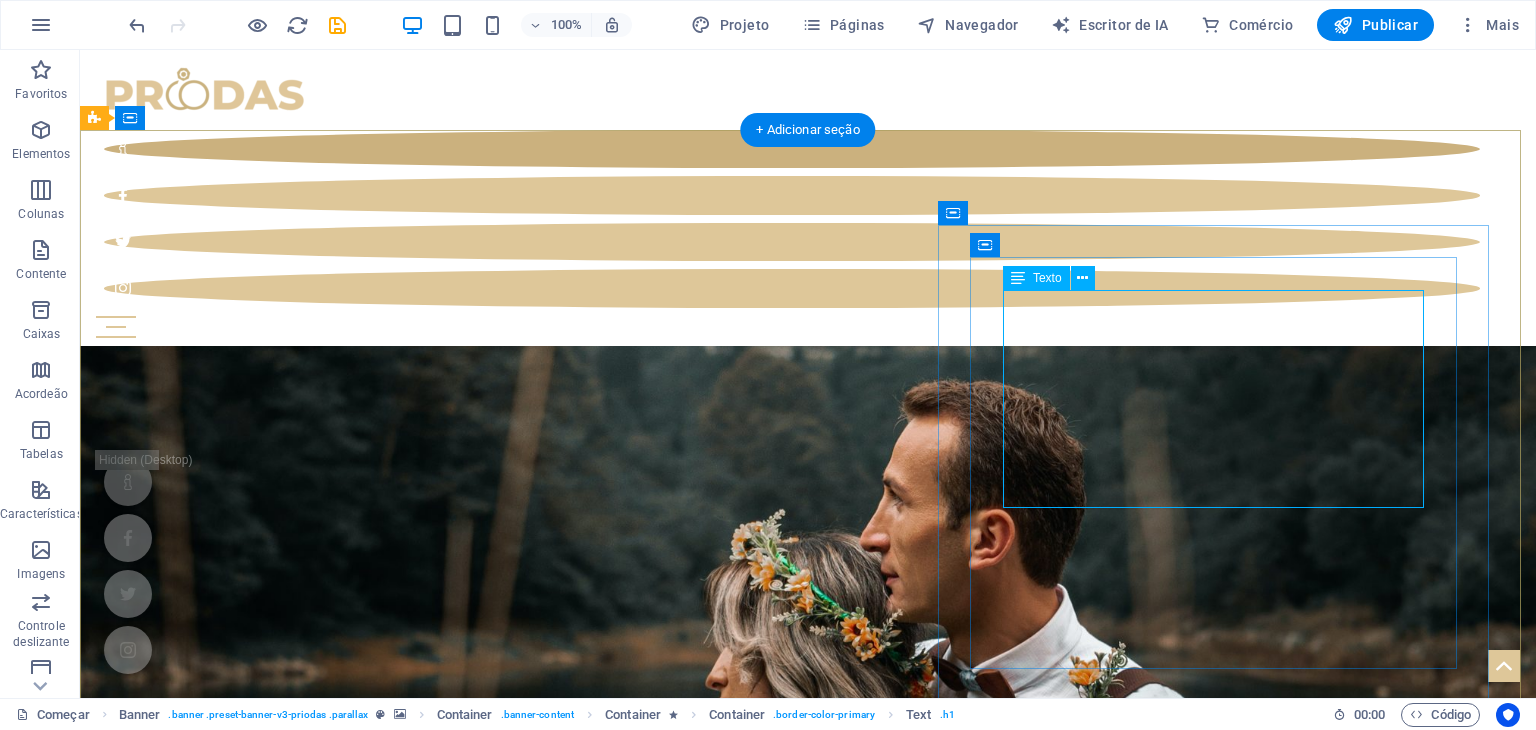 click on "Seus planejadores de casamento" at bounding box center [808, 1100] 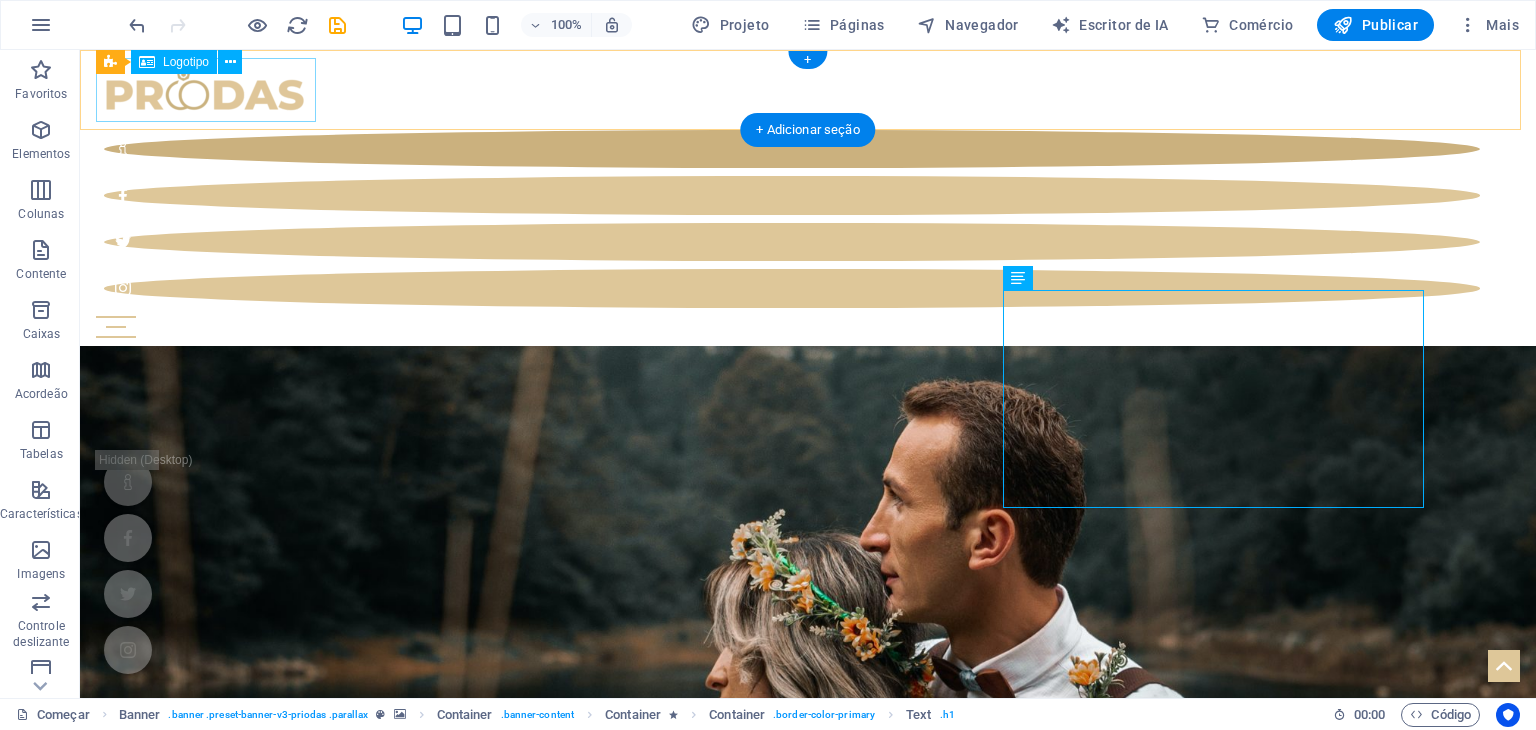 click at bounding box center [808, 90] 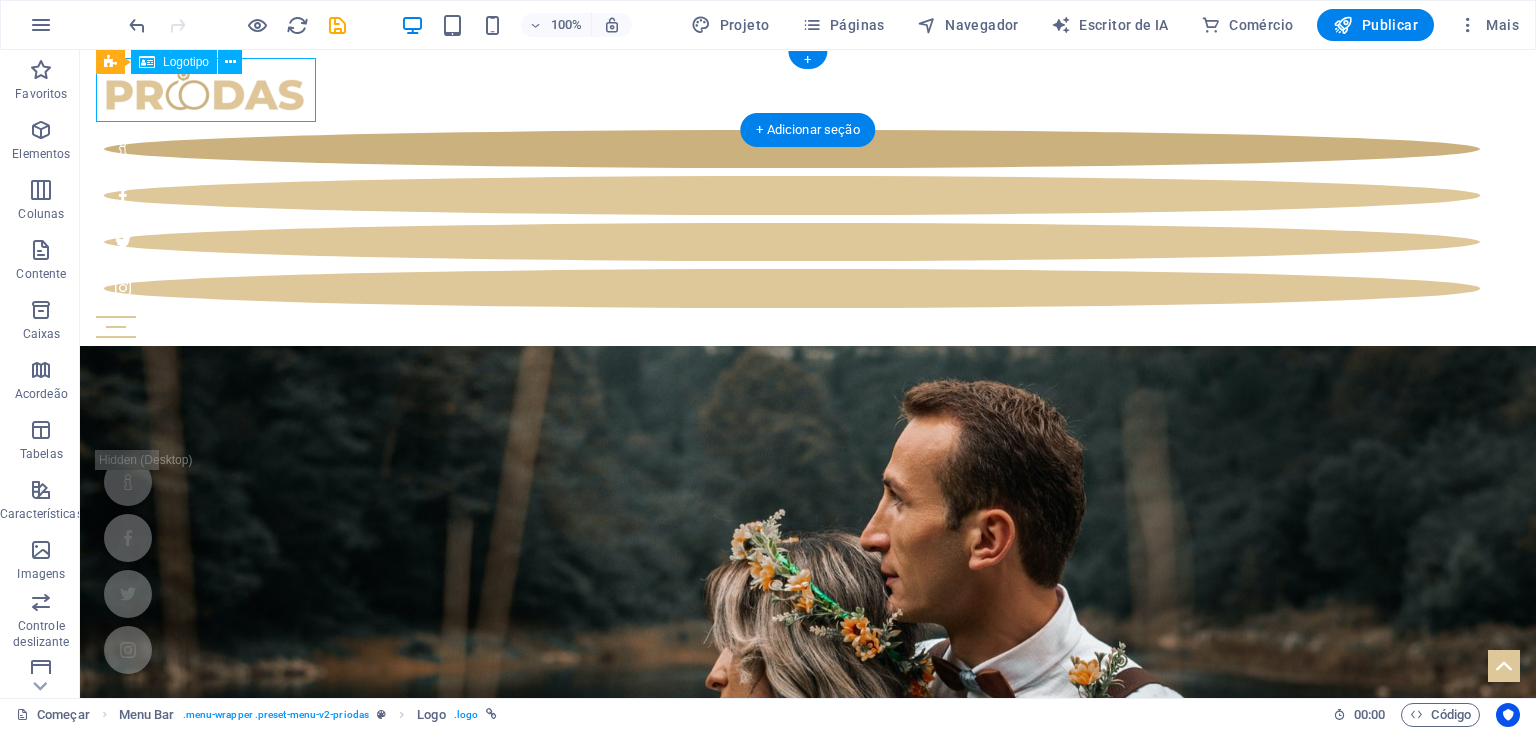 click at bounding box center [808, 90] 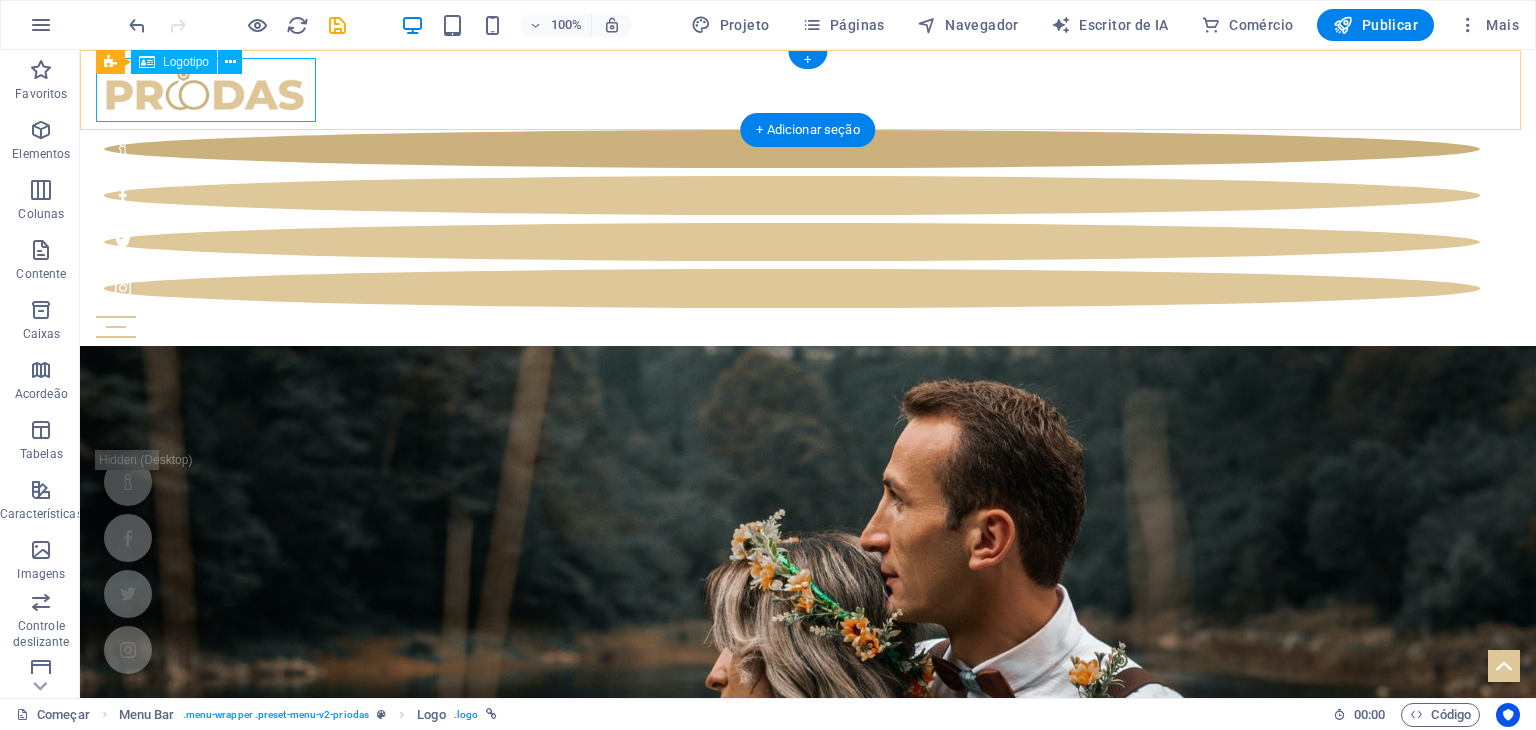 click at bounding box center [808, 90] 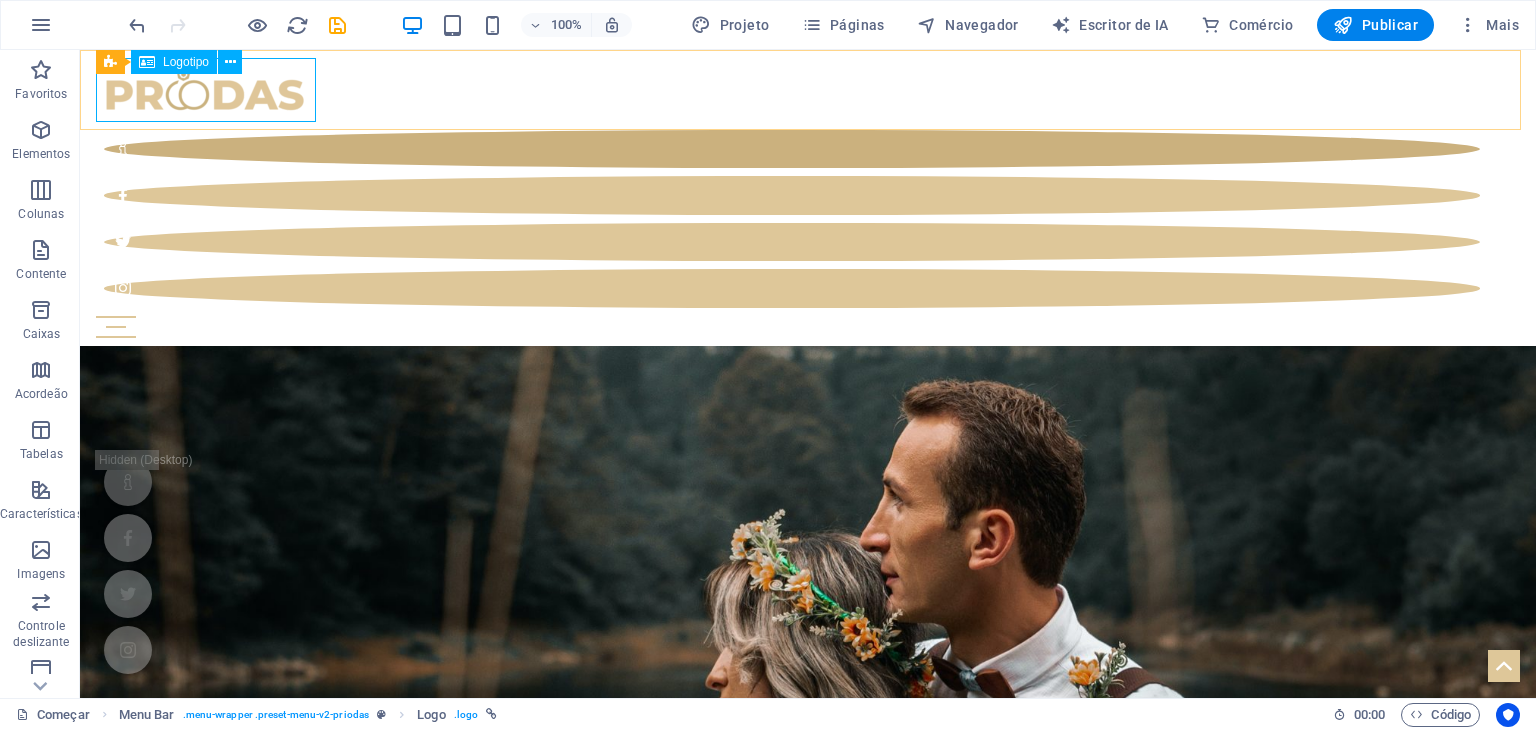 click on "Logotipo" at bounding box center [174, 62] 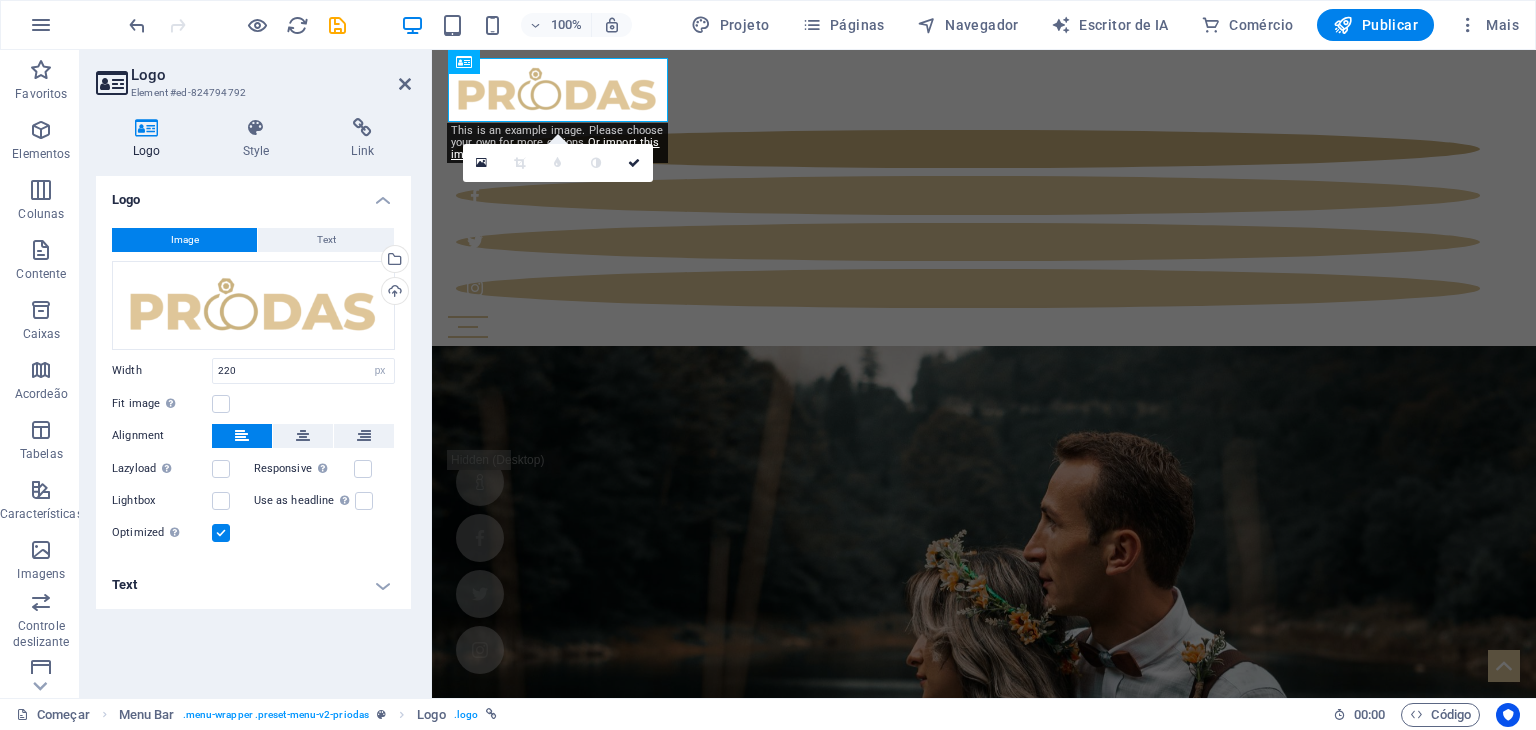 click on "Logo" at bounding box center [271, 75] 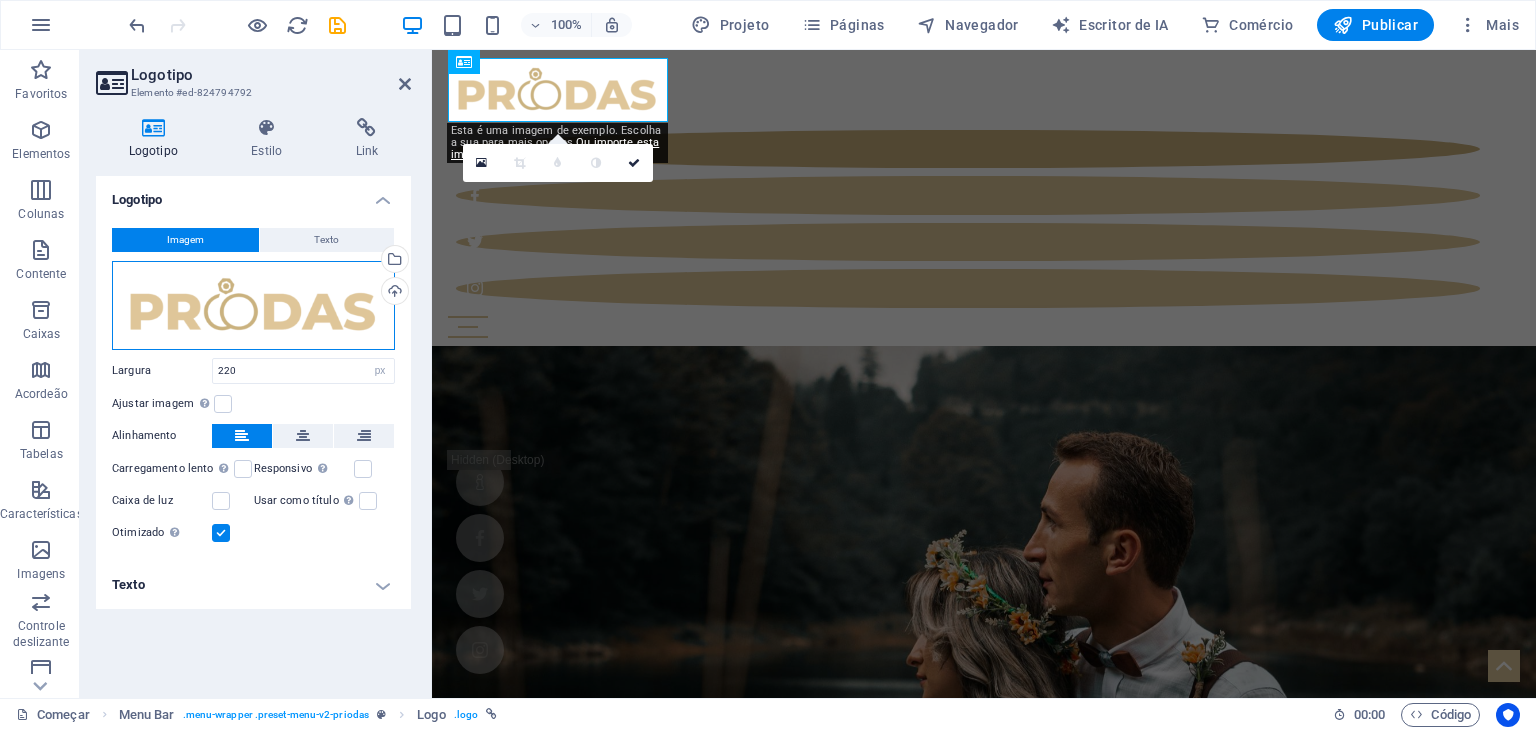 click on "Arraste os arquivos aqui, clique para escolher os arquivos ou  selecione-os em Arquivos ou em nossas fotos e vídeos de estoque gratuitos" at bounding box center (253, 305) 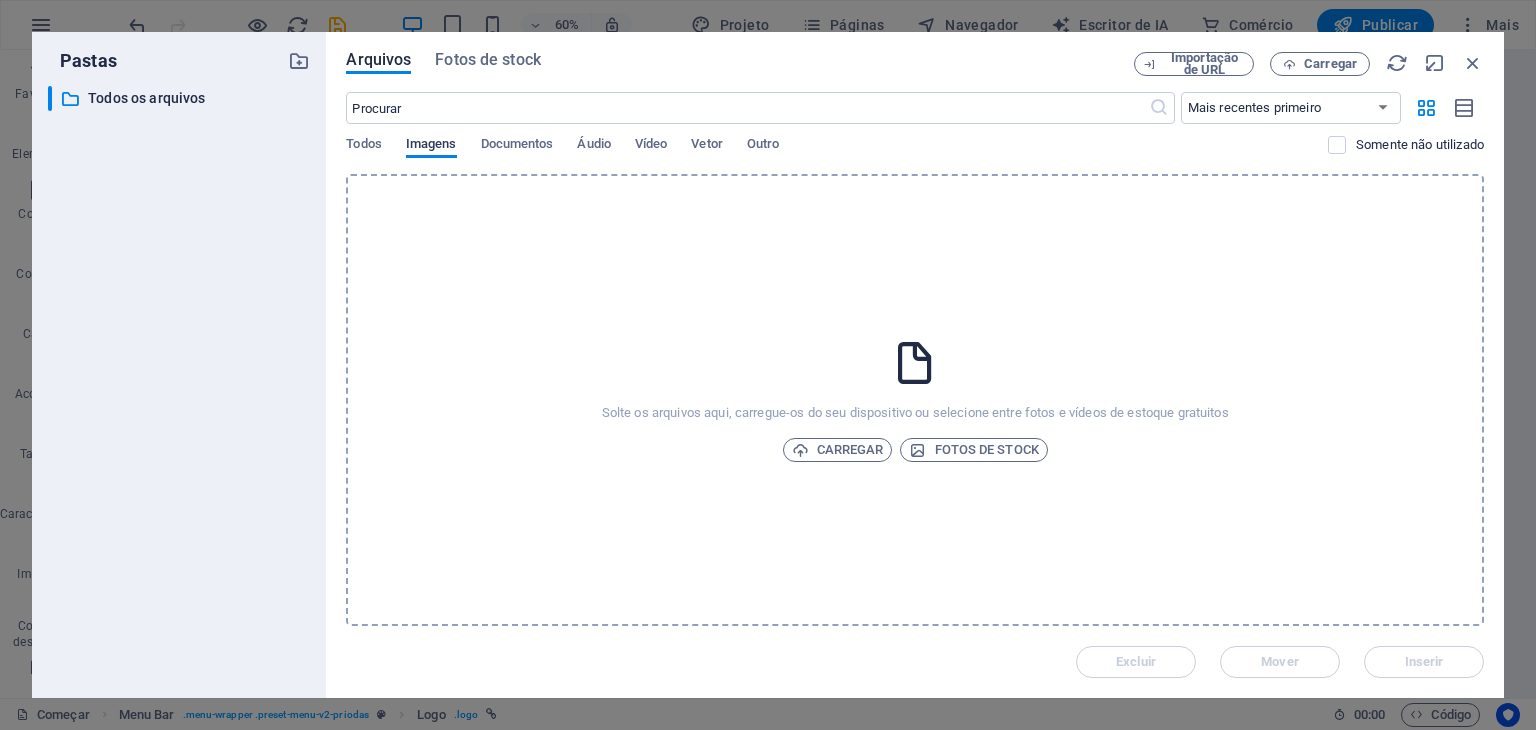 click on "Imagens" at bounding box center [431, 143] 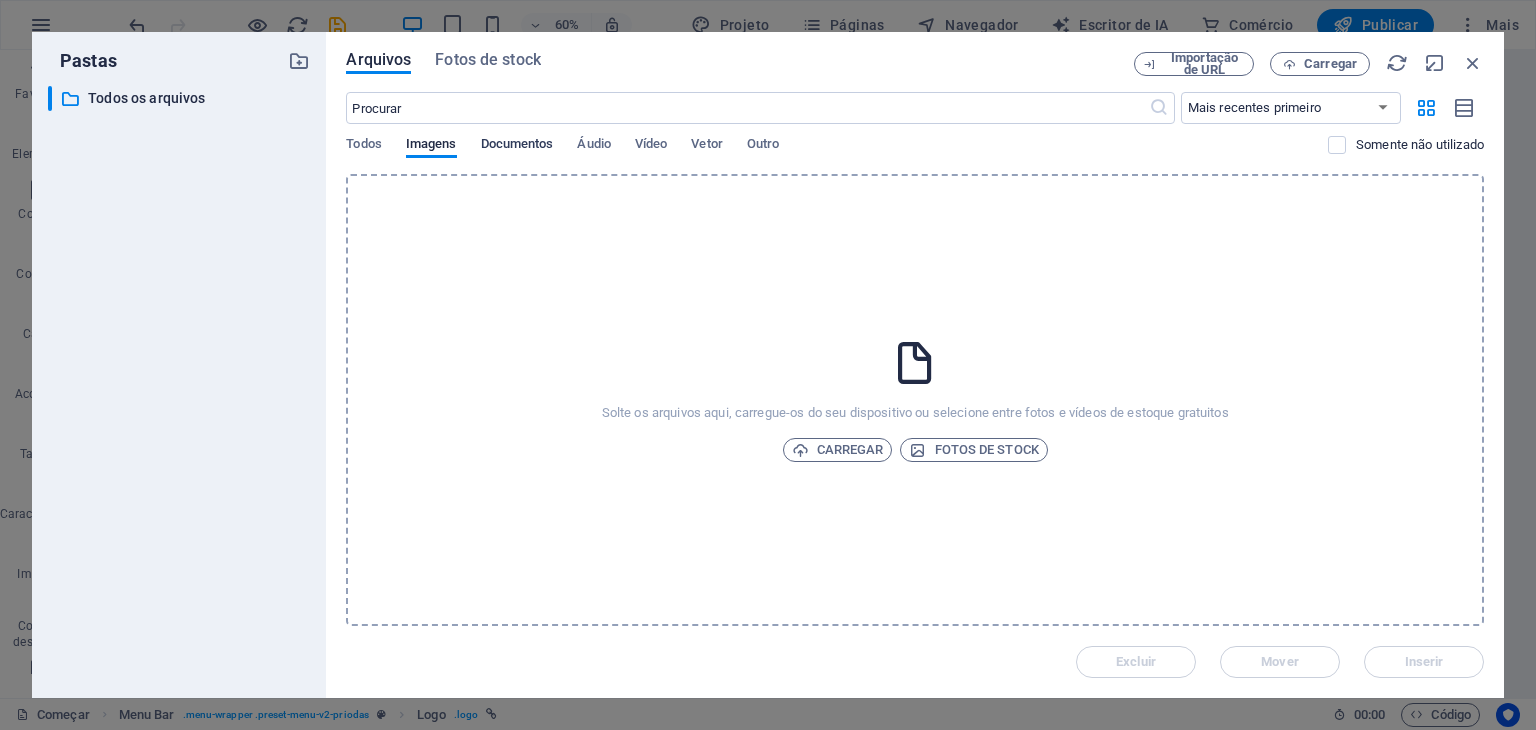 click on "Documentos" at bounding box center (517, 143) 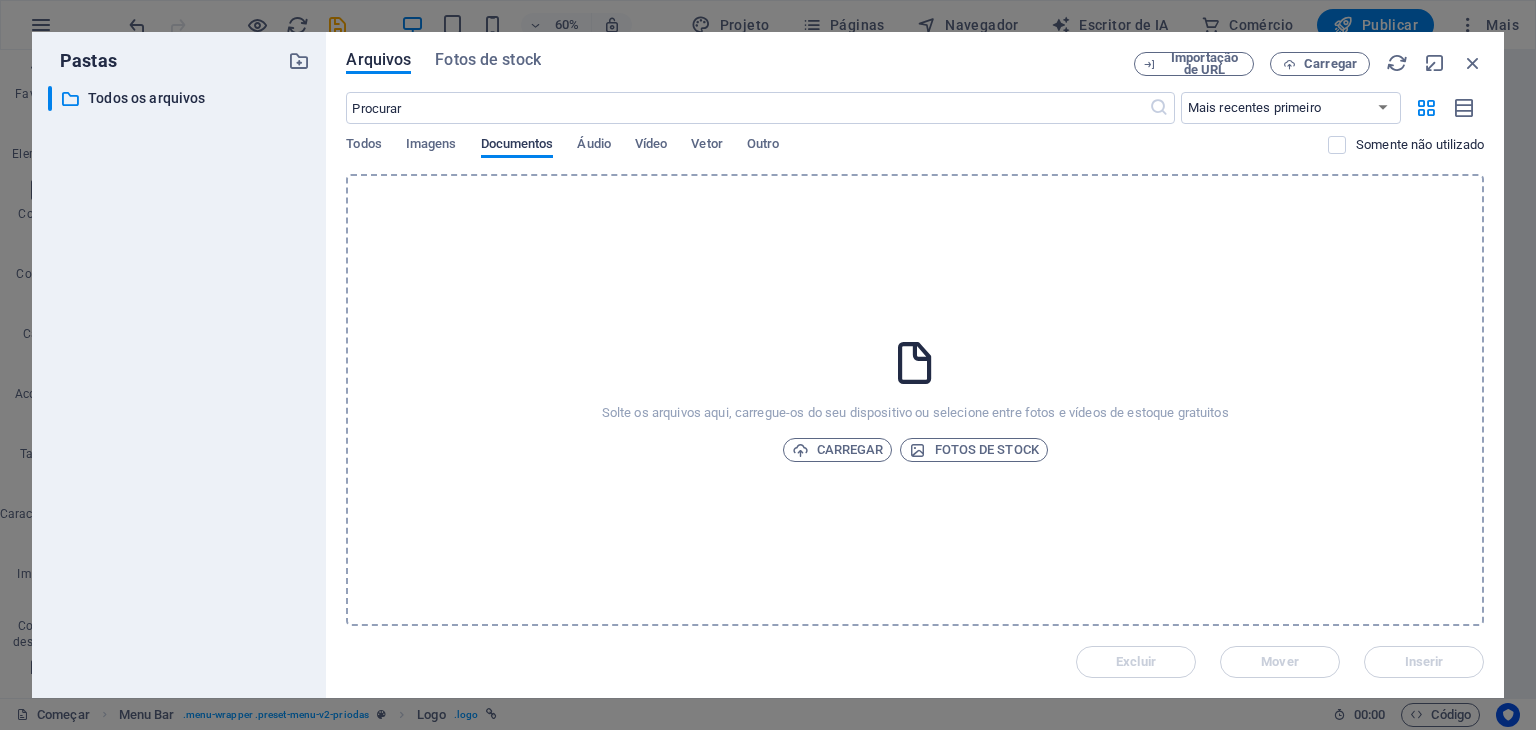 click on "Documentos" at bounding box center (517, 143) 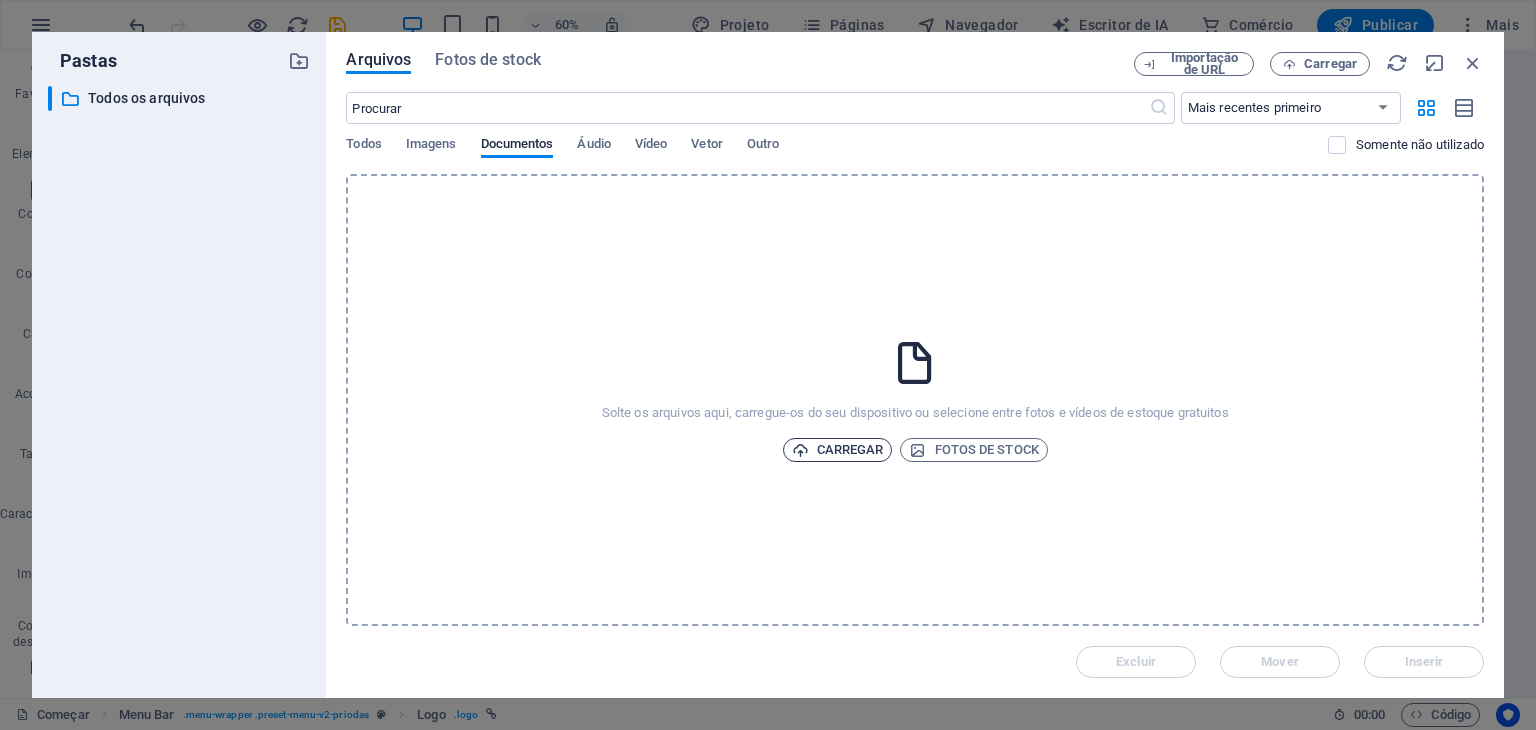 click on "Carregar" at bounding box center [850, 449] 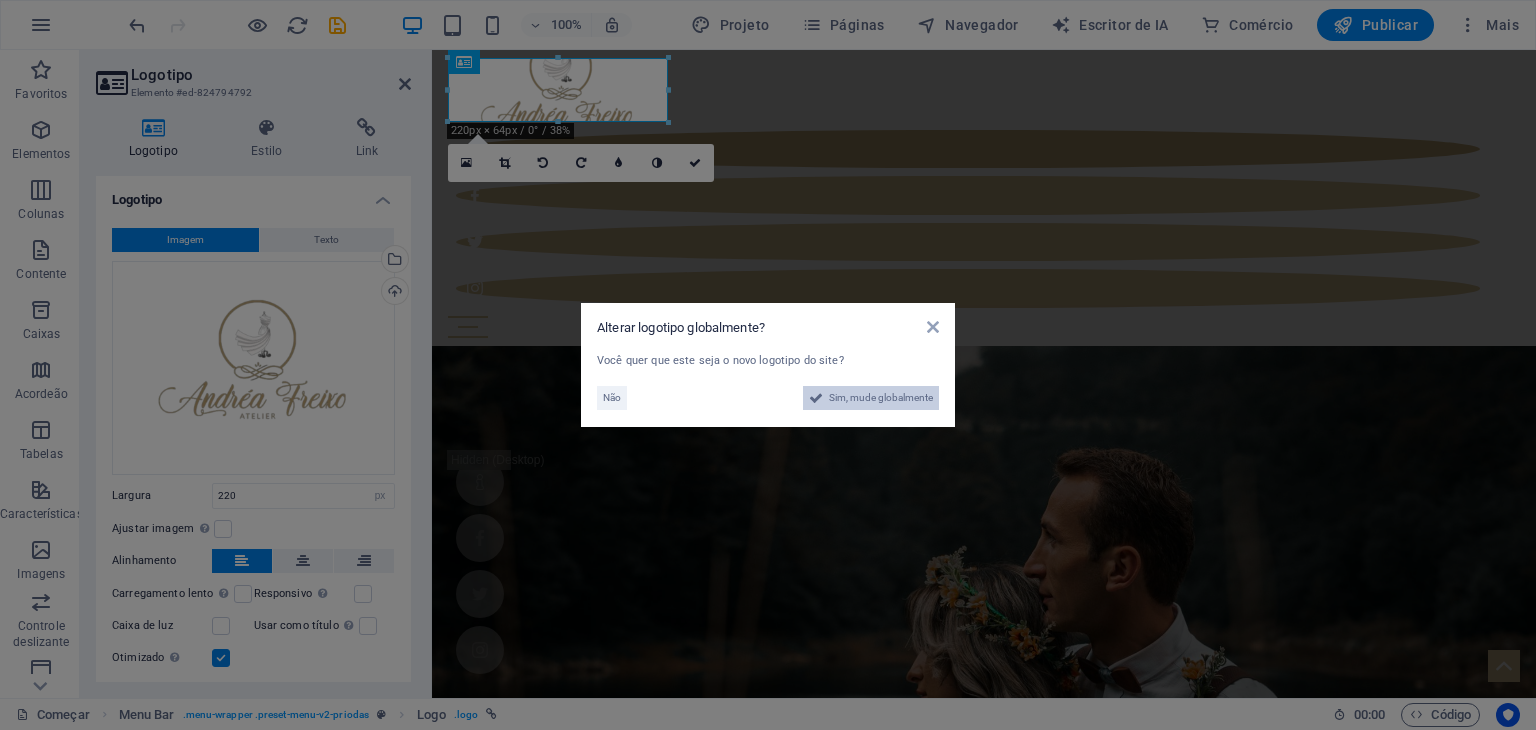 click on "Sim, mude globalmente" at bounding box center [881, 397] 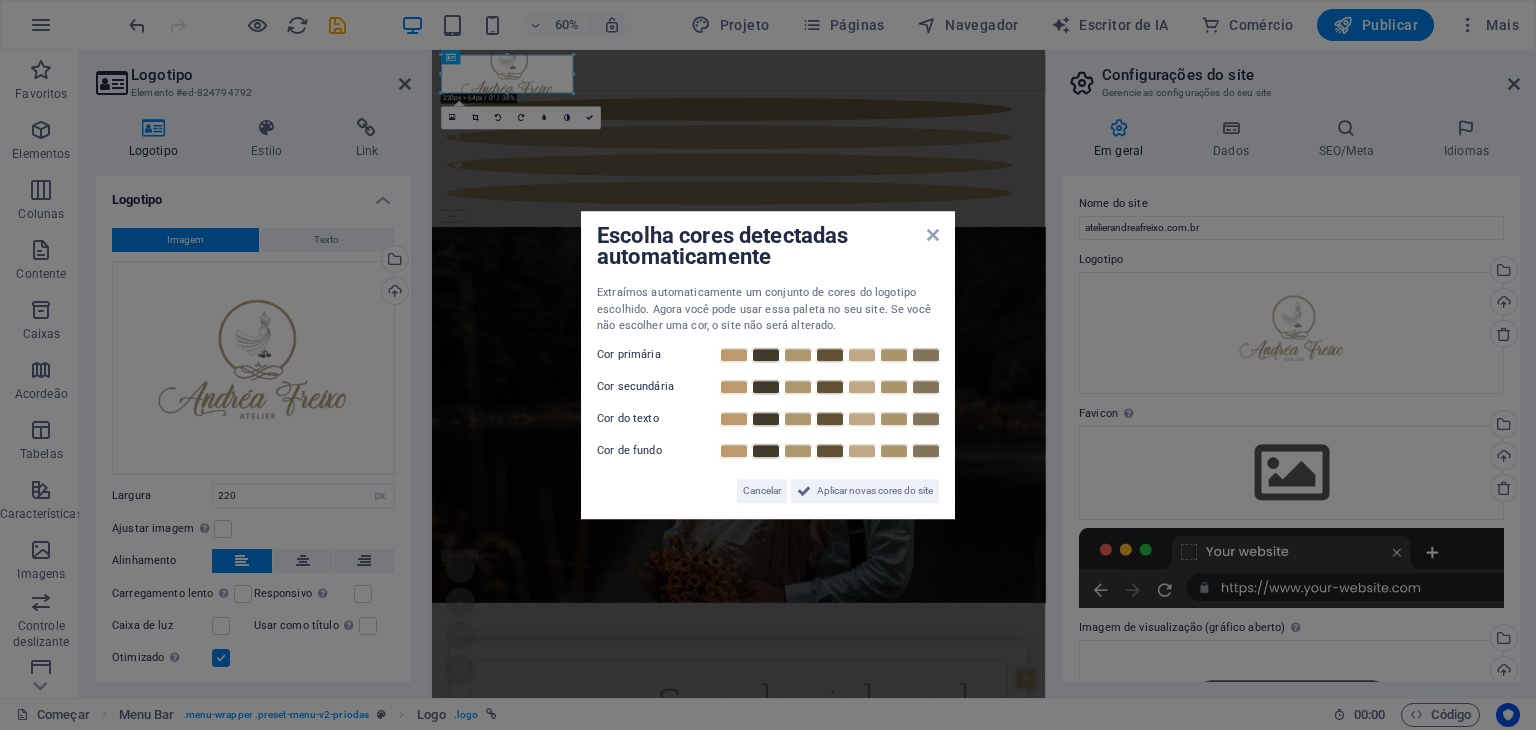 click on "Escolha cores detectadas automaticamente" at bounding box center (768, 248) 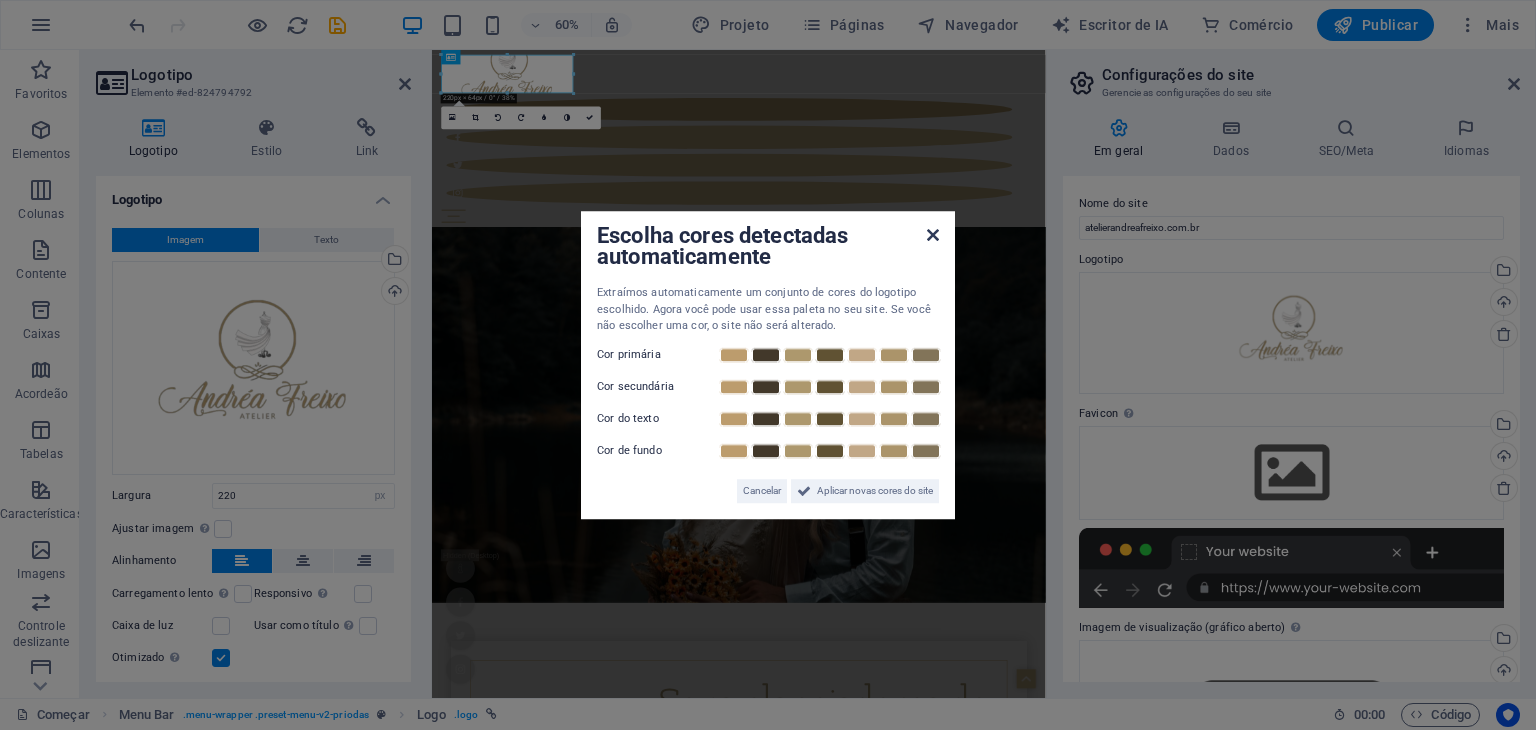 click at bounding box center (933, 235) 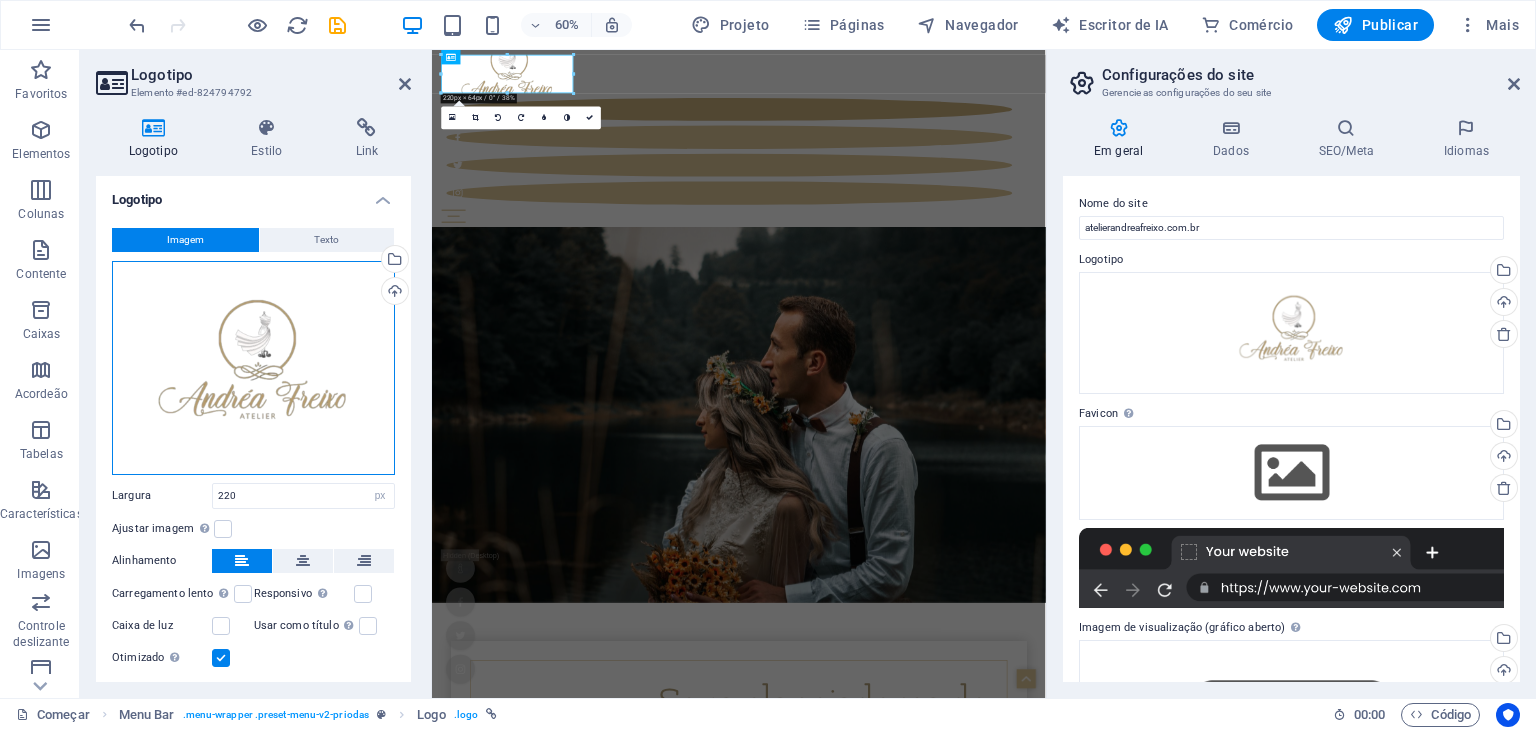 click on "Arraste os arquivos aqui, clique para escolher os arquivos ou  selecione-os em Arquivos ou em nossas fotos e vídeos de estoque gratuitos" at bounding box center (253, 368) 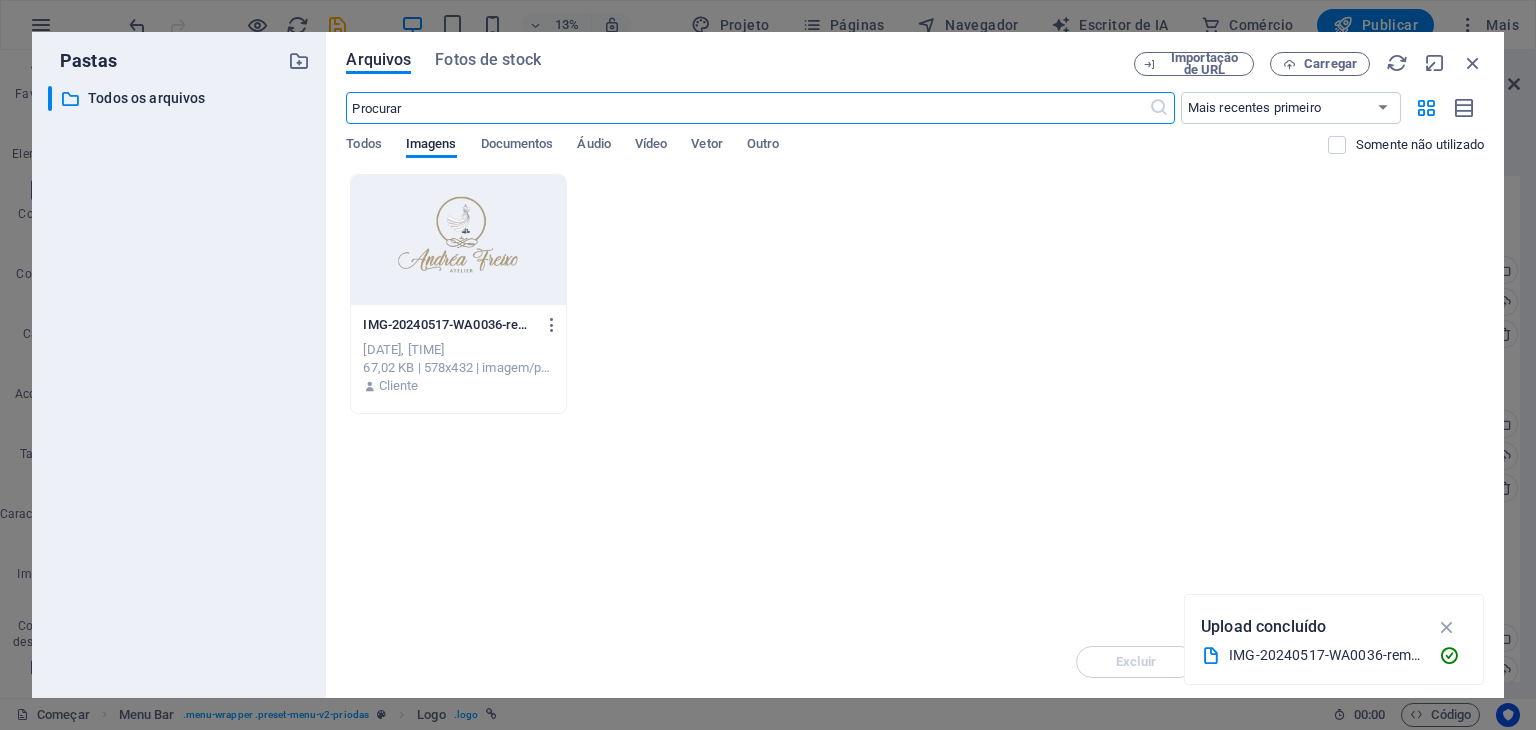 click on "Moda nupcial" at bounding box center (915, 294) 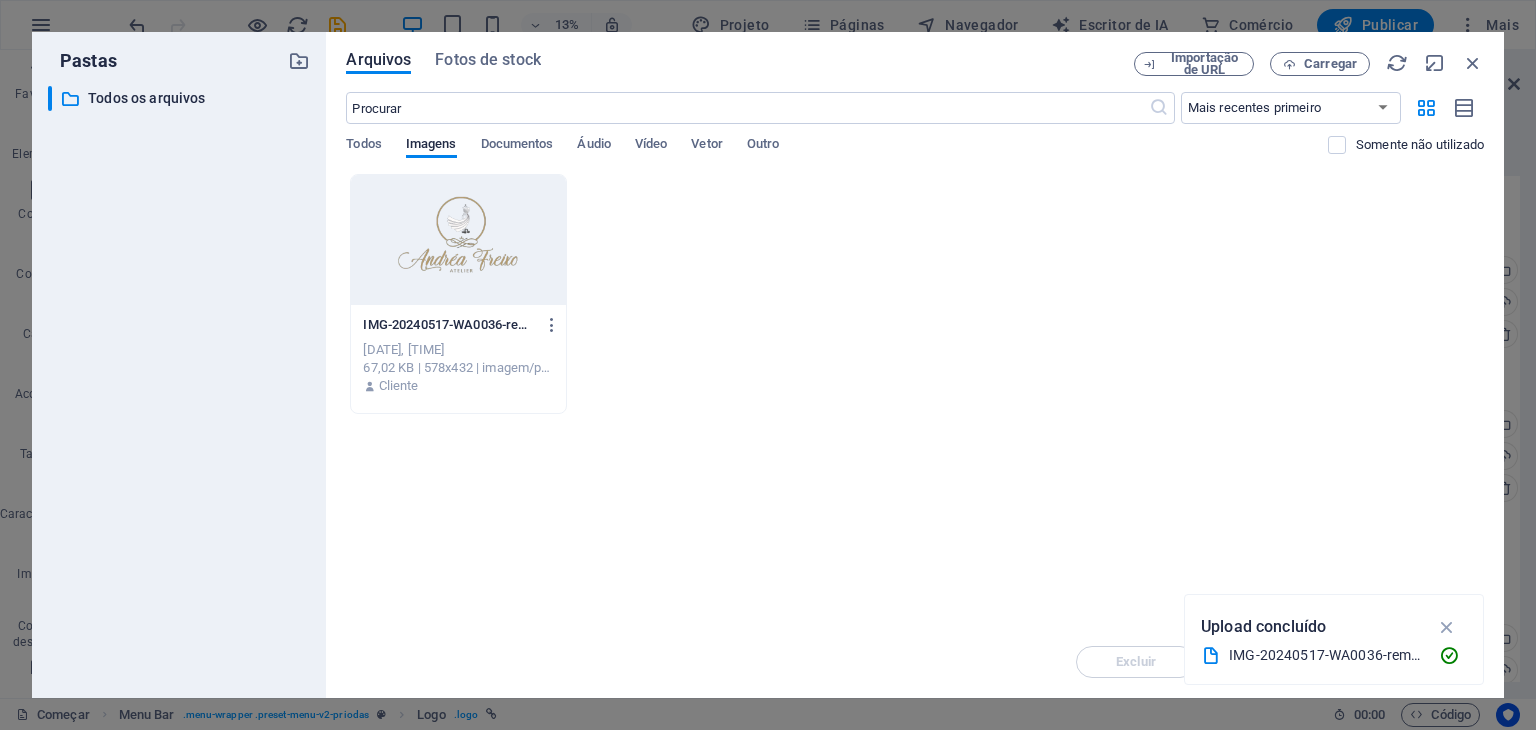 click on "Moda nupcial" at bounding box center [915, 294] 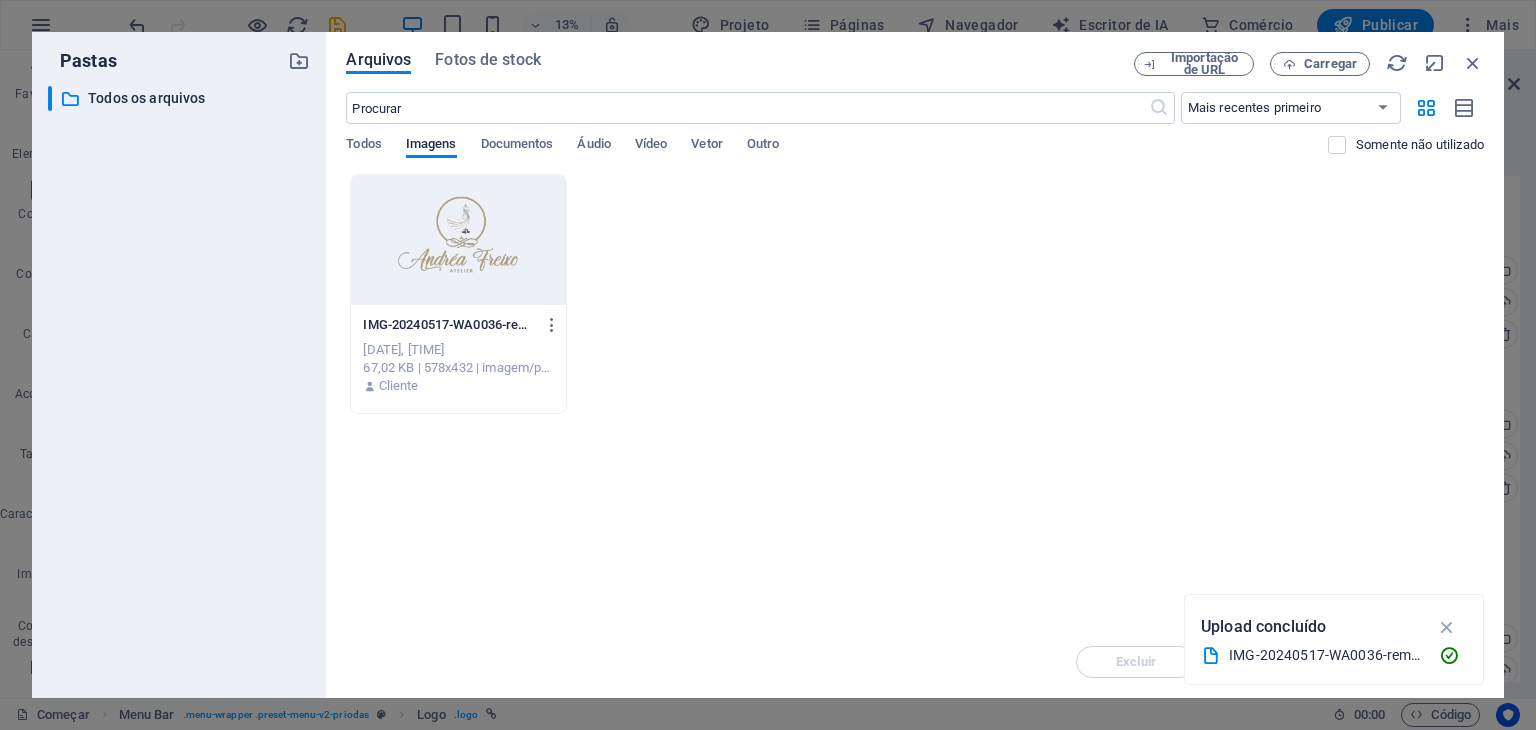 click on "Excluir Mover Inserir" at bounding box center [915, 652] 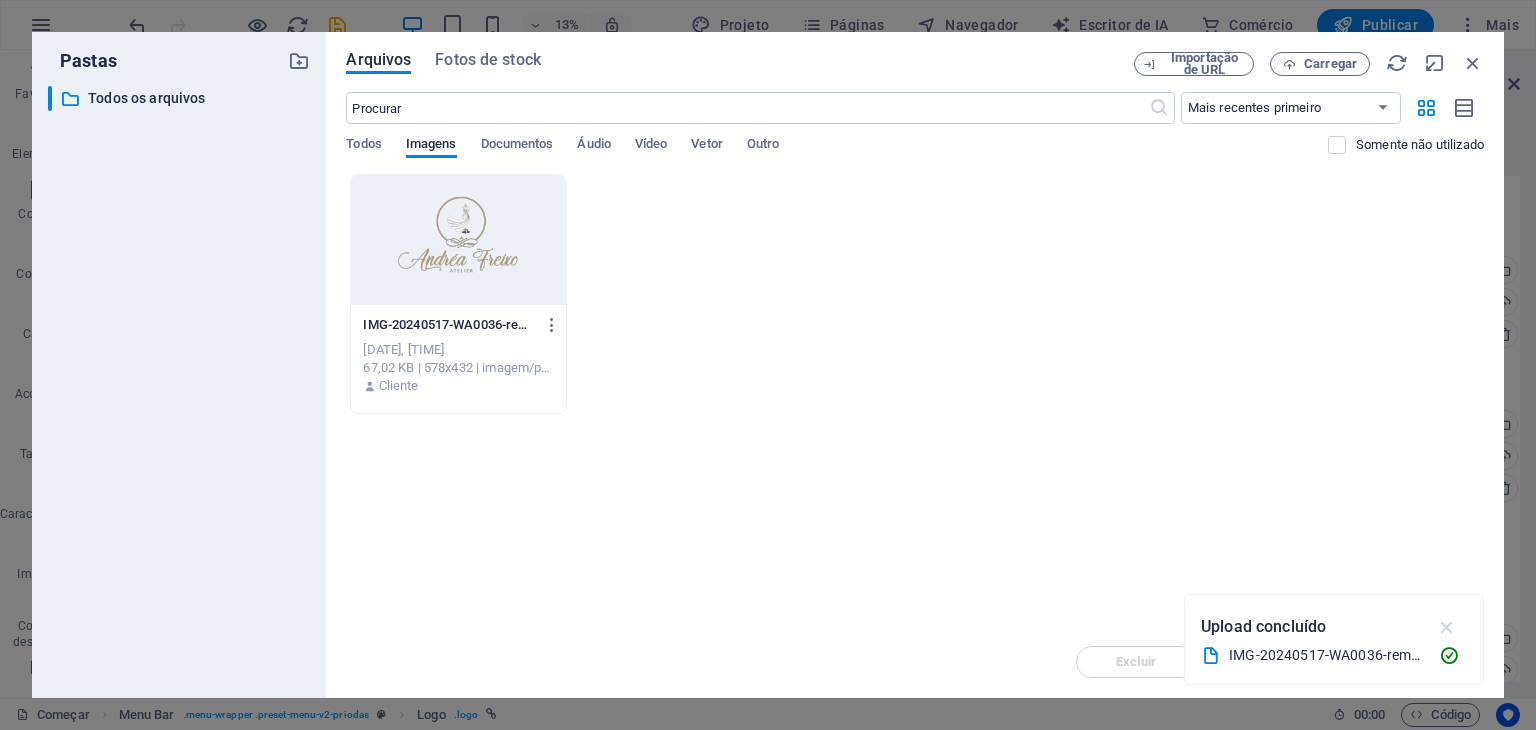 click at bounding box center (1447, 627) 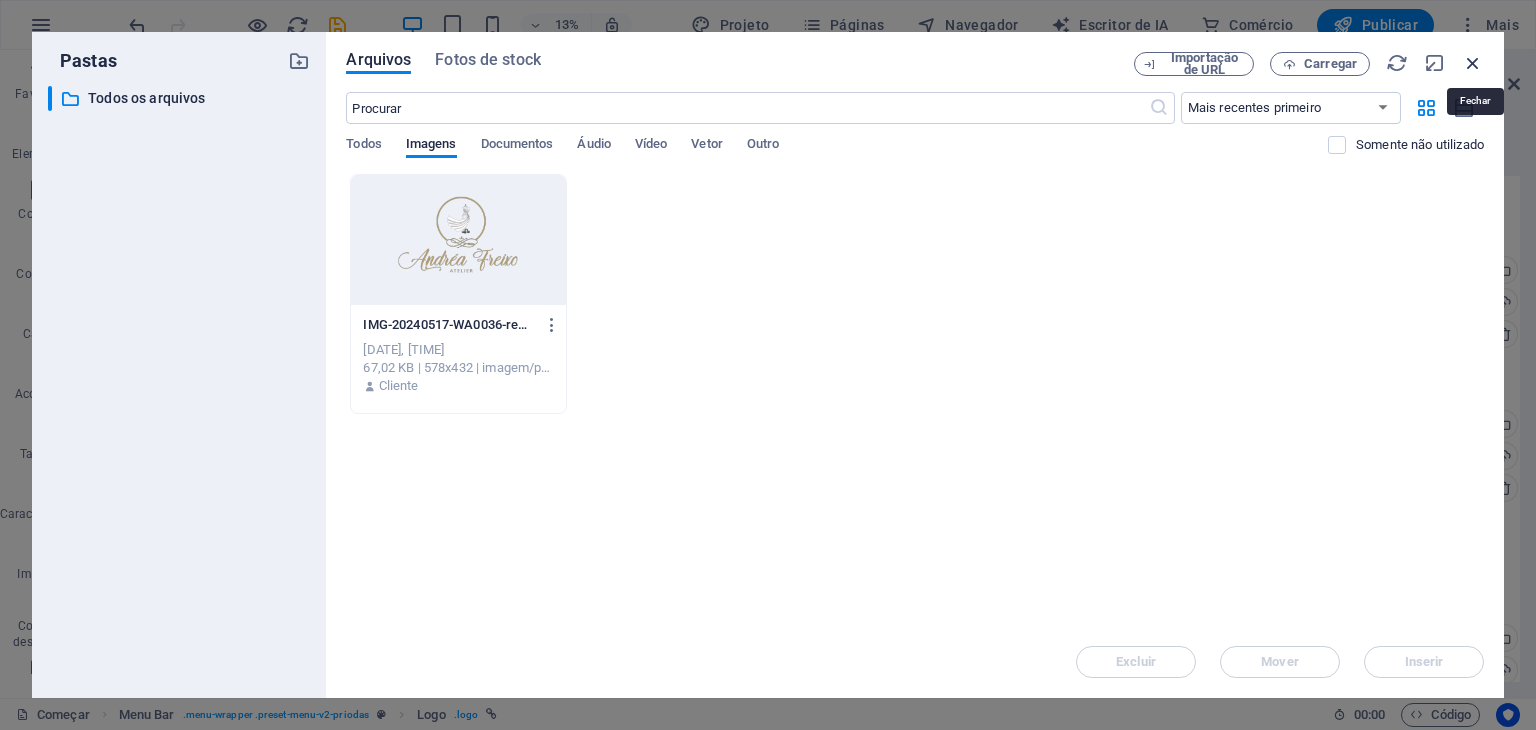 click at bounding box center [1473, 63] 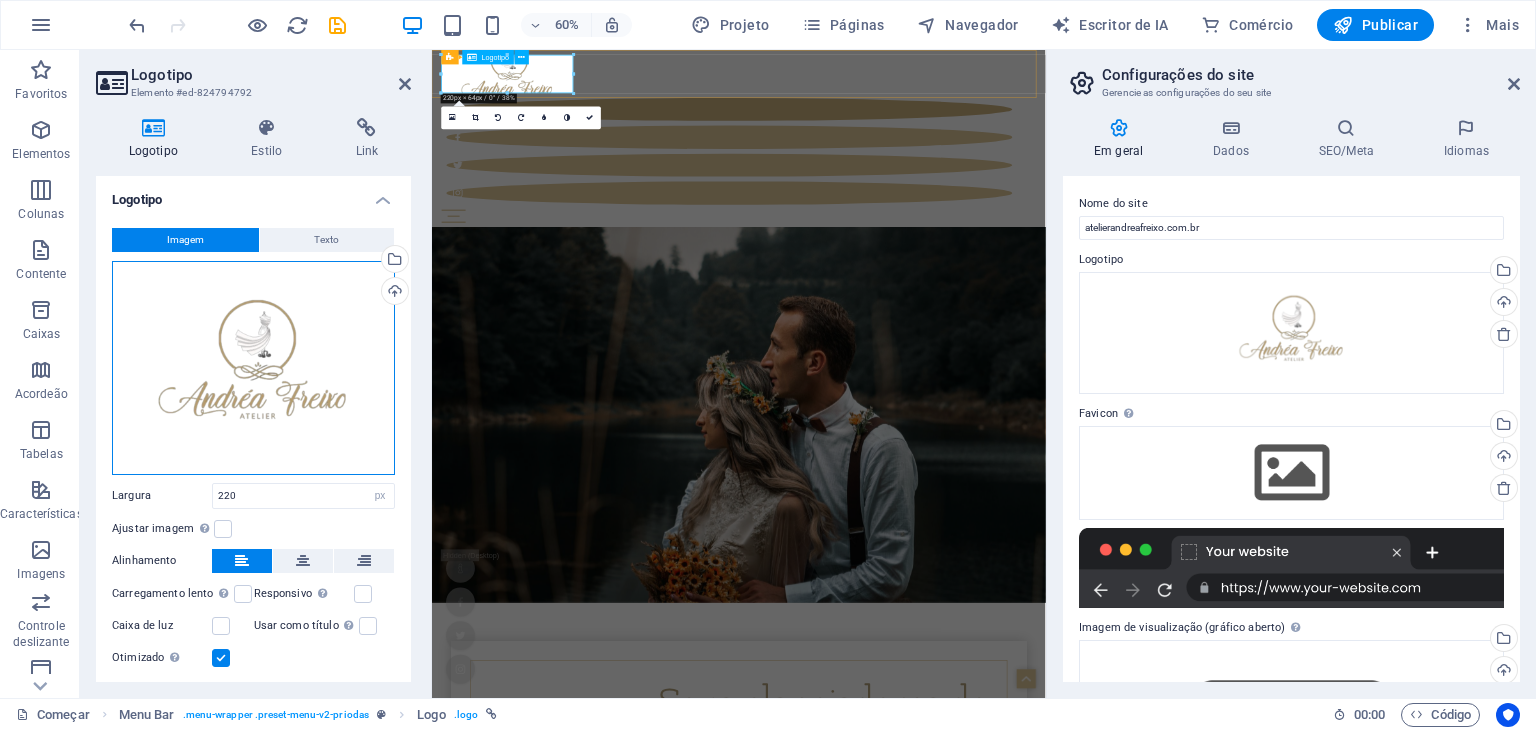 drag, startPoint x: 721, startPoint y: 415, endPoint x: 607, endPoint y: 101, distance: 334.0539 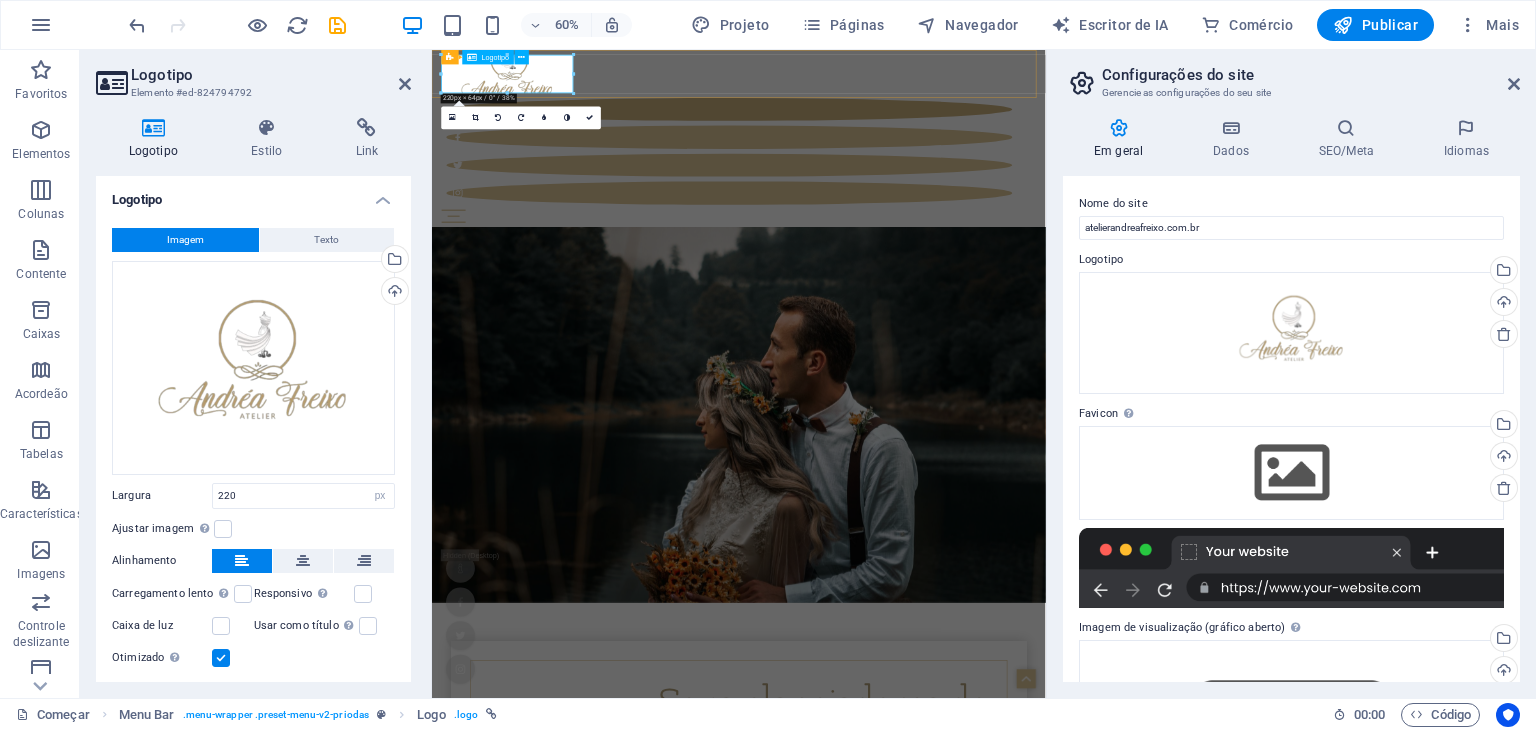 click at bounding box center [943, 90] 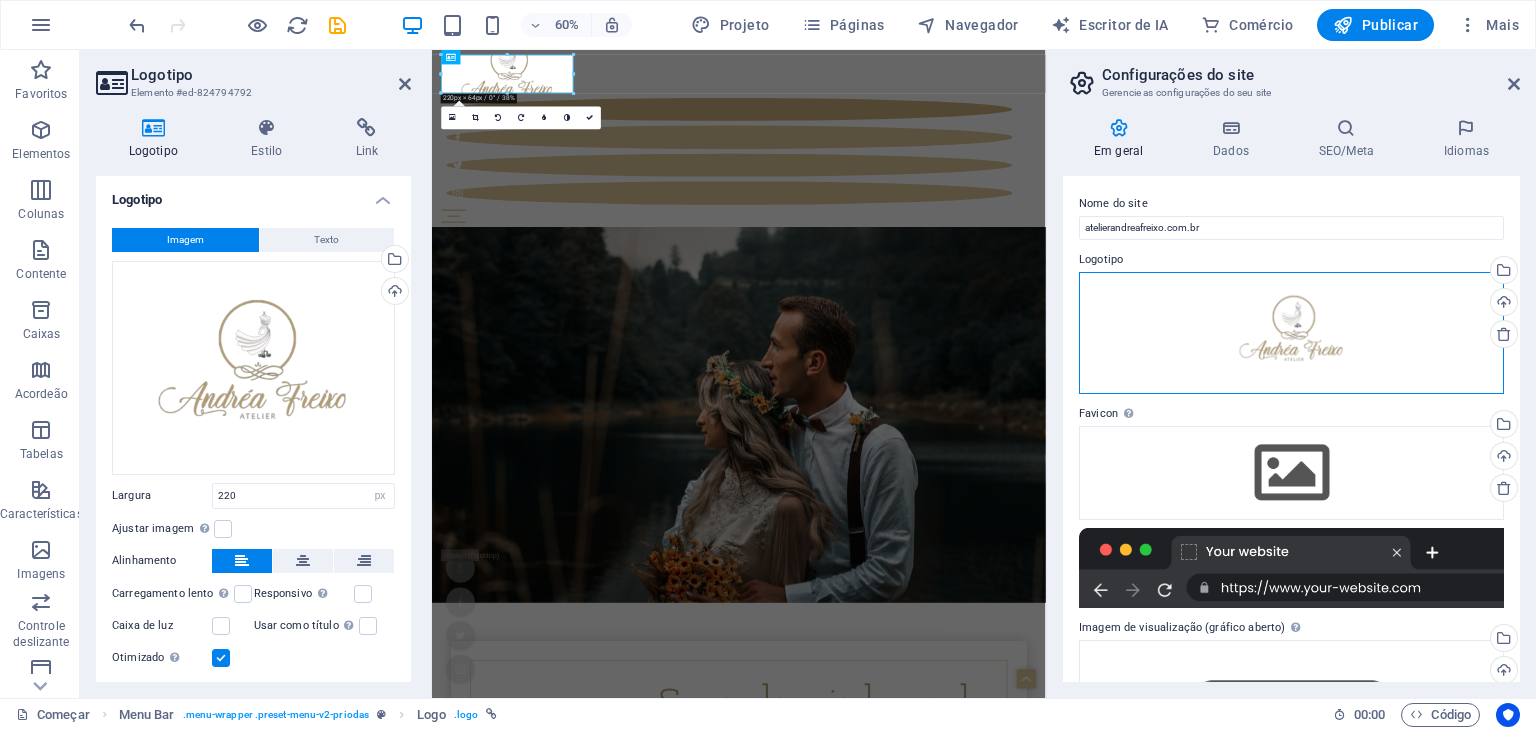 click on "Arraste os arquivos aqui, clique para escolher os arquivos ou  selecione-os em Arquivos ou em nossas fotos e vídeos de estoque gratuitos" at bounding box center (1291, 333) 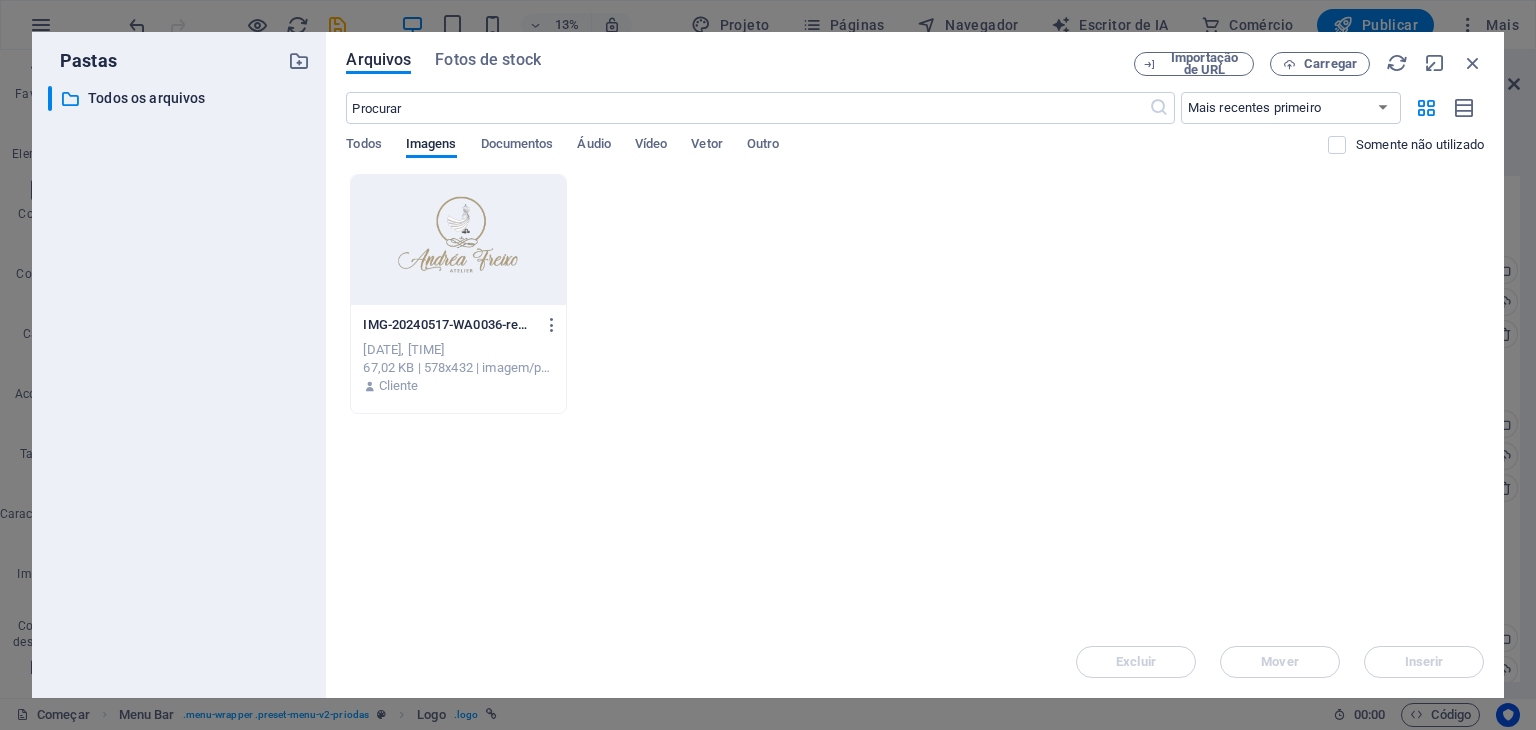 click on "[DATE], [TIME]" at bounding box center [403, 349] 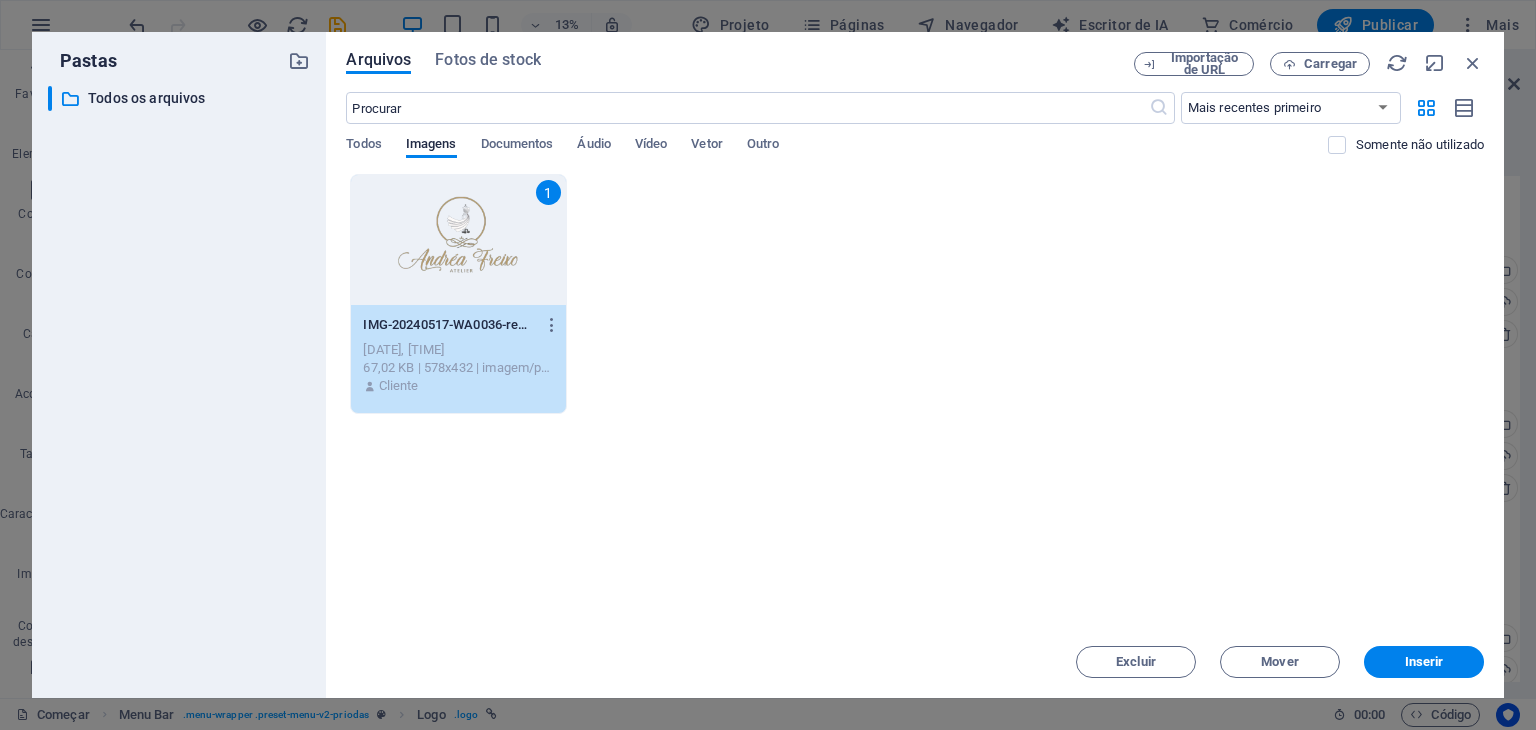 click on "1" at bounding box center (458, 240) 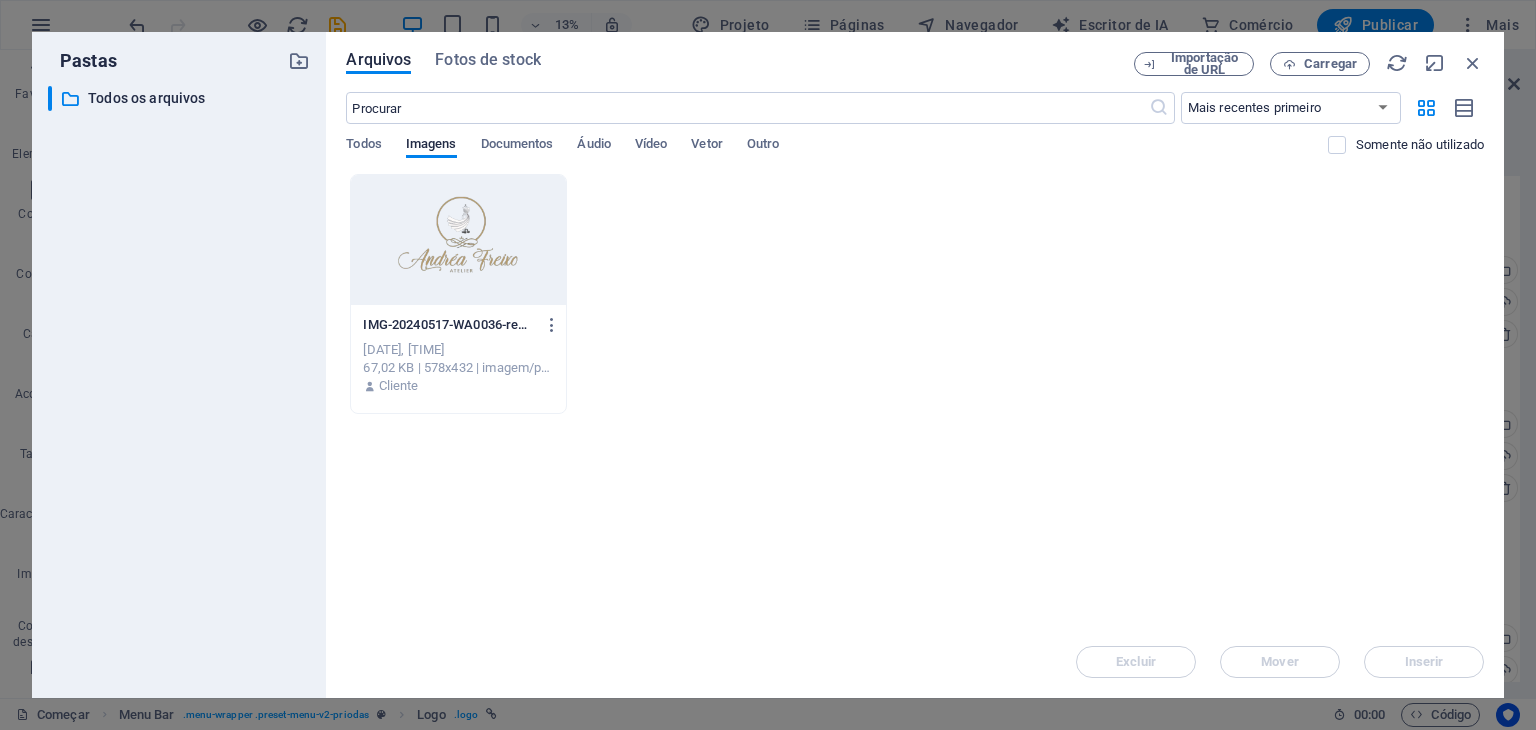 click on "Pastas ​ All files Todos os arquivos Arquivos Fotos de stock Importação de URL Carregar ​ Mais recentes primeiro Mais antigo primeiro Nome (AZ) Nome (ZA) Tamanho (0-9) Tamanho (9-0) Resolução (0-9) Resolução (9-0) Todos Imagens Documentos Áudio Vídeo Vetor Outro Somente não utilizado Solte os arquivos aqui para enviá-los instantaneamente IMG-20240517-WA0036-removebg-preview-MqIA3OLD9PM-Cu43n0EvJw.png IMG-20240517-WA0036-removebg-preview-MqIA3OLD9PM-Cu43n0EvJw.png [DATE], [TIME] 67,02 KB | 578x432 | imagem/png Cliente Excluir Mover Inserir" at bounding box center (768, 365) 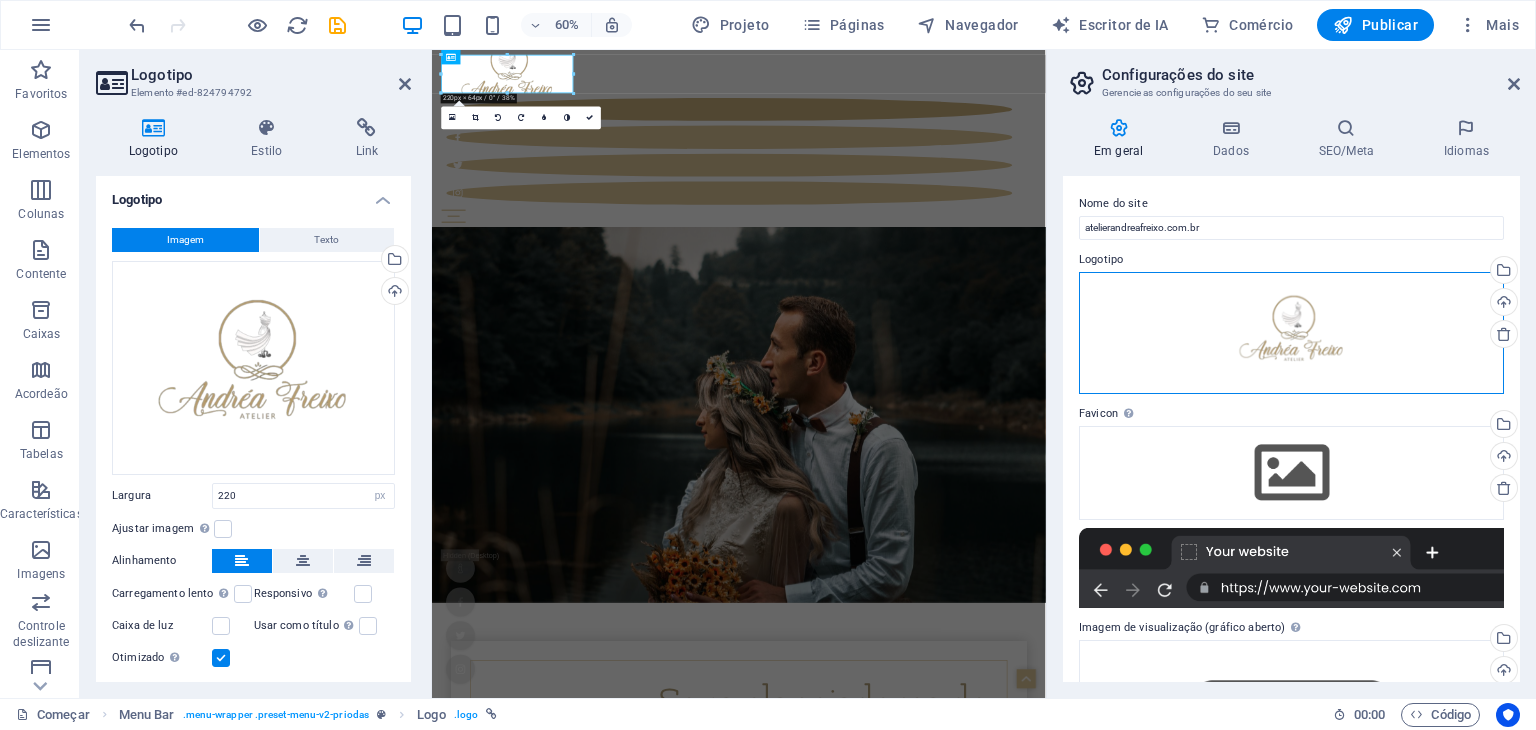 click on "Arraste os arquivos aqui, clique para escolher os arquivos ou  selecione-os em Arquivos ou em nossas fotos e vídeos de estoque gratuitos" at bounding box center [1291, 333] 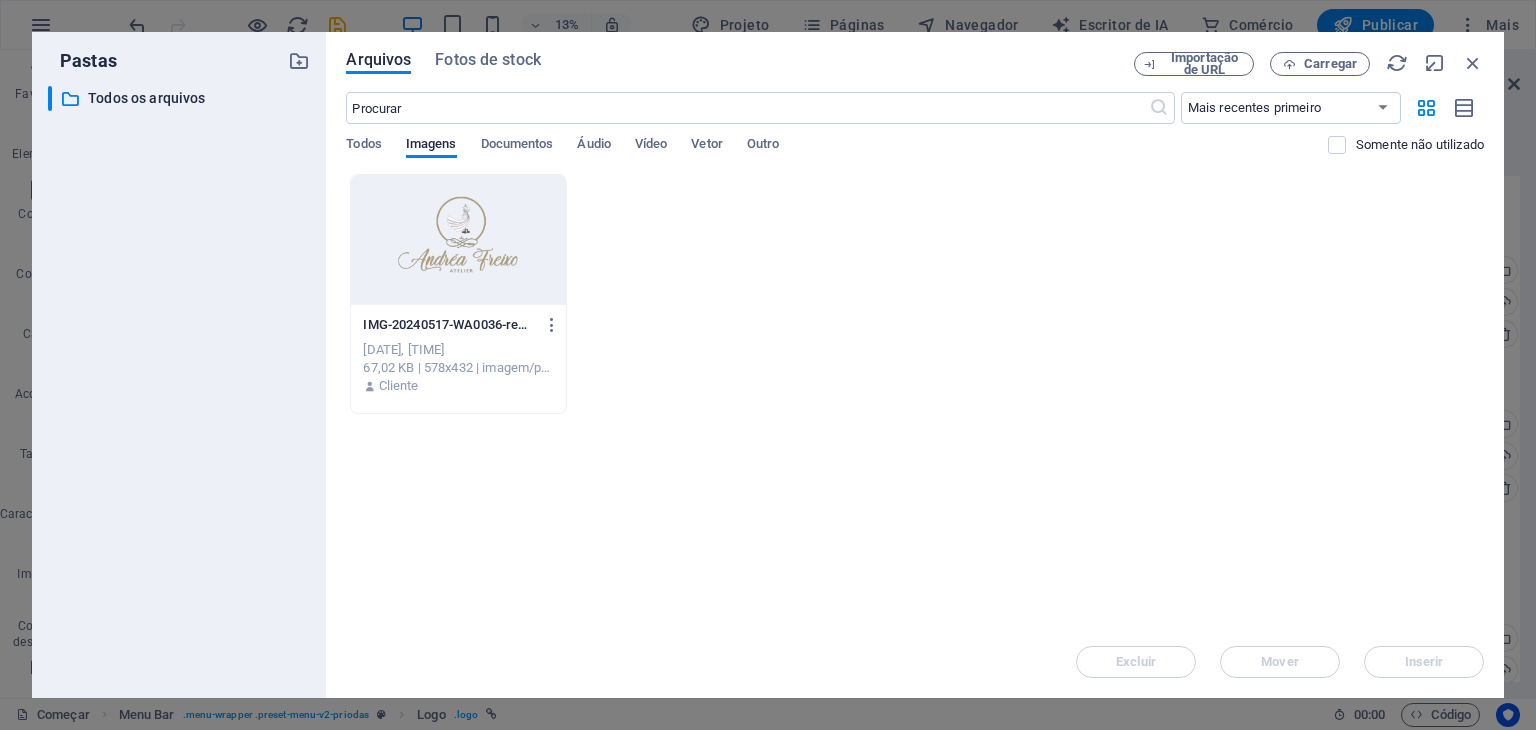 drag, startPoint x: 1364, startPoint y: 593, endPoint x: 1363, endPoint y: 350, distance: 243.00206 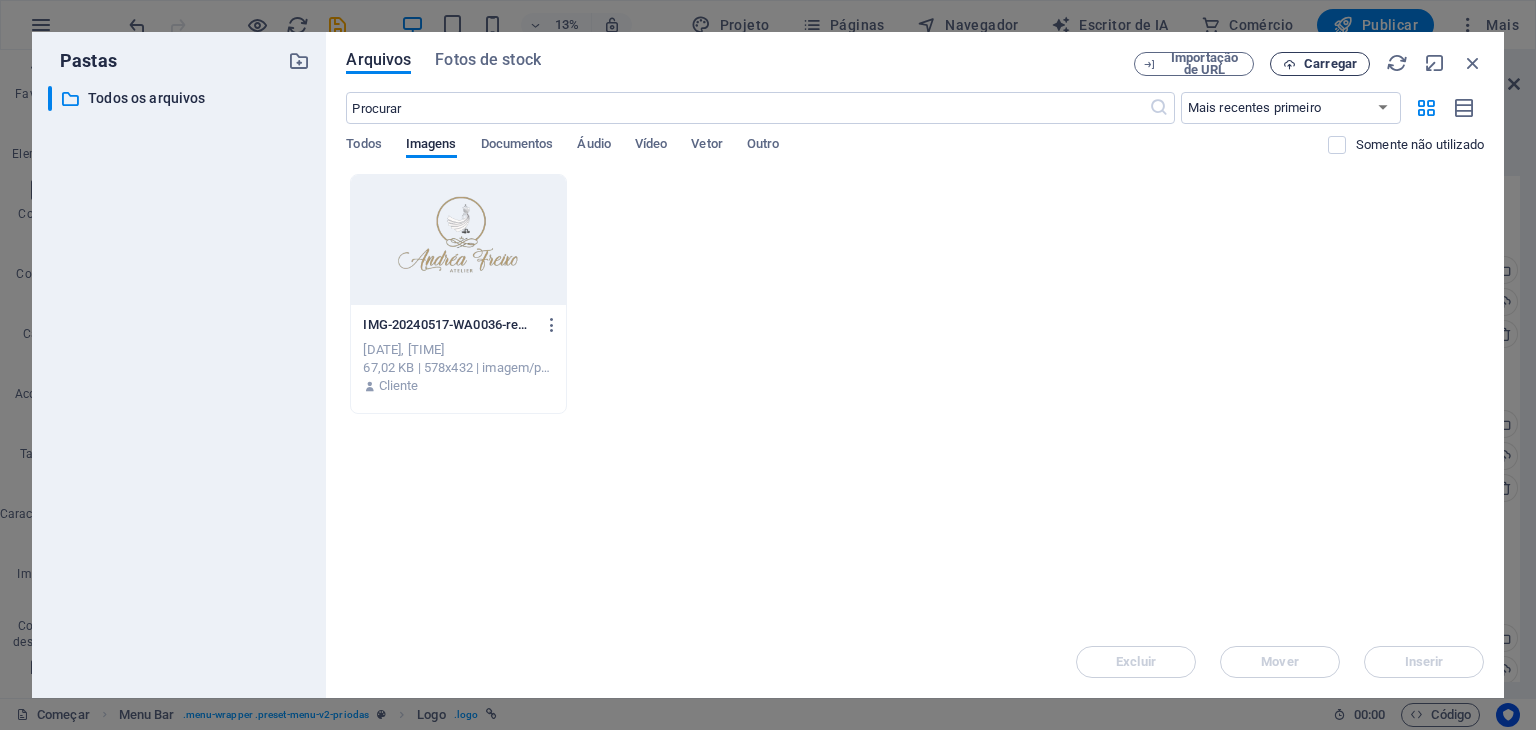 click on "Carregar" at bounding box center (1330, 63) 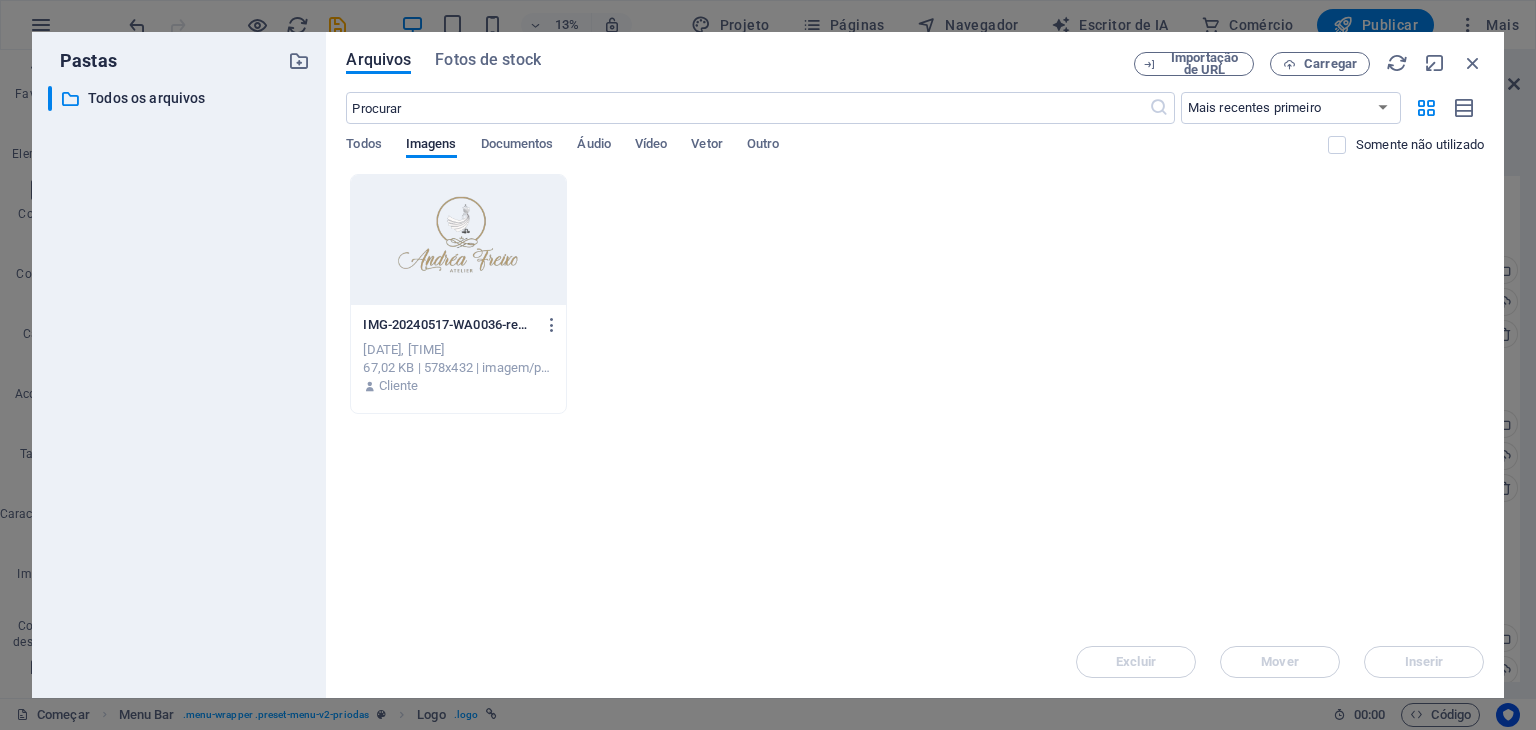 click at bounding box center (458, 240) 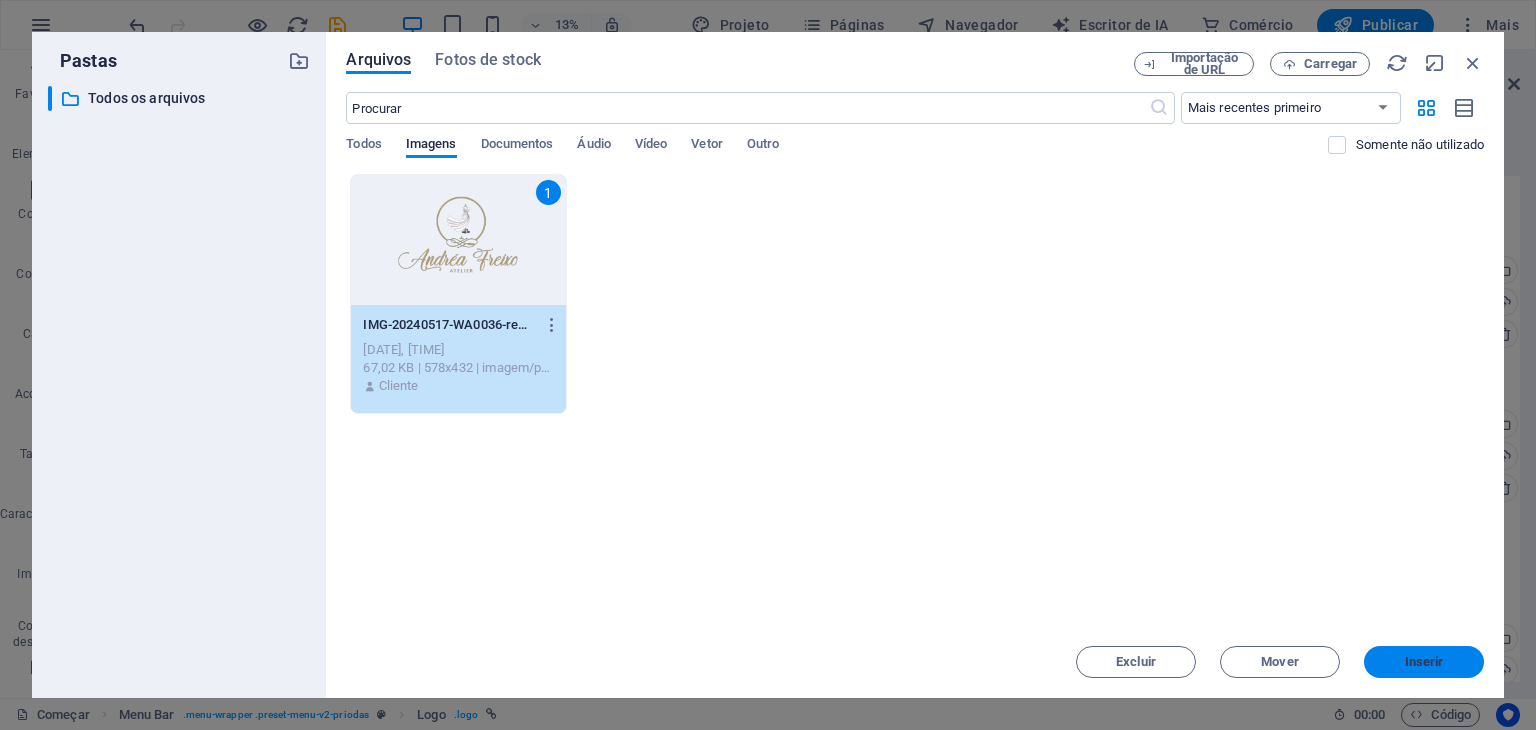 click on "Inserir" at bounding box center [1424, 661] 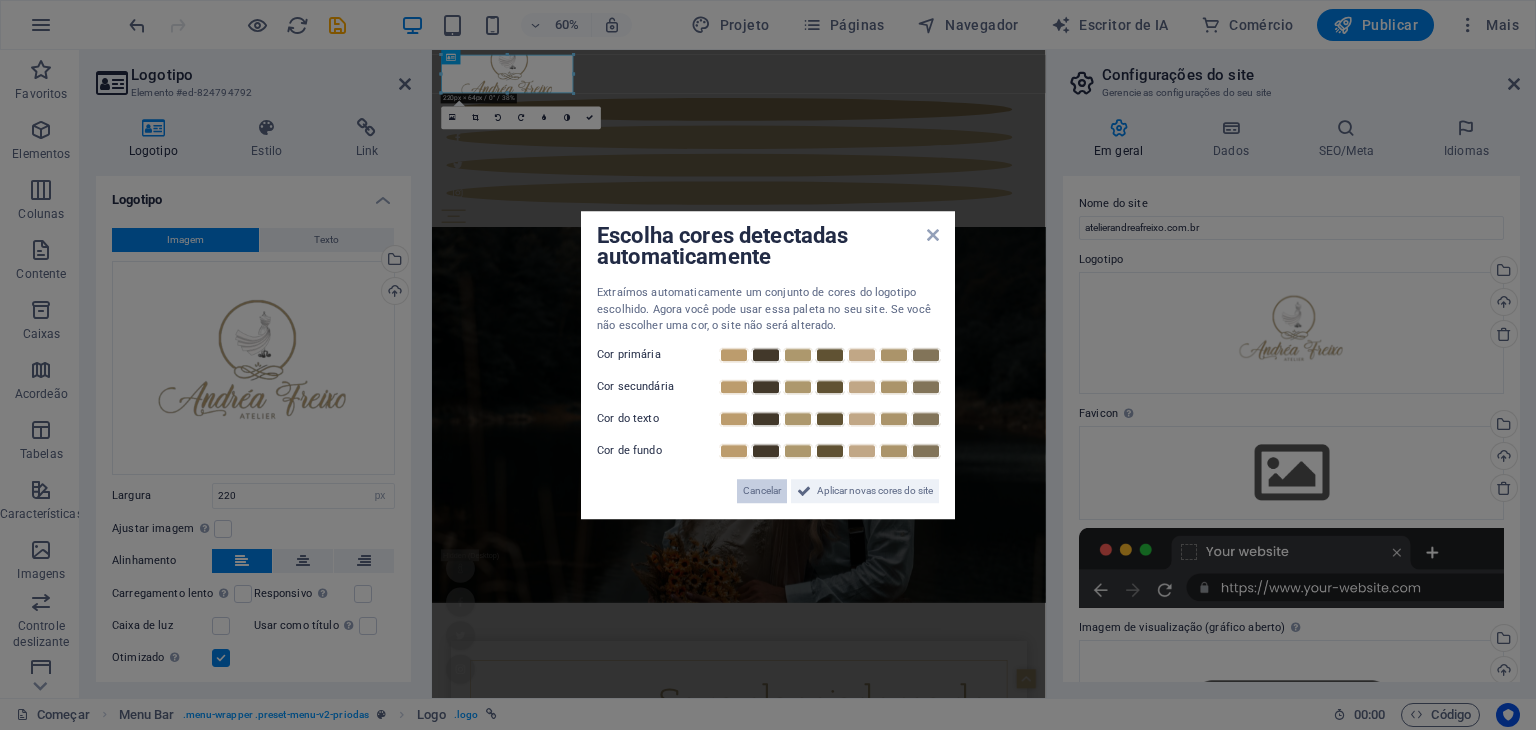 click on "Cancelar" at bounding box center (762, 490) 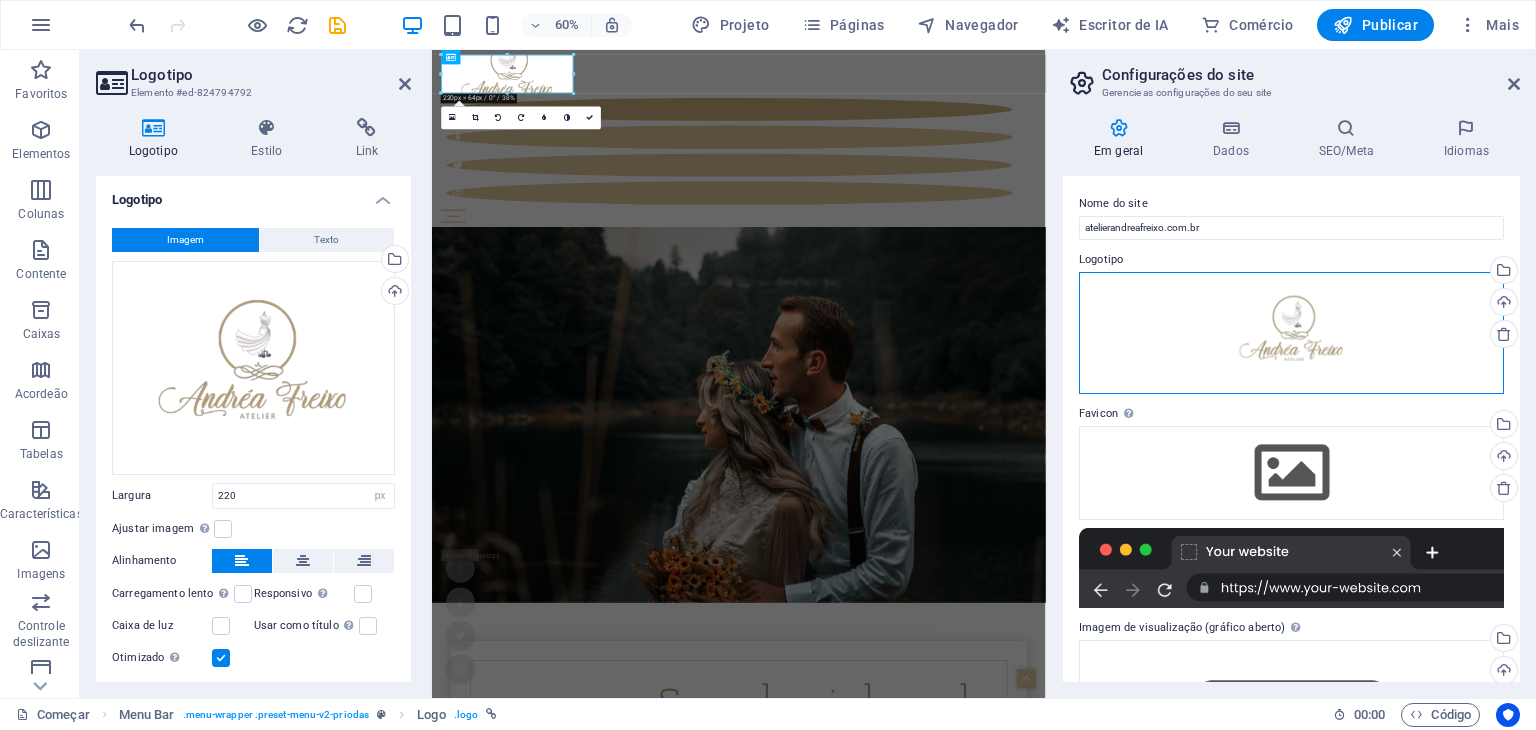 click on "Arraste os arquivos aqui, clique para escolher os arquivos ou  selecione-os em Arquivos ou em nossas fotos e vídeos de estoque gratuitos" at bounding box center [1291, 333] 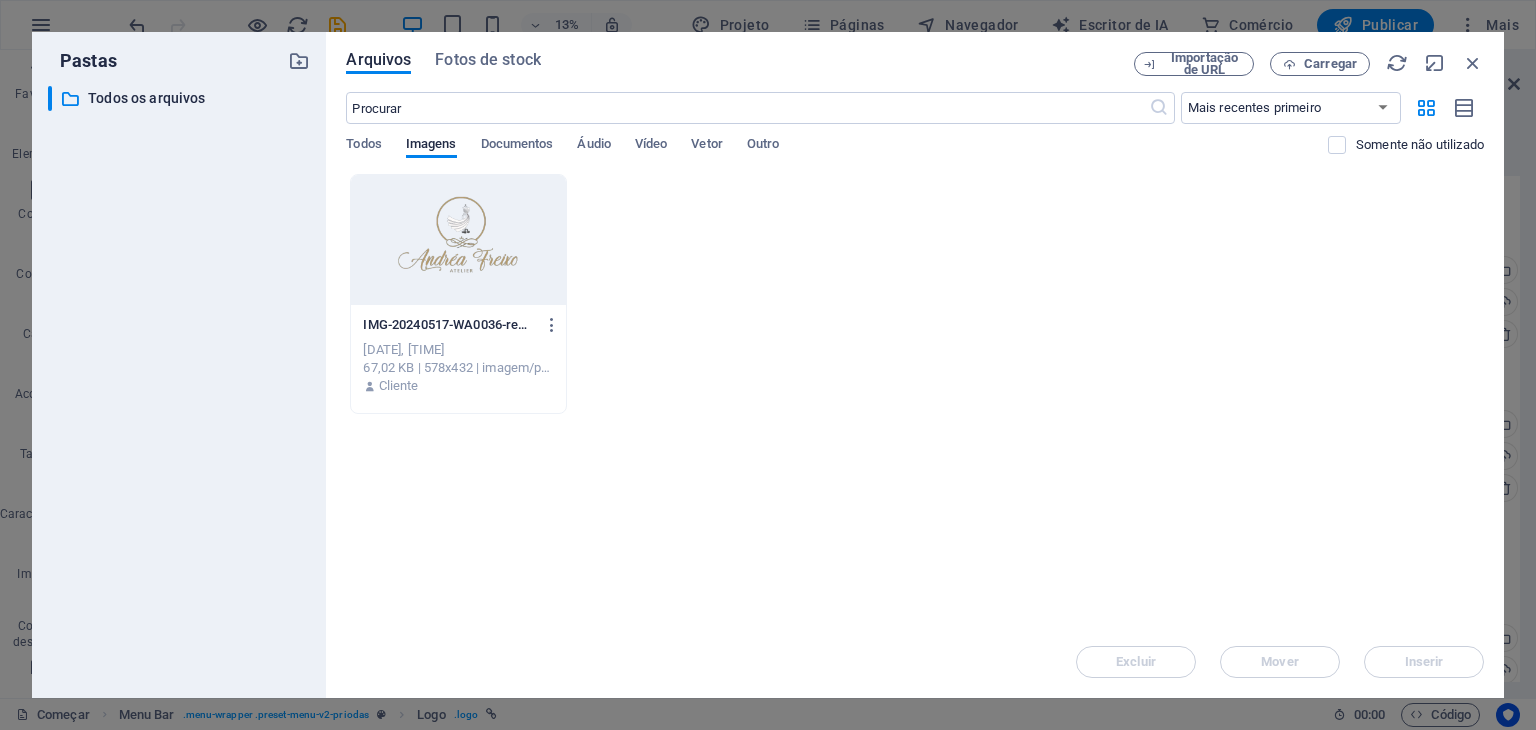 click at bounding box center [458, 240] 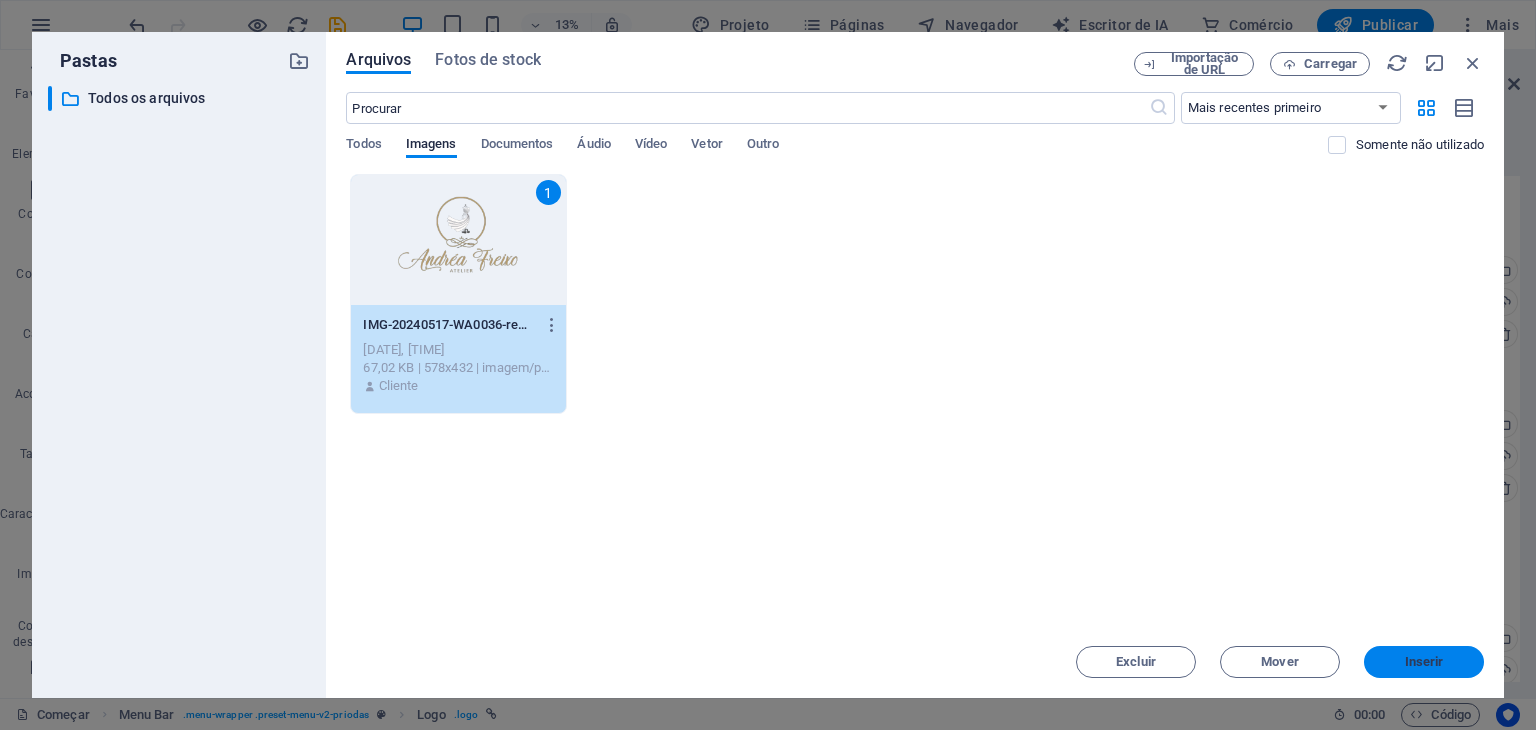 click on "Inserir" at bounding box center (1424, 661) 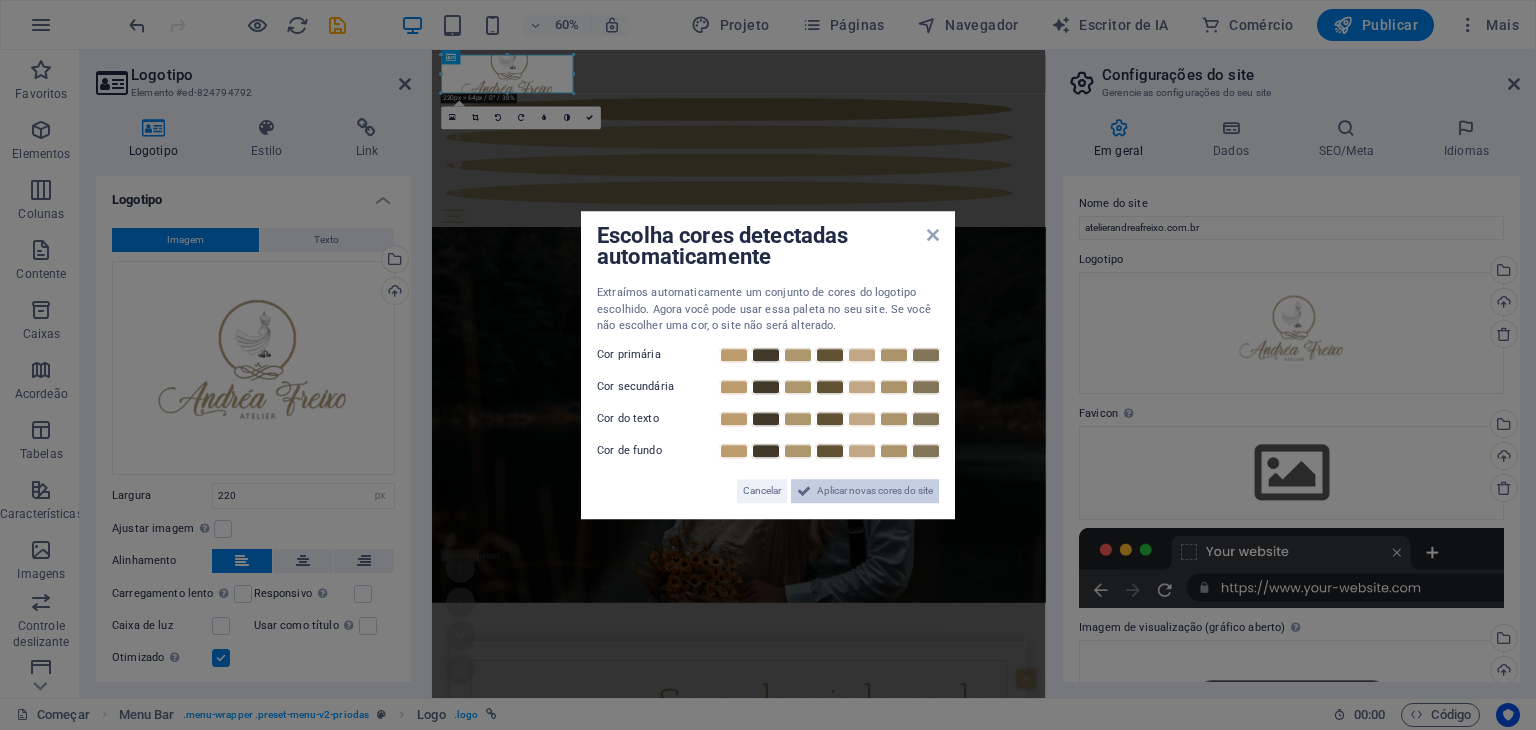 click on "Aplicar novas cores do site" at bounding box center (875, 490) 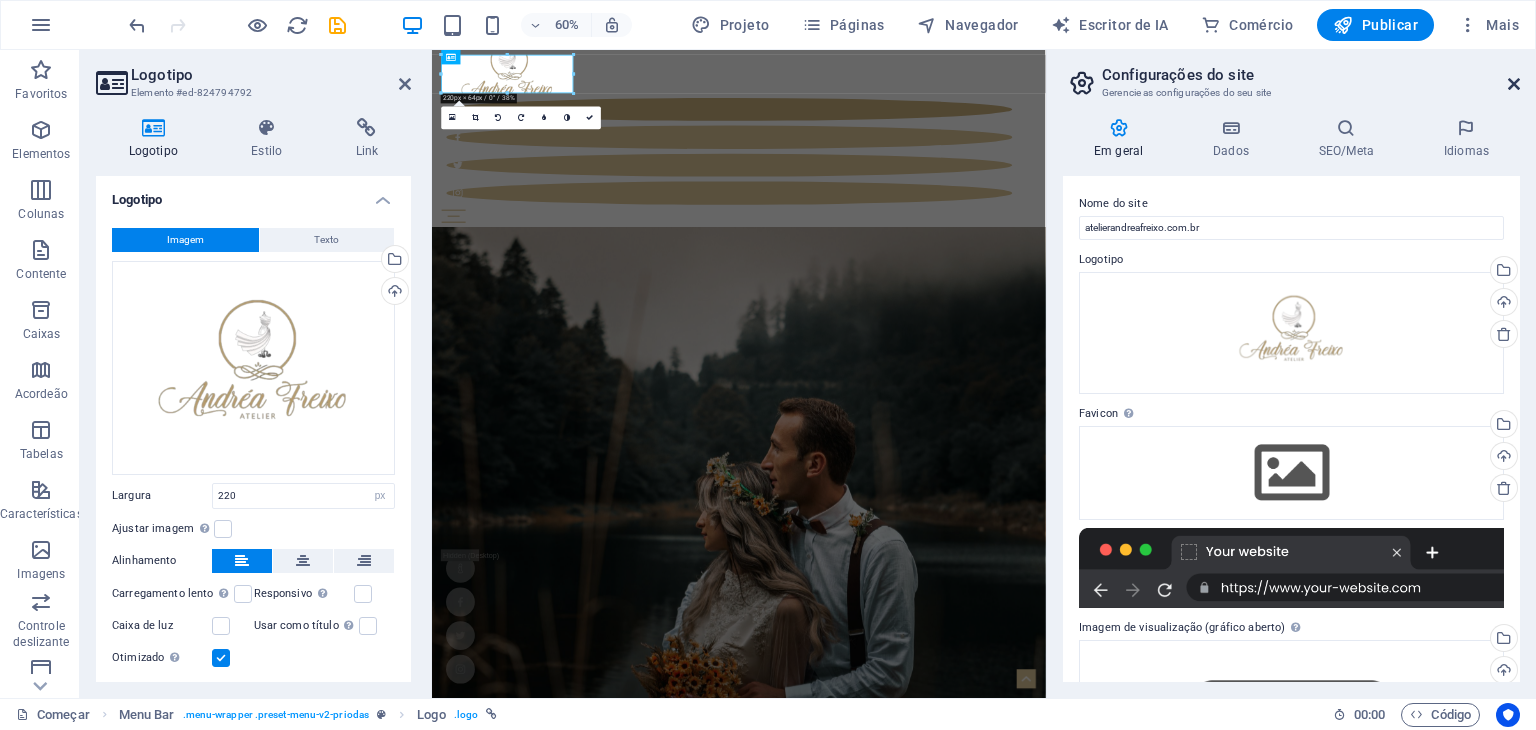 click at bounding box center [1514, 84] 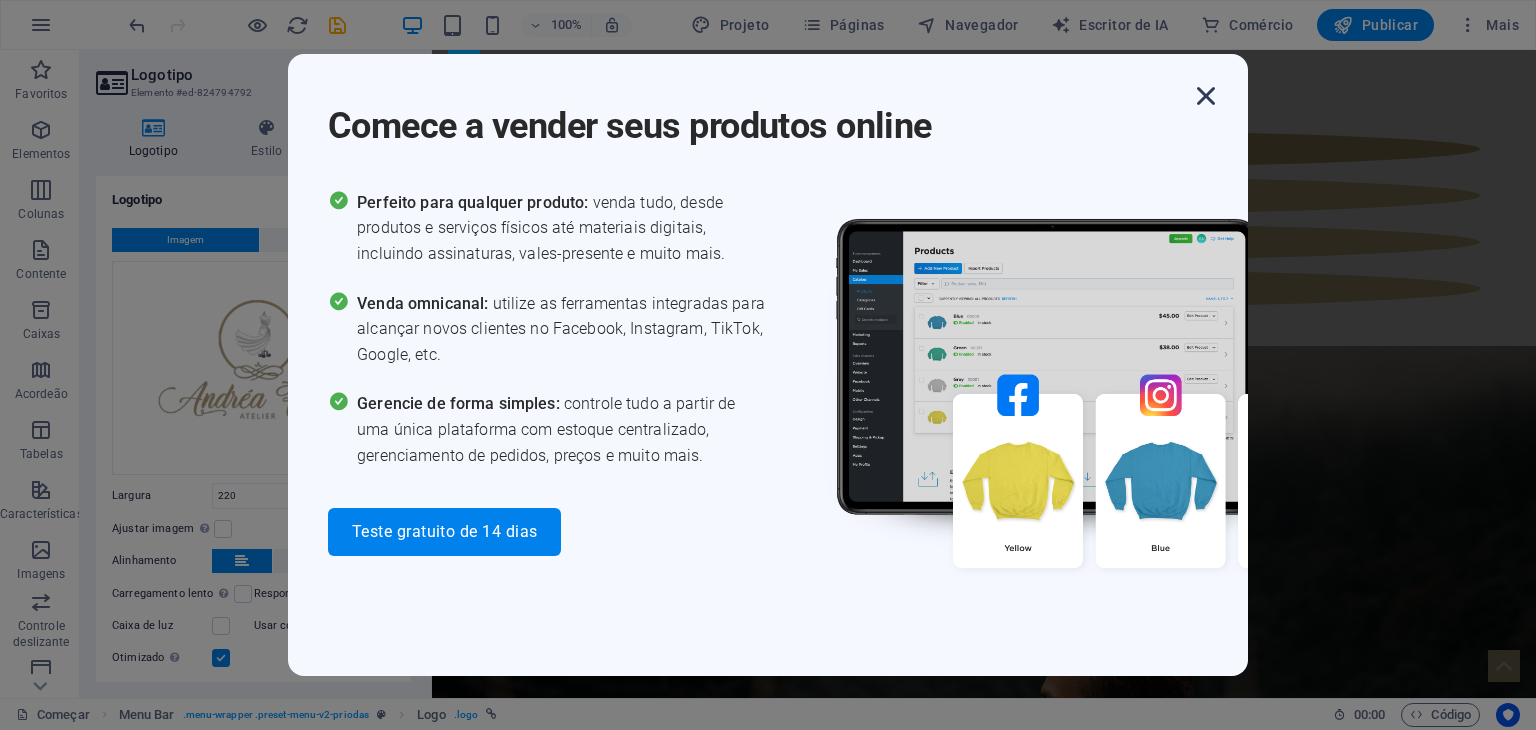 click at bounding box center (1206, 96) 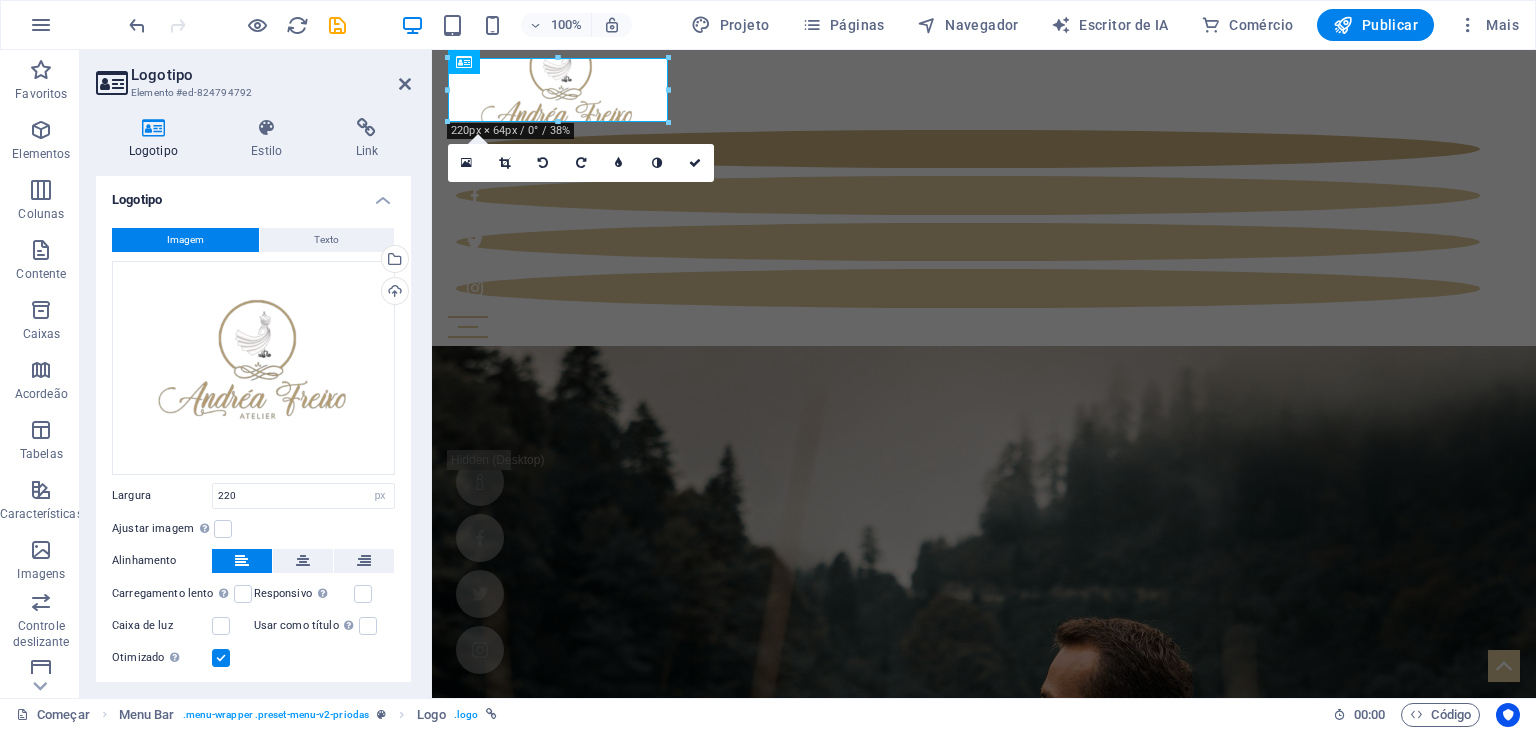 click at bounding box center (669, 123) 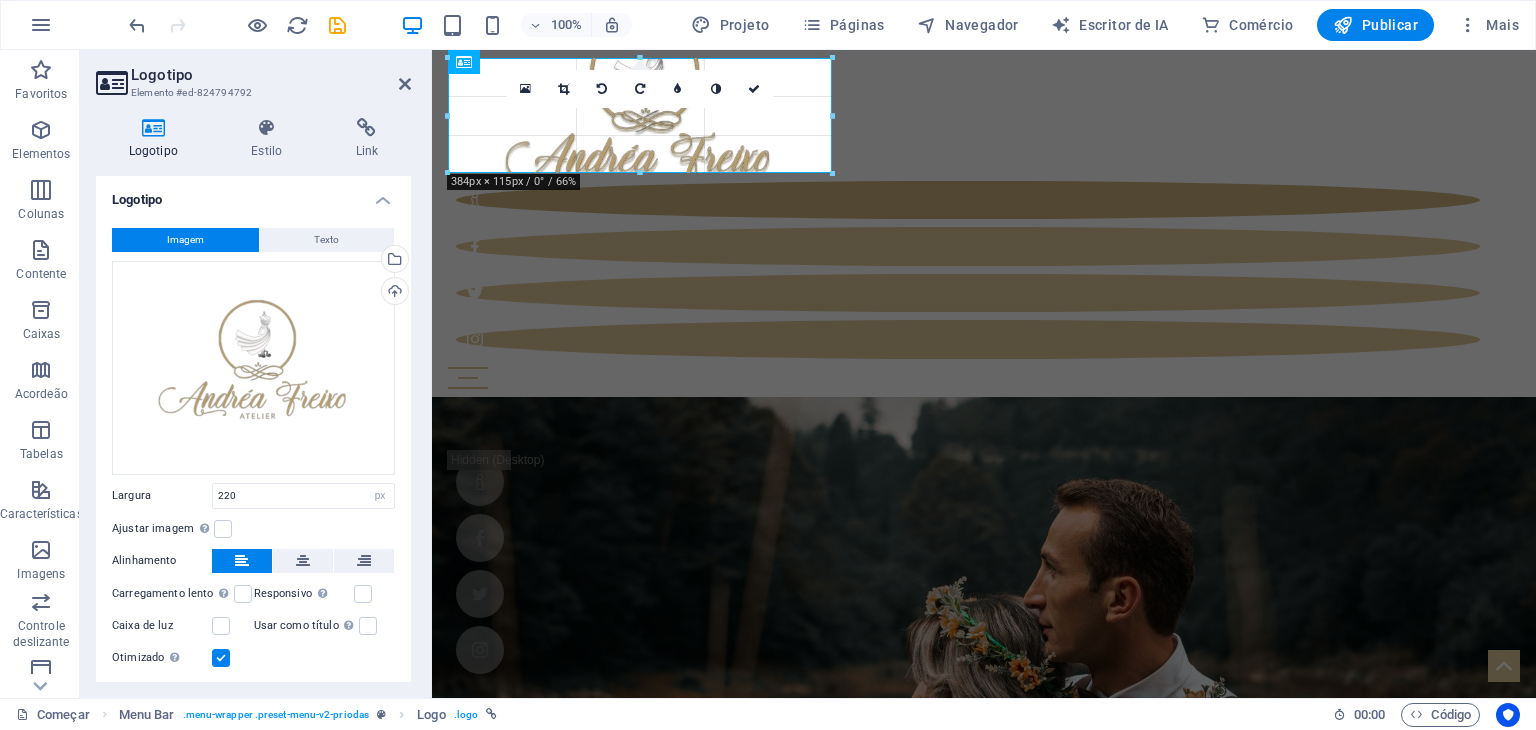 drag, startPoint x: 664, startPoint y: 118, endPoint x: 202, endPoint y: 119, distance: 462.00107 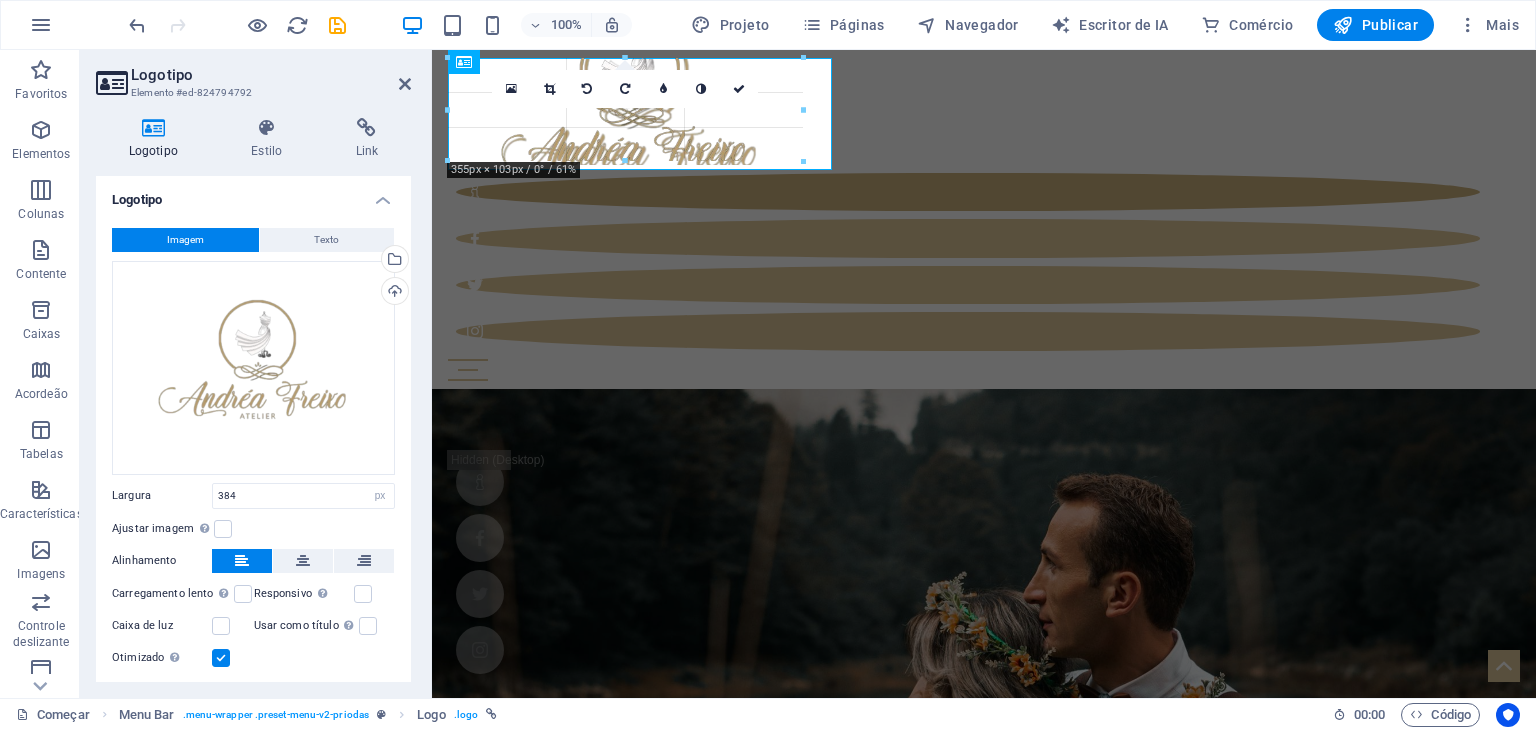 drag, startPoint x: 826, startPoint y: 60, endPoint x: 773, endPoint y: 73, distance: 54.571056 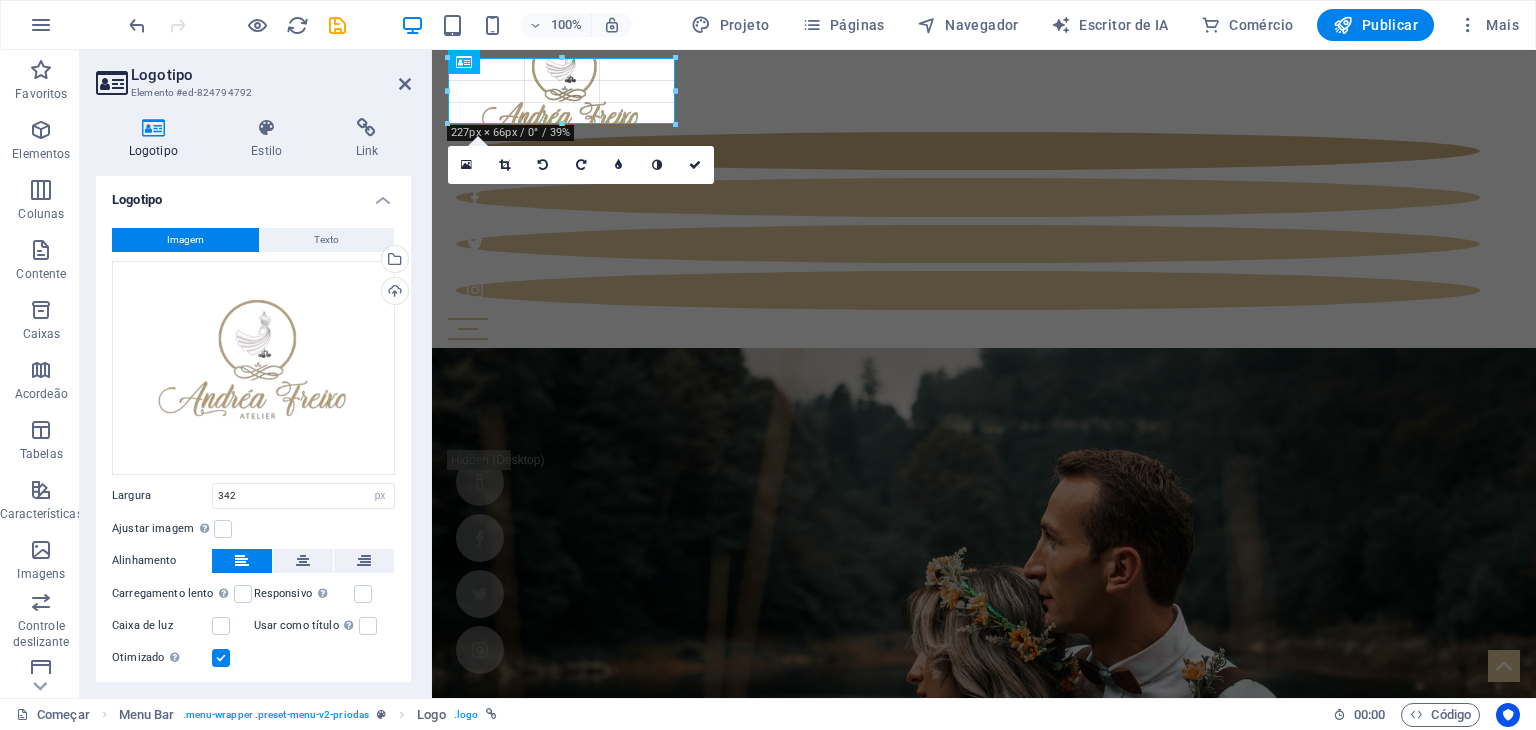 drag, startPoint x: 787, startPoint y: 56, endPoint x: 675, endPoint y: 110, distance: 124.33825 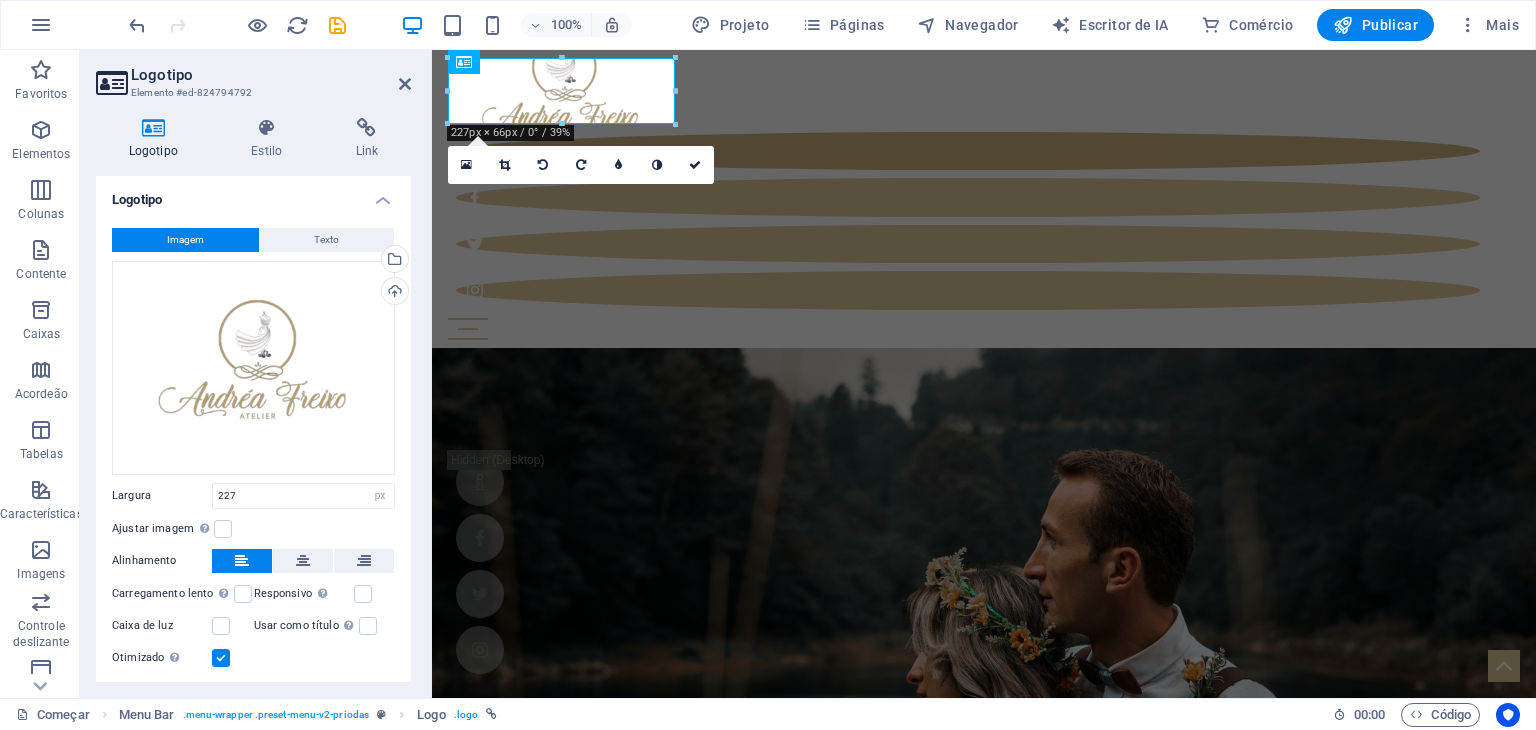 click at bounding box center (675, 91) 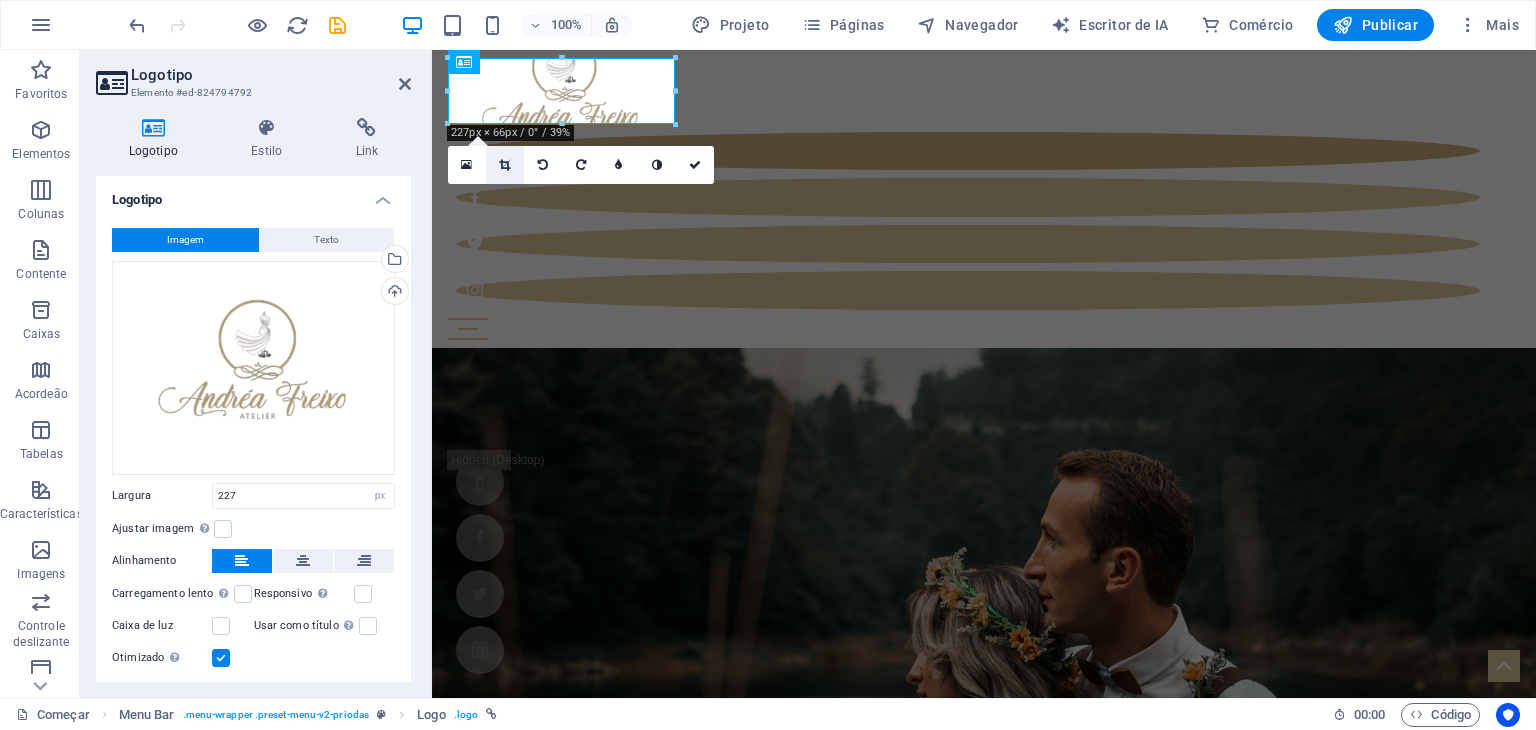 click at bounding box center (505, 165) 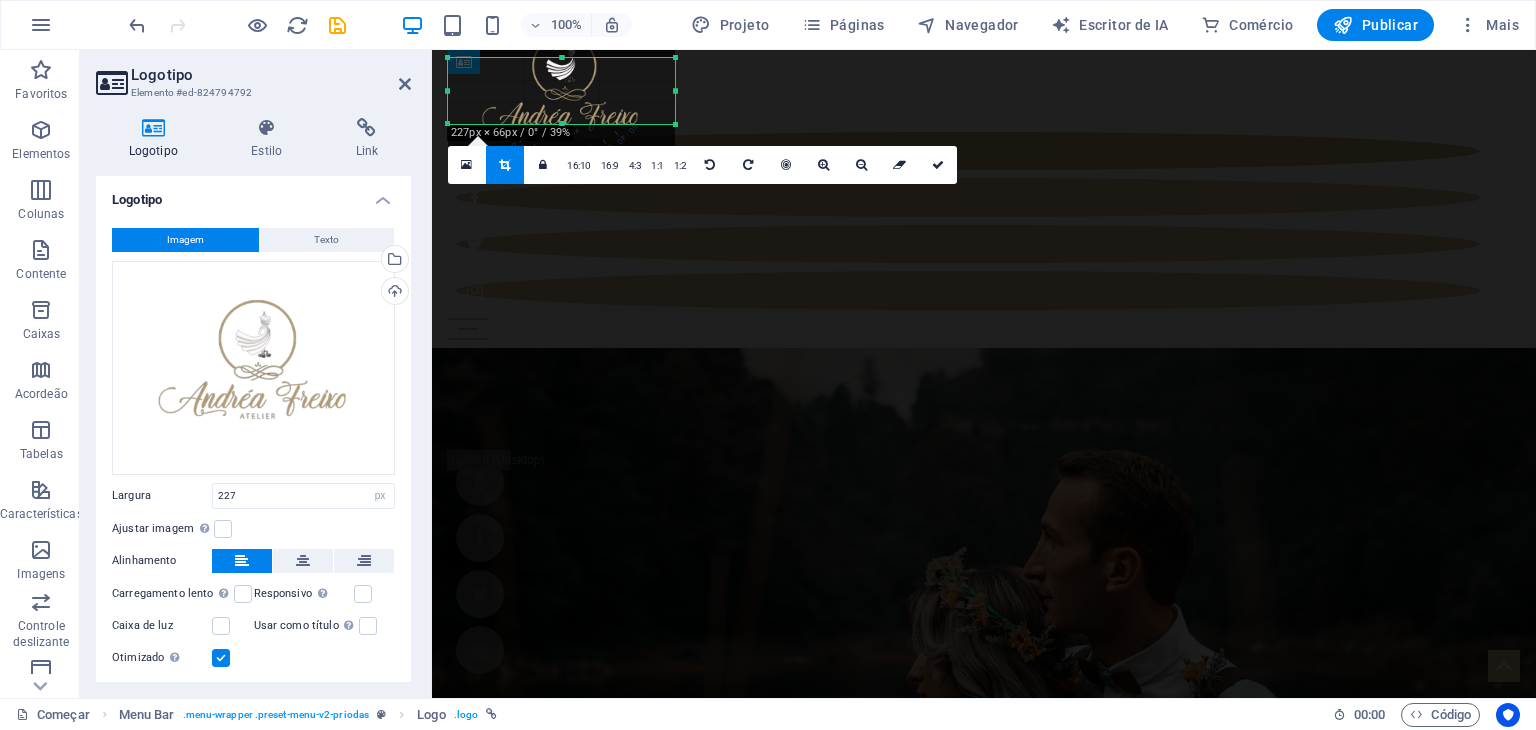 click at bounding box center (505, 165) 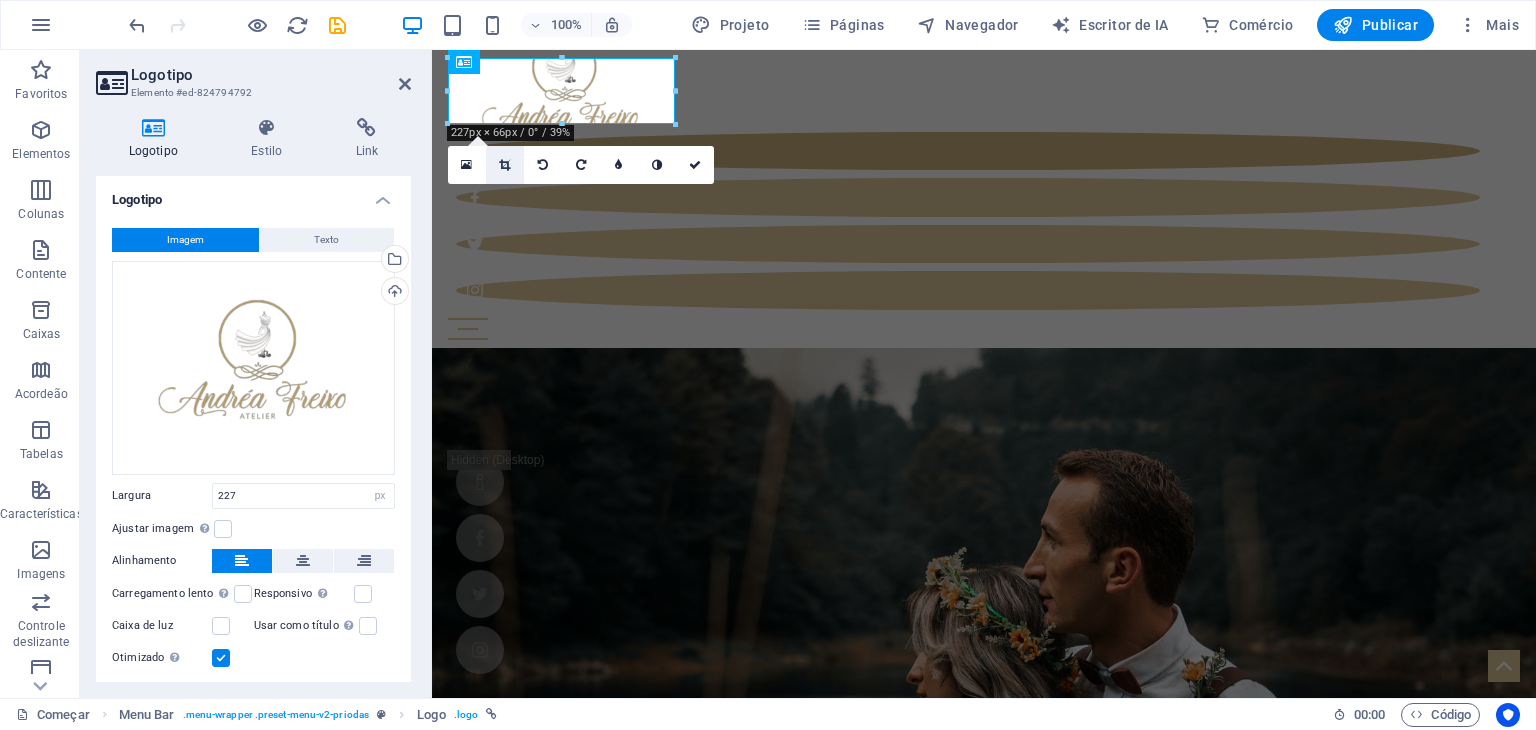 click at bounding box center [504, 165] 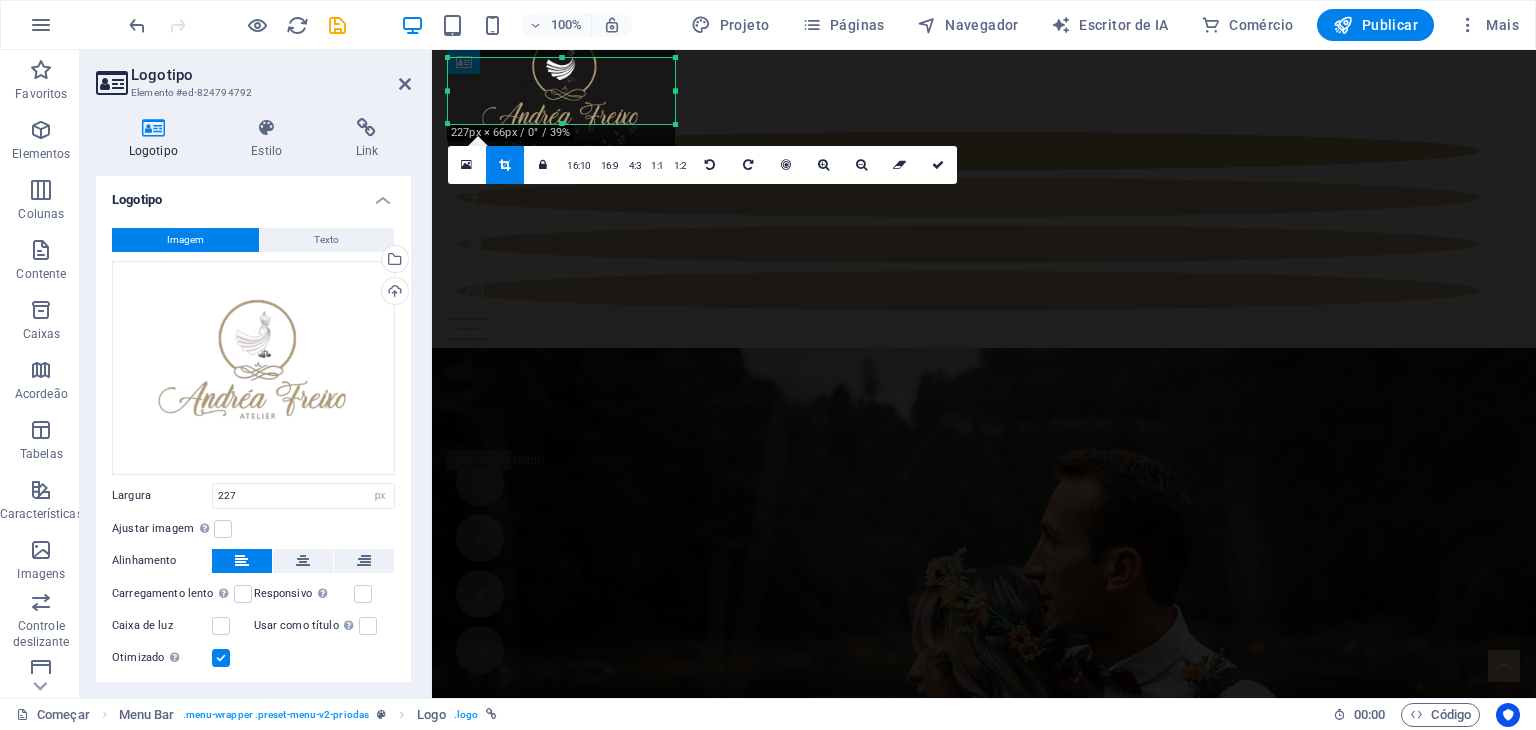 click at bounding box center (504, 165) 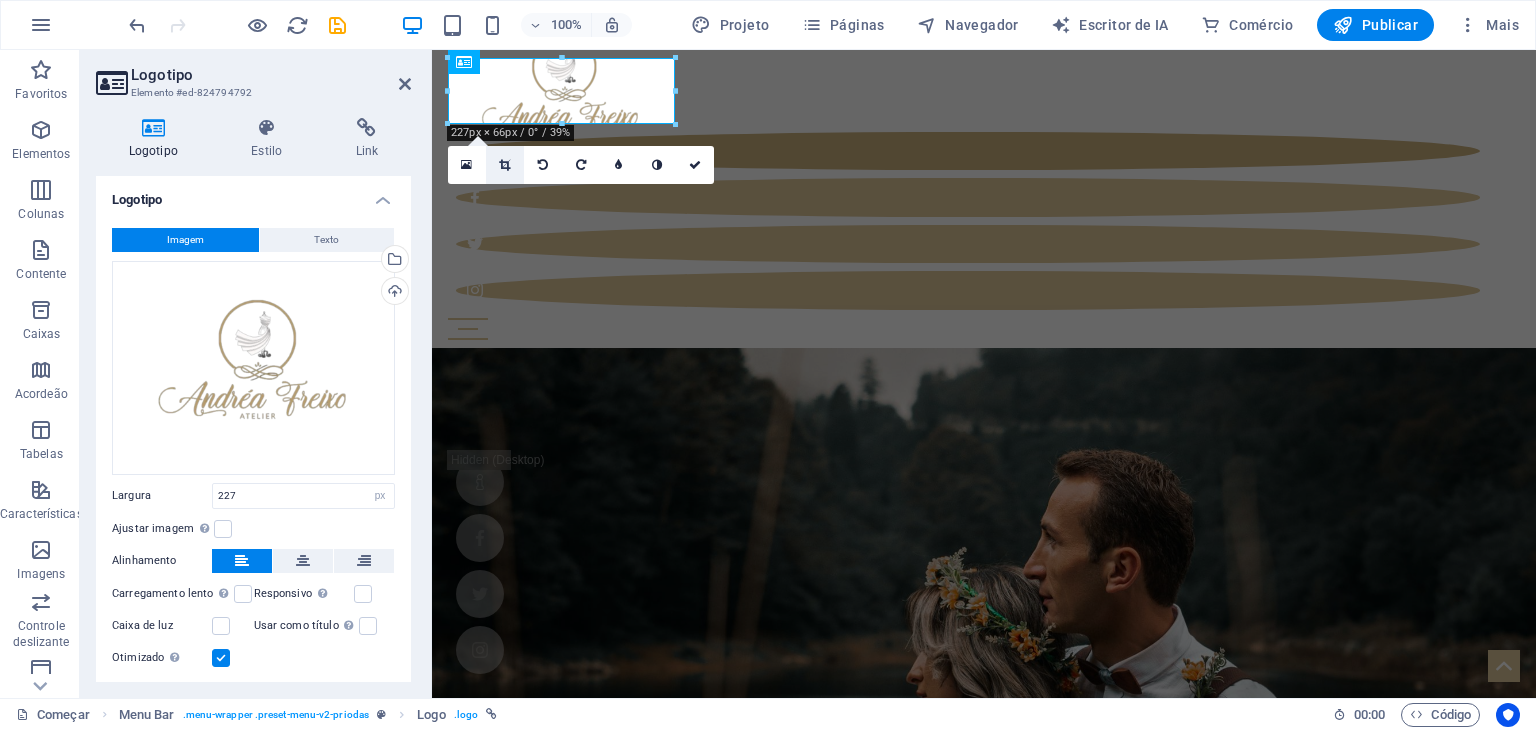 click at bounding box center (504, 165) 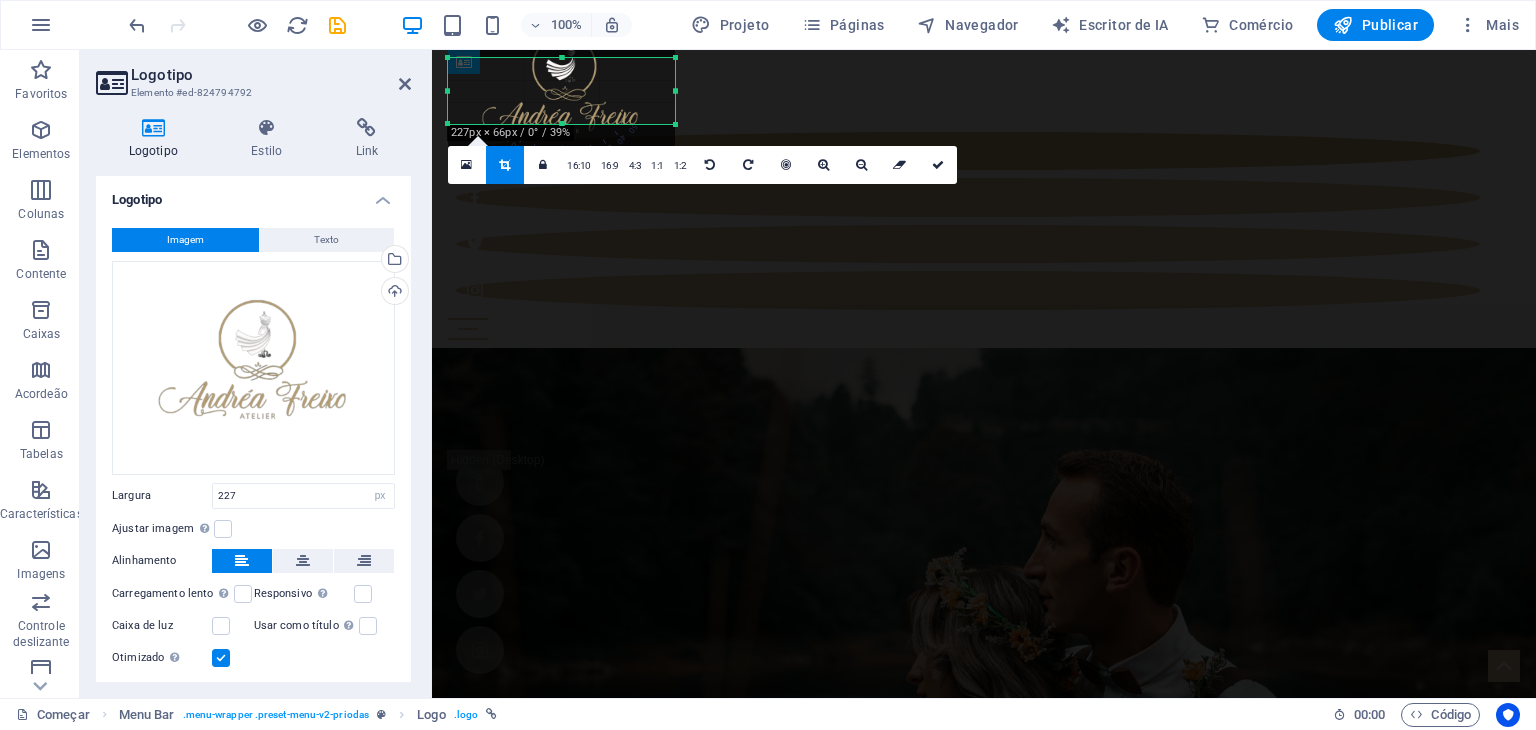 click at bounding box center (504, 165) 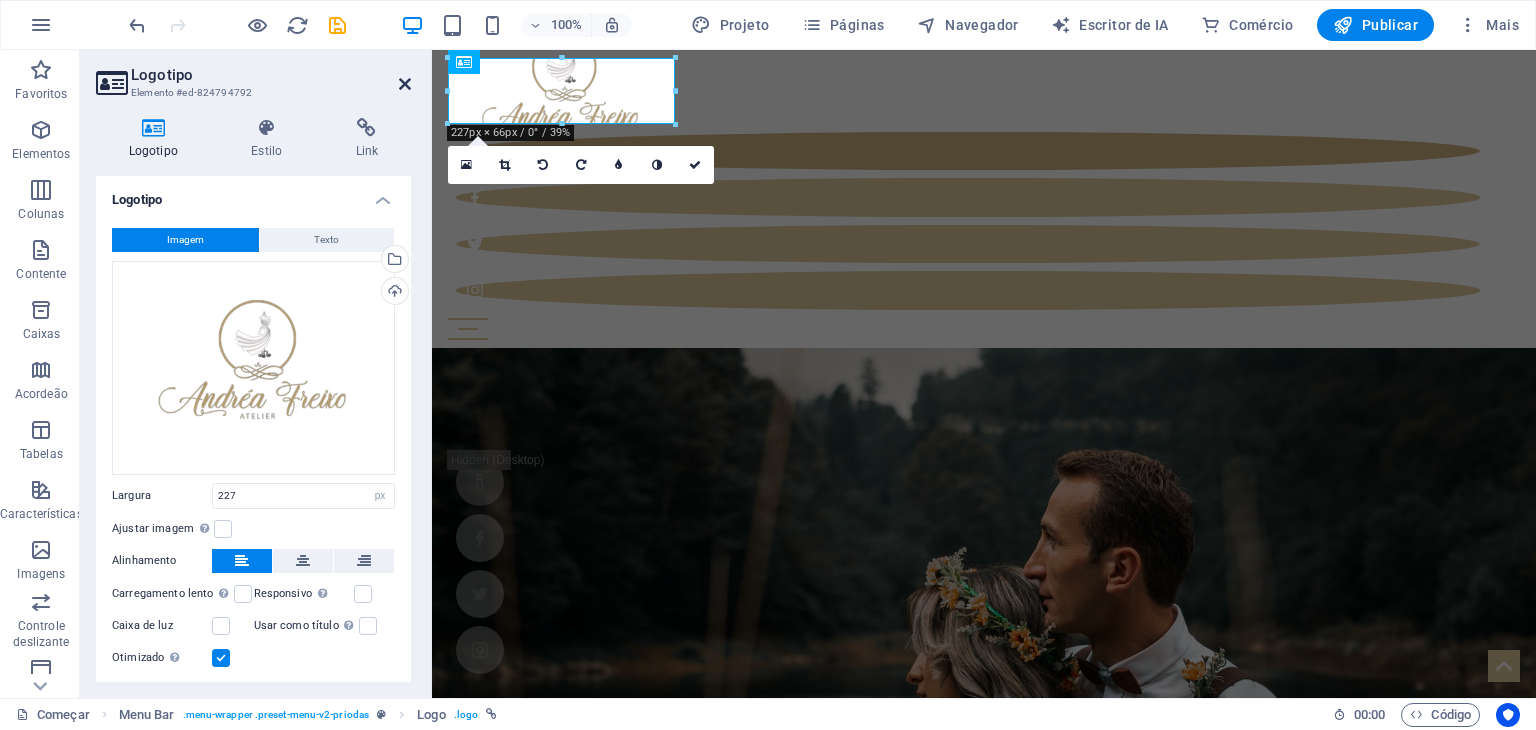 click at bounding box center [405, 84] 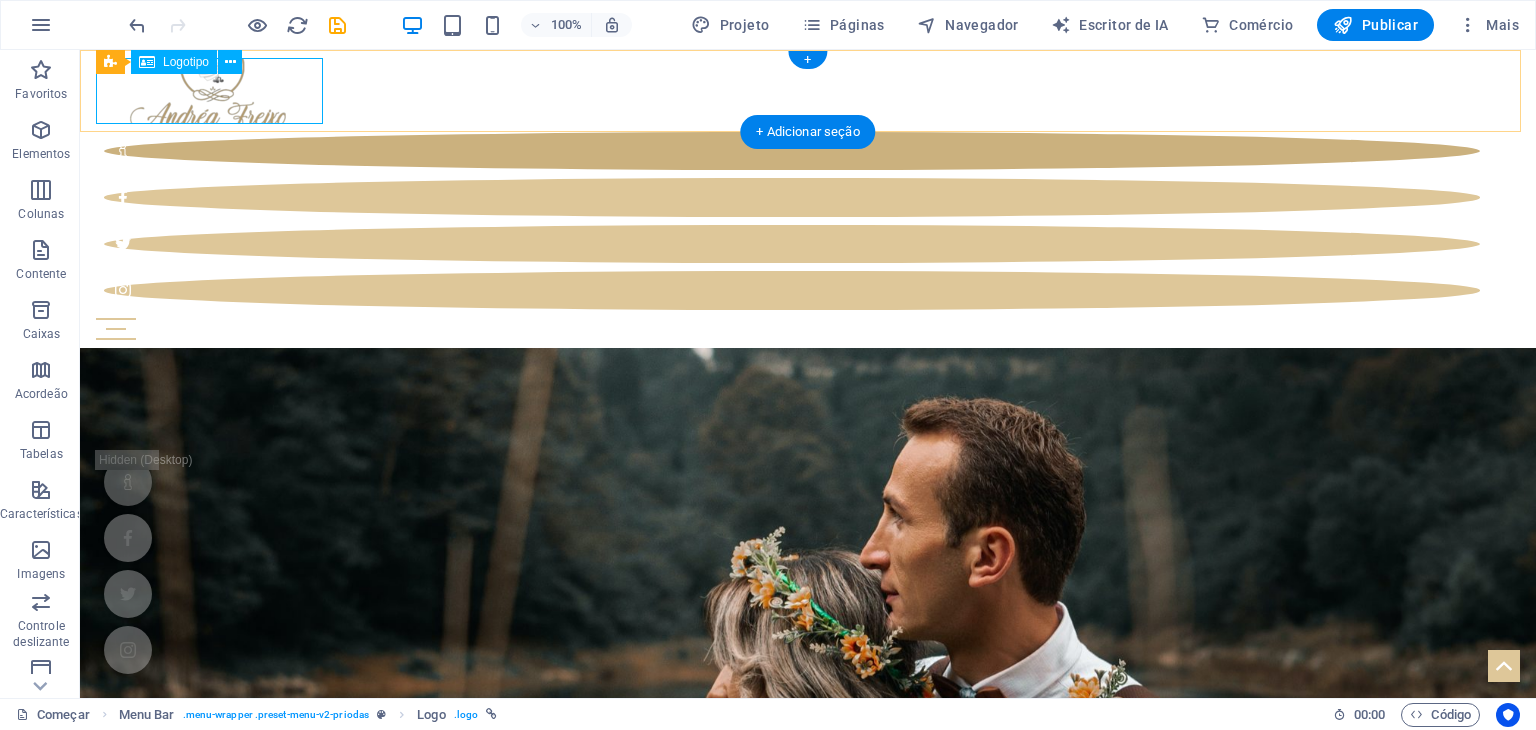 click at bounding box center [808, 91] 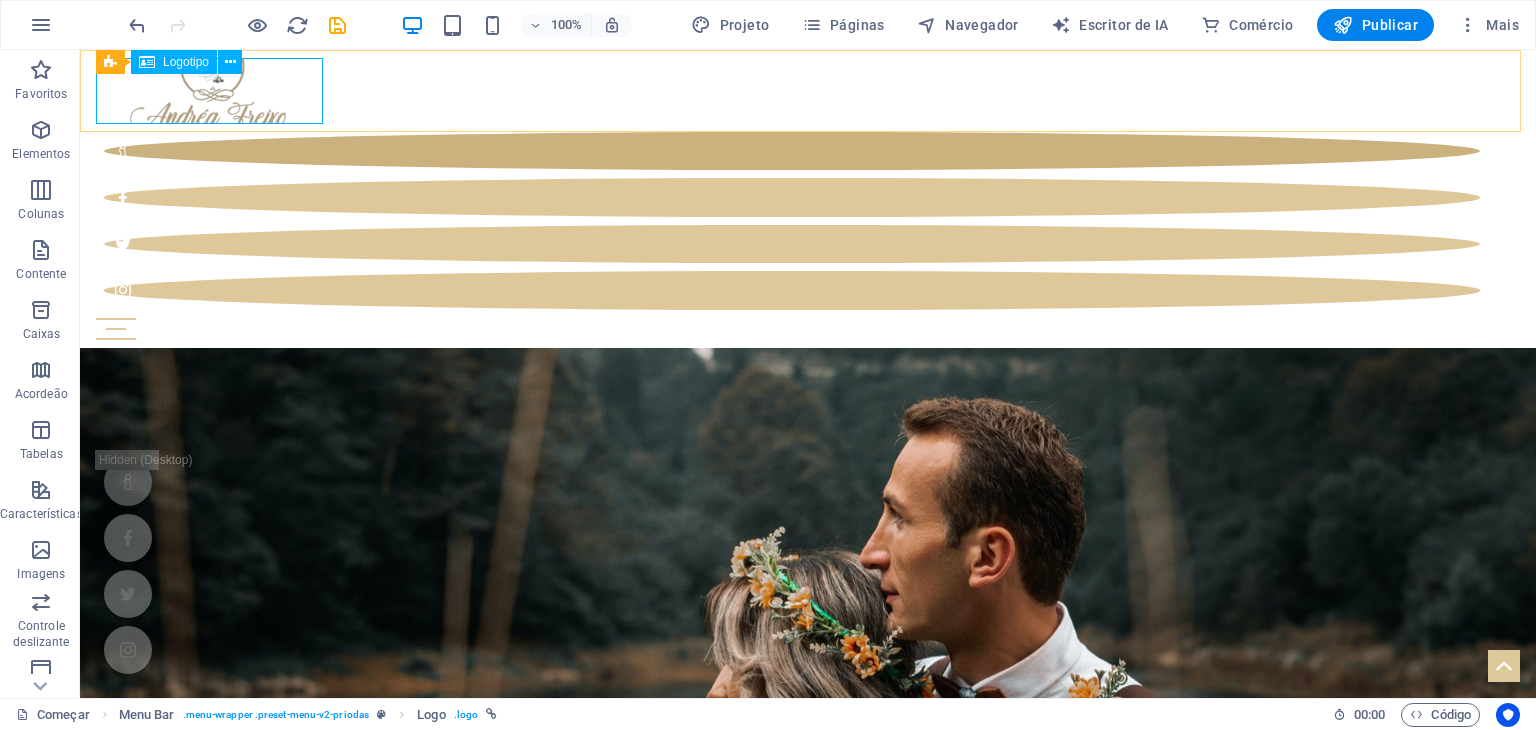 click on "Logotipo" at bounding box center [186, 62] 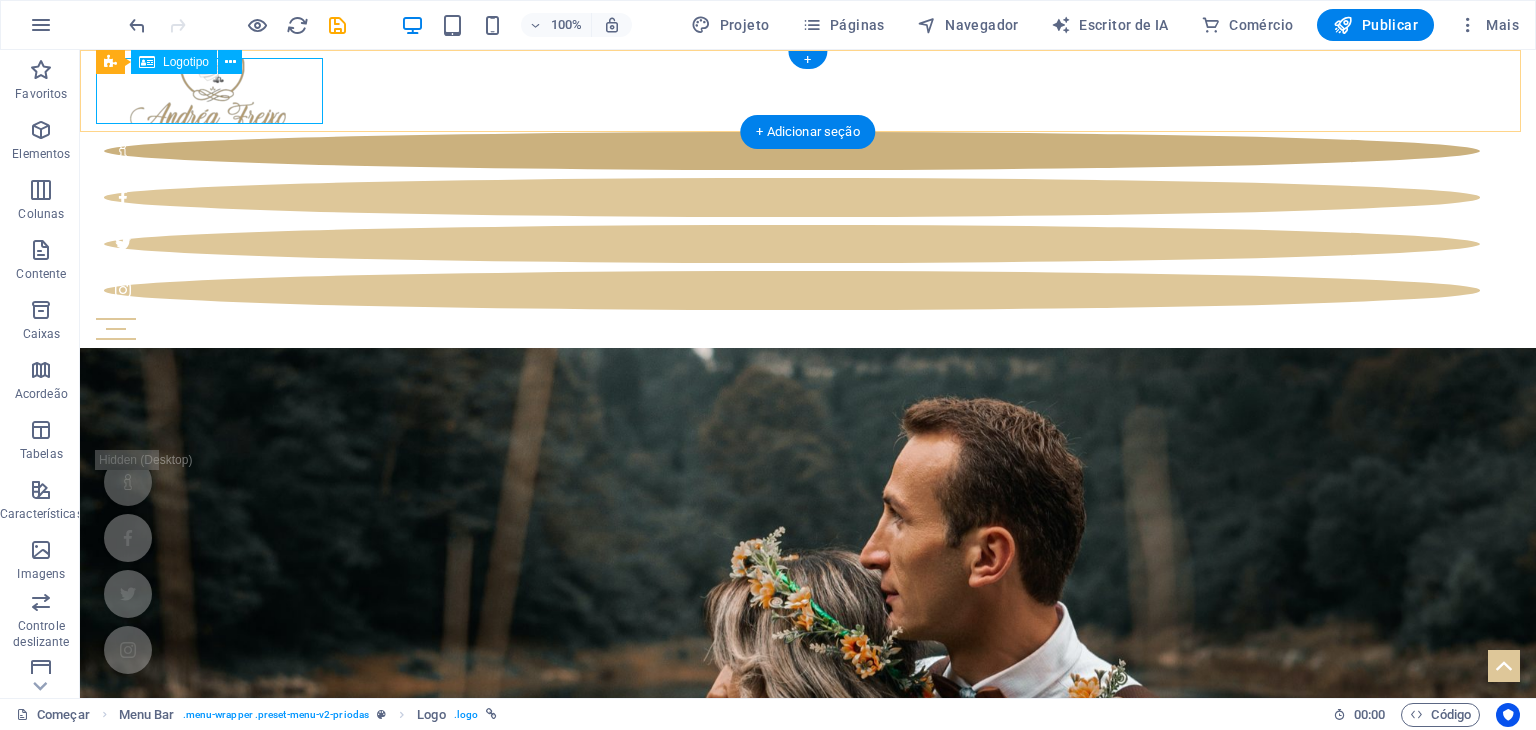 click at bounding box center [808, 91] 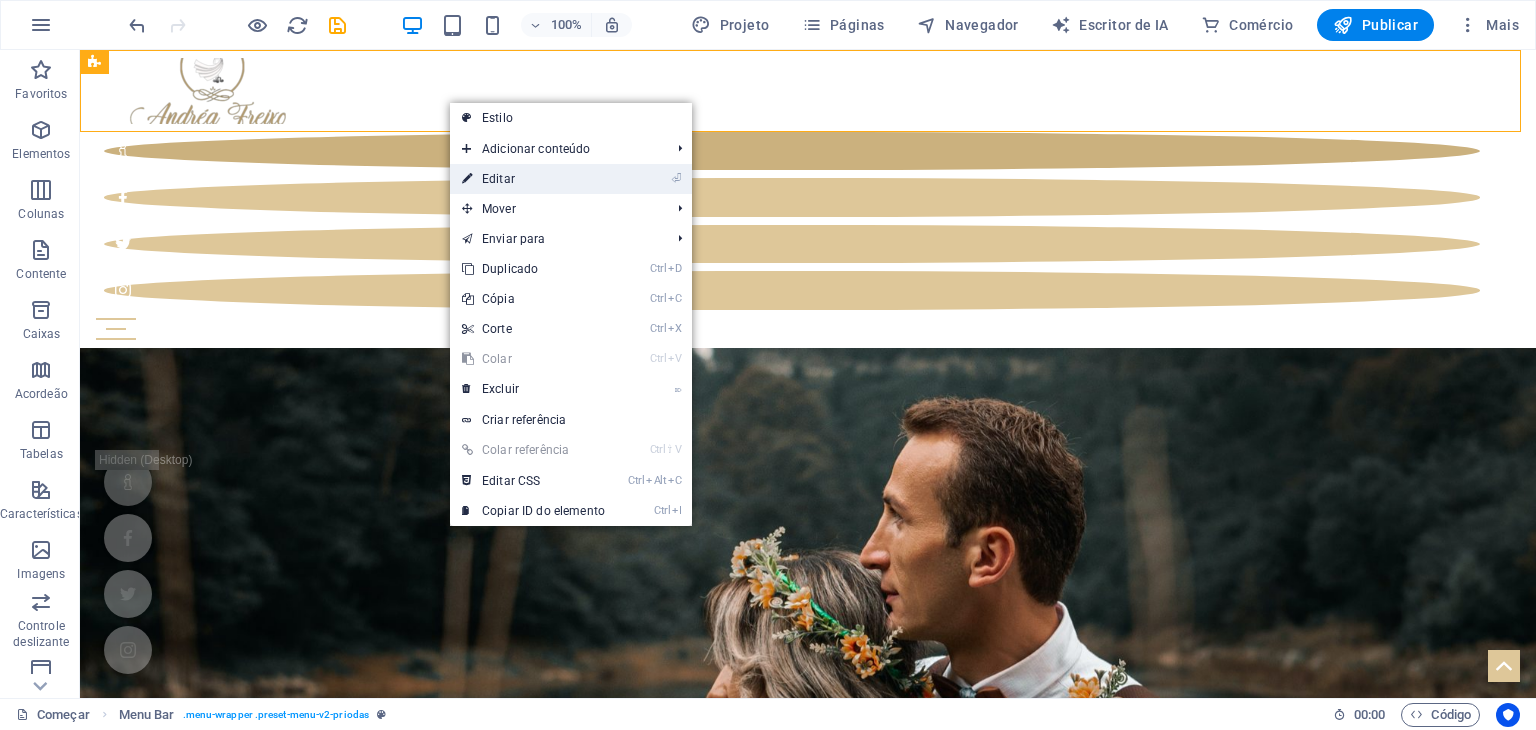 click on "Editar" at bounding box center [498, 179] 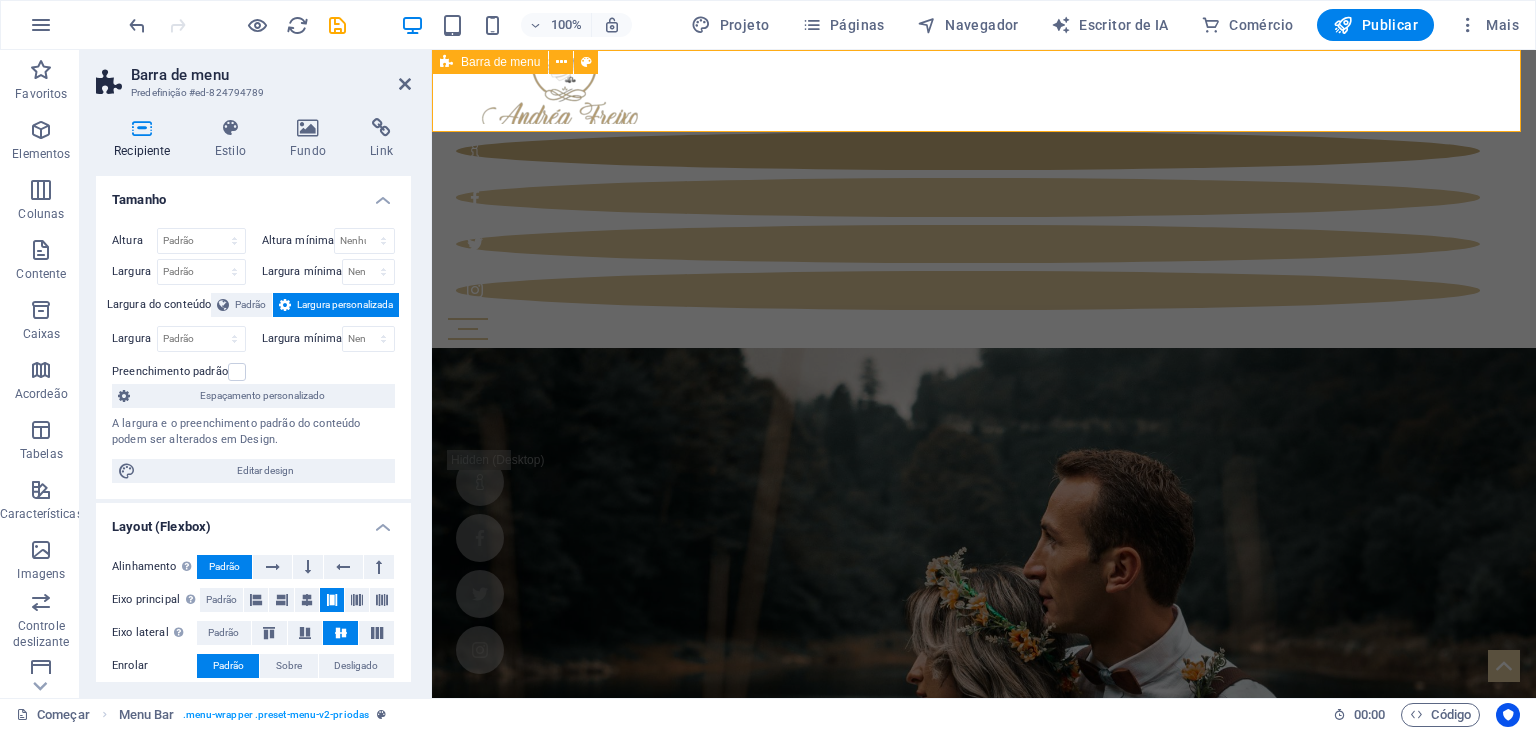 click on "Começar Blogue Papelaria para casamento Moda para noivas e noivos Florista Decorações e Eventos Contate-nos" at bounding box center [984, 199] 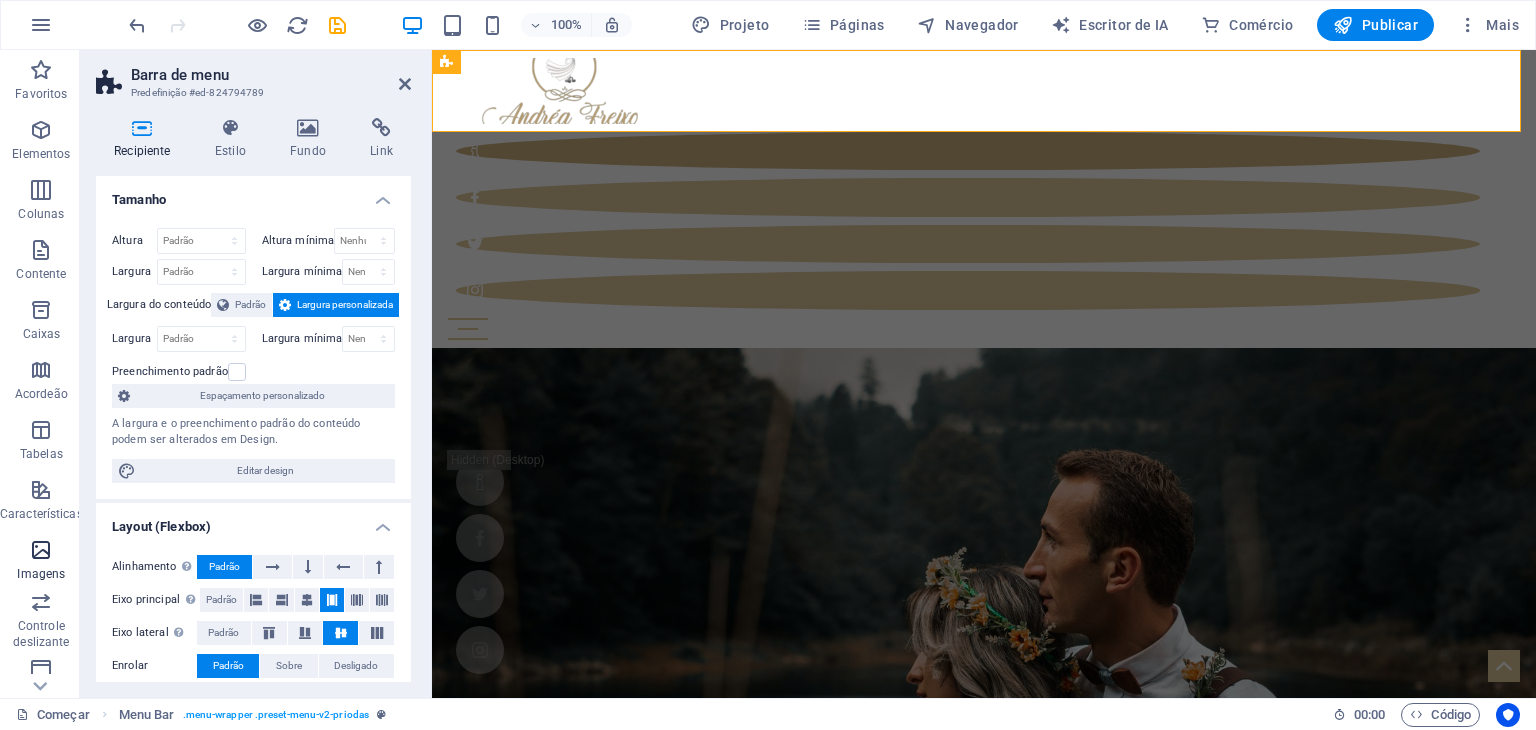 click on "Imagens" at bounding box center [41, 574] 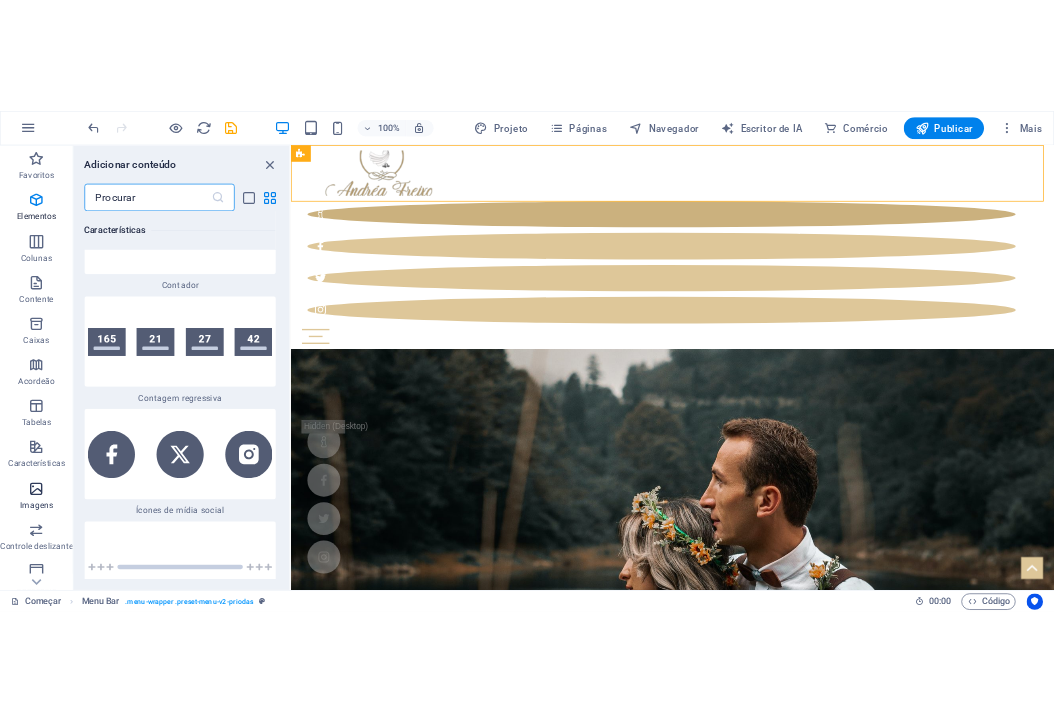 scroll, scrollTop: 19924, scrollLeft: 0, axis: vertical 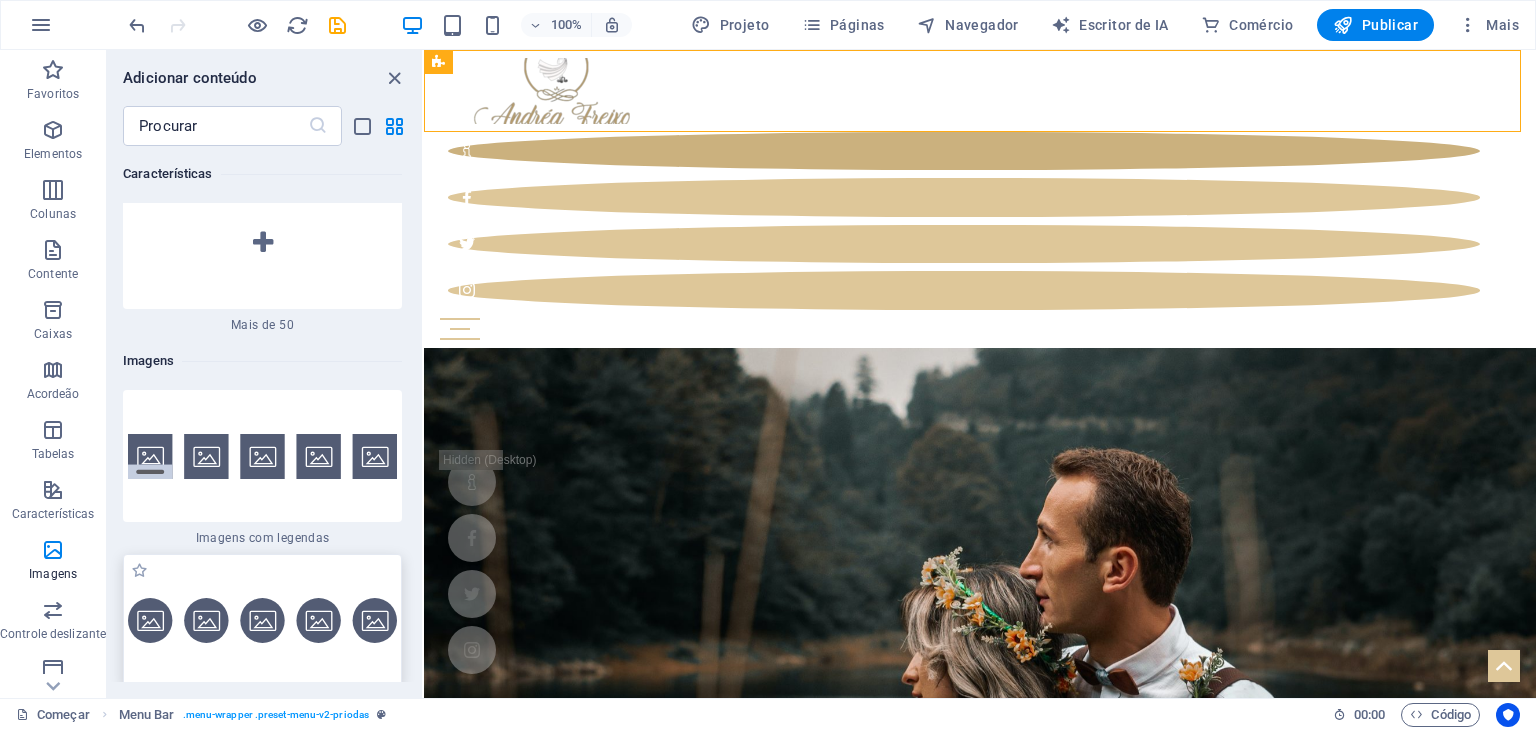 drag, startPoint x: 39, startPoint y: 567, endPoint x: 129, endPoint y: 405, distance: 185.32135 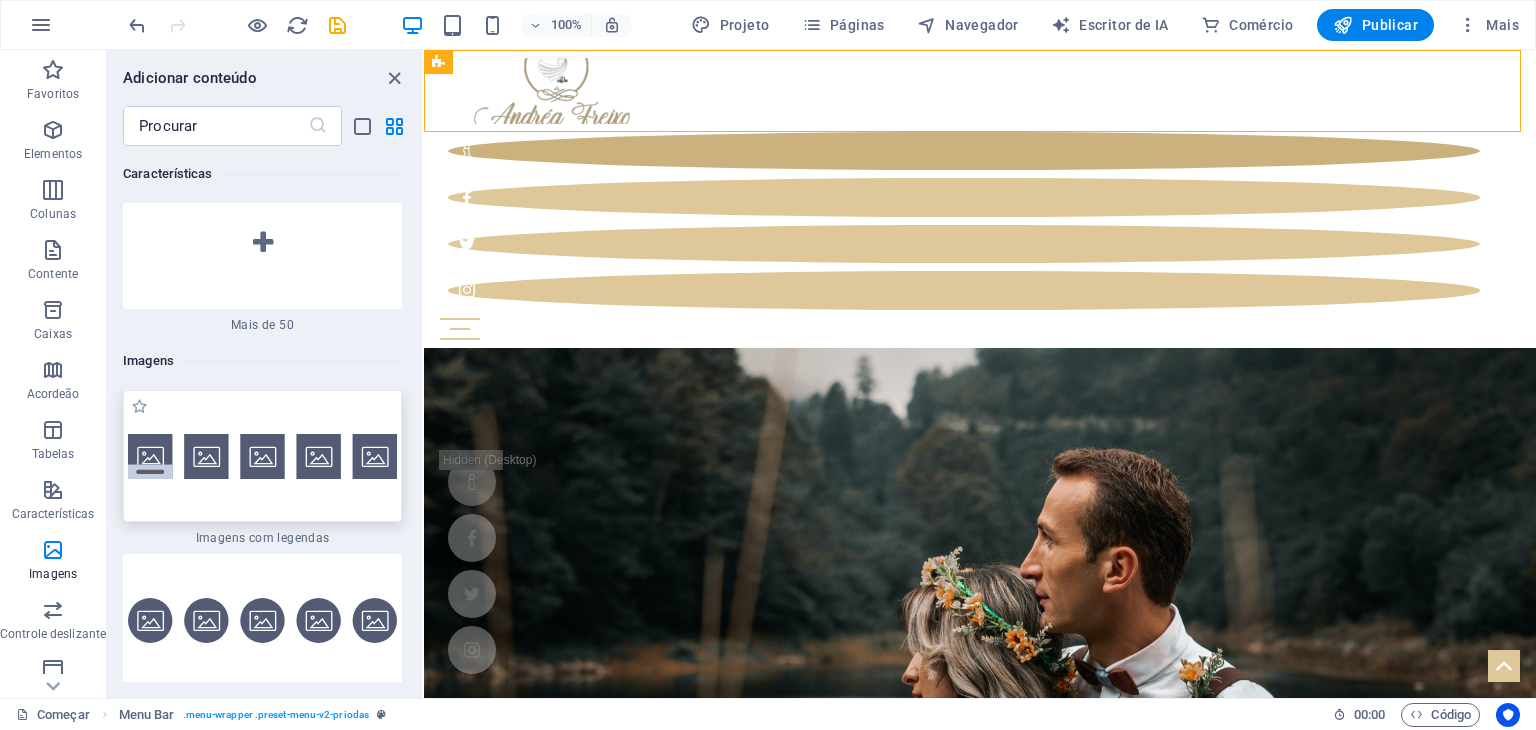 click at bounding box center [262, 456] 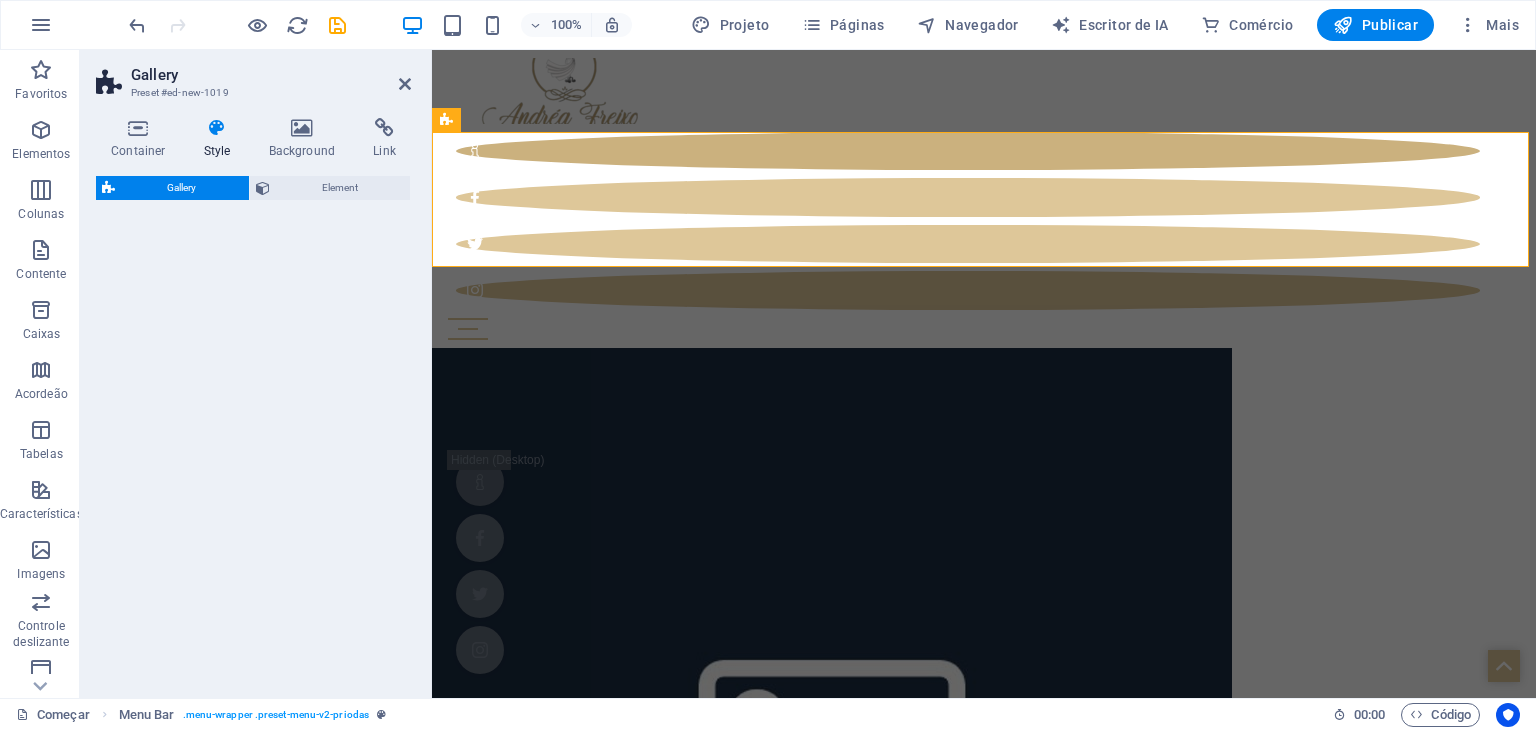 select on "rem" 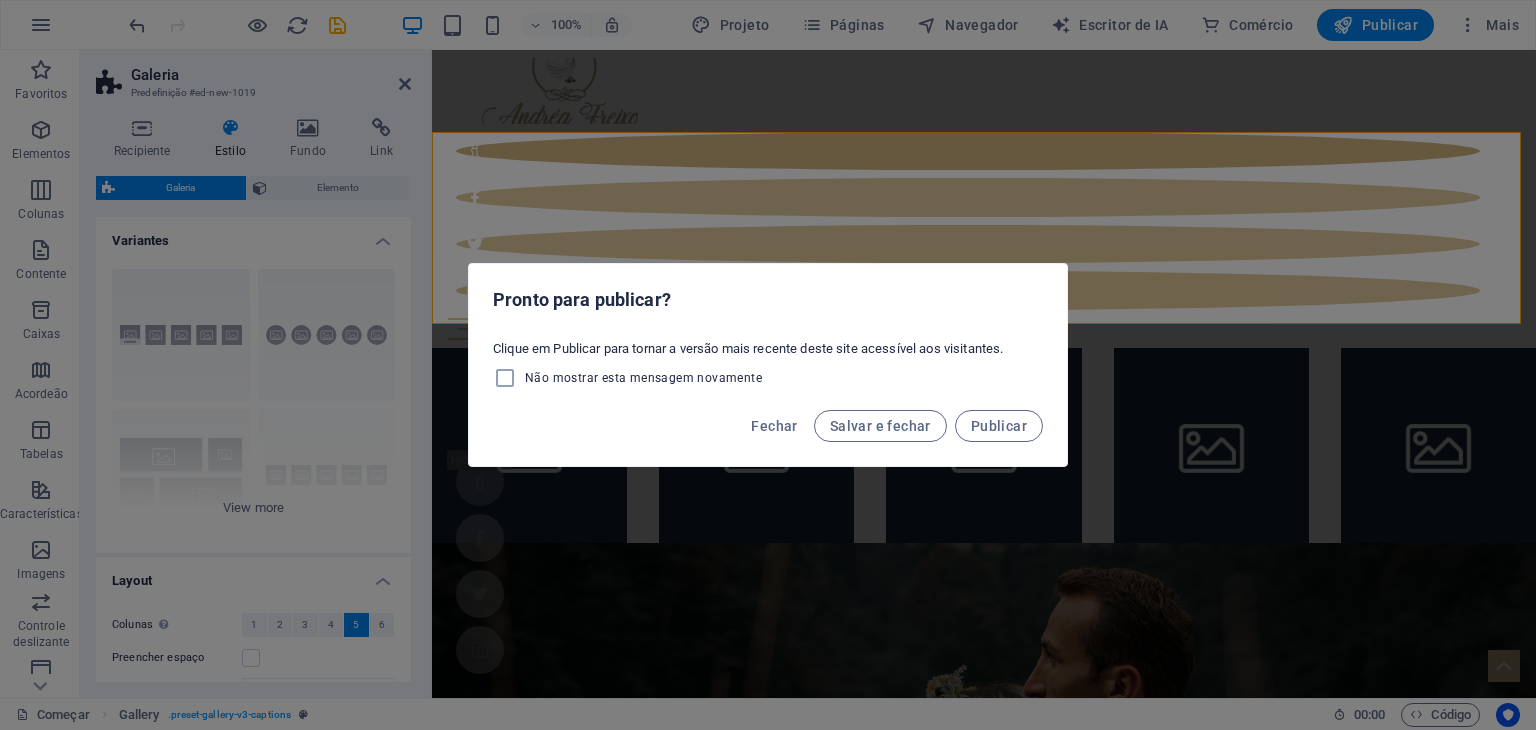 click on "Pronto para publicar? Clique em Publicar para tornar a versão mais recente deste site acessível aos visitantes. Não mostrar esta mensagem novamente Fechar Salvar e fechar Publicar" at bounding box center (768, 365) 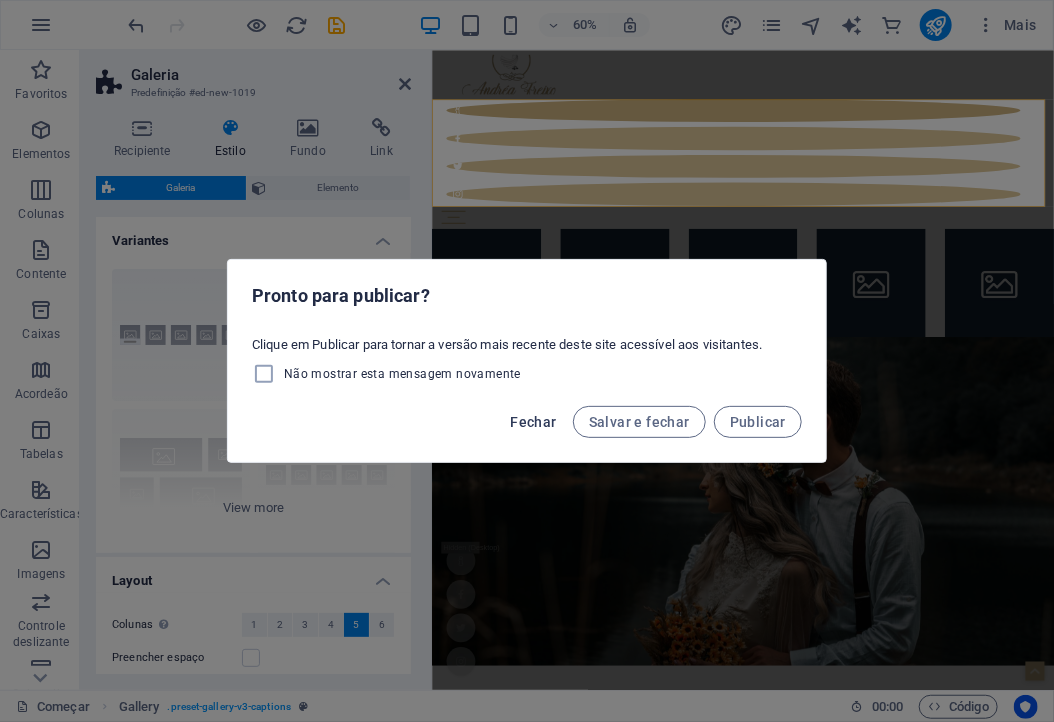click on "Fechar" at bounding box center (533, 422) 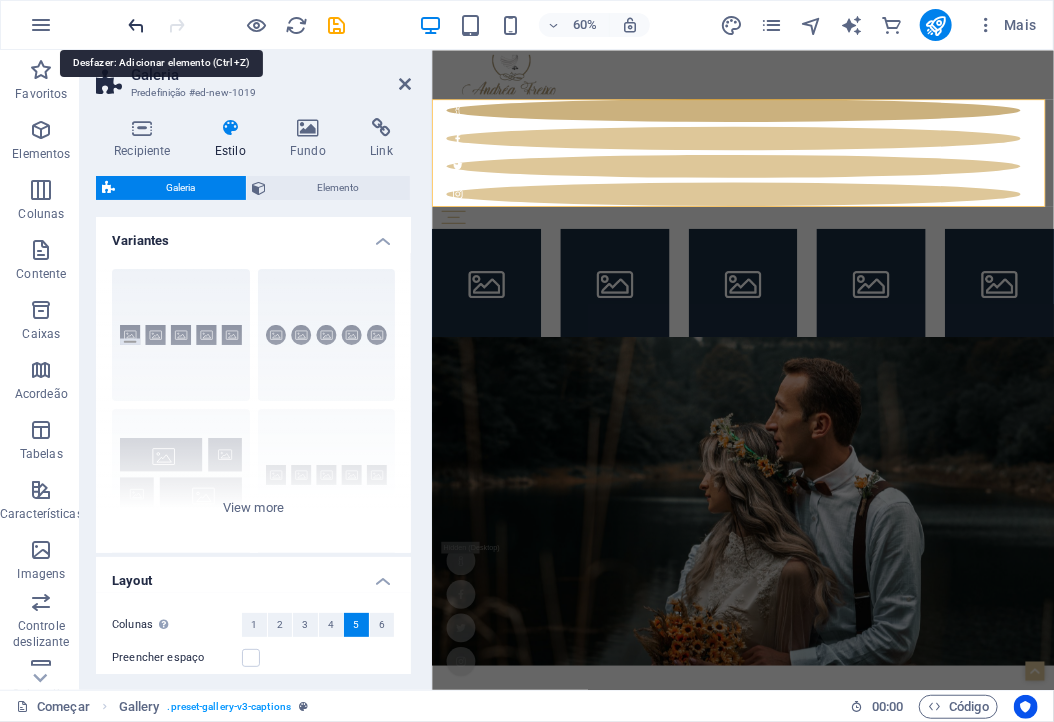 click at bounding box center (137, 25) 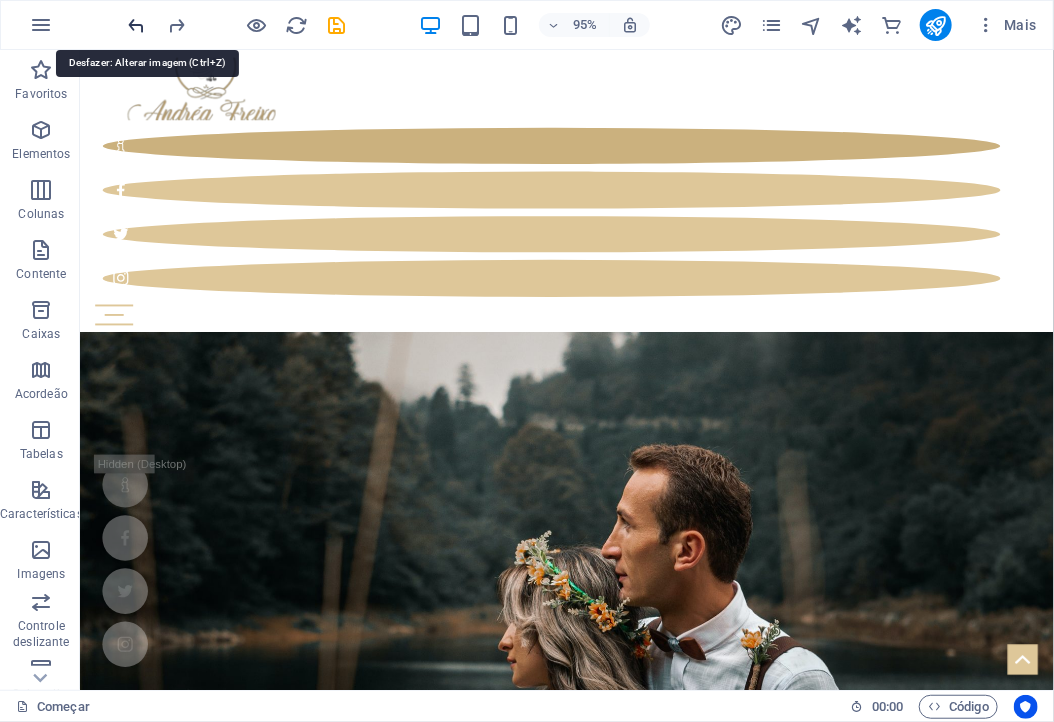 click at bounding box center (137, 25) 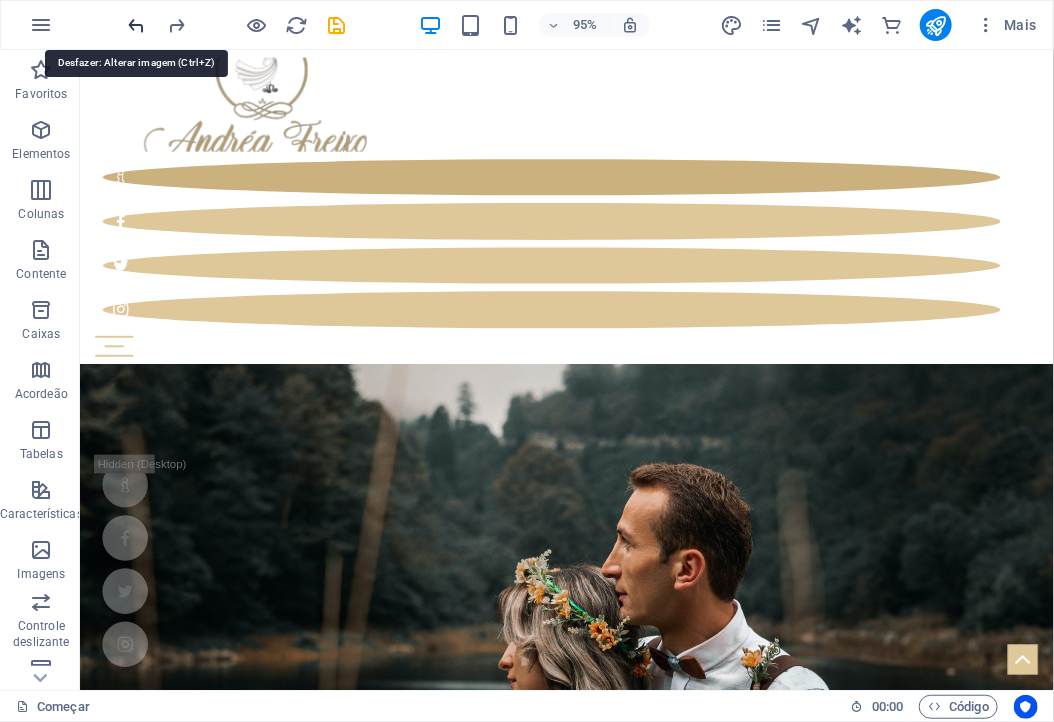 click at bounding box center (137, 25) 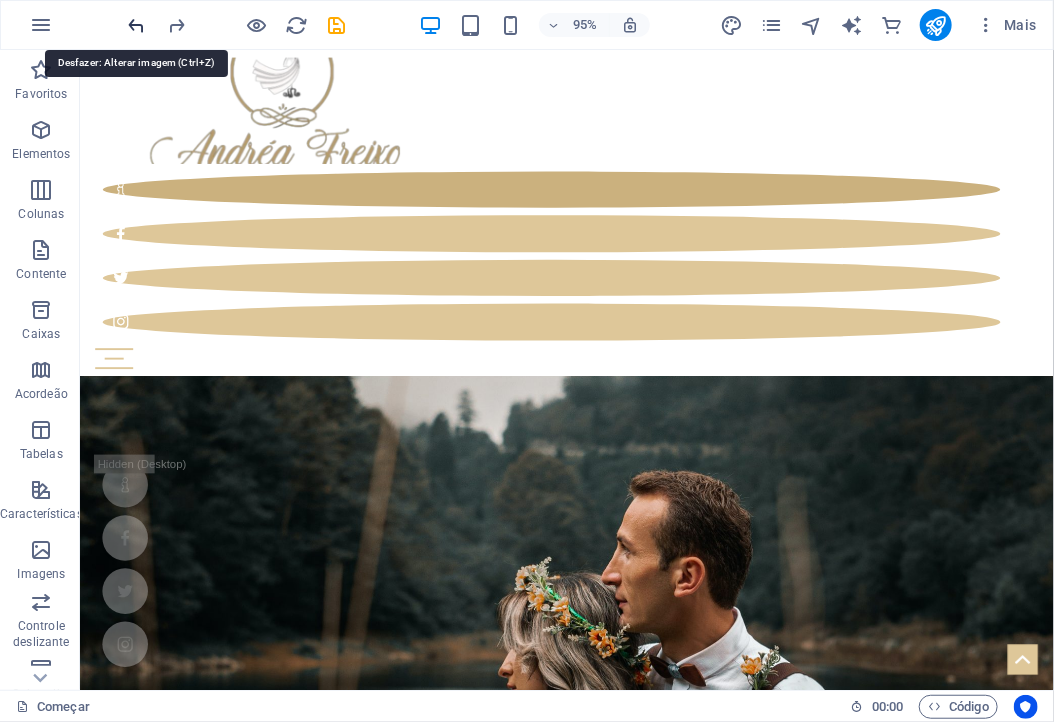 click at bounding box center (137, 25) 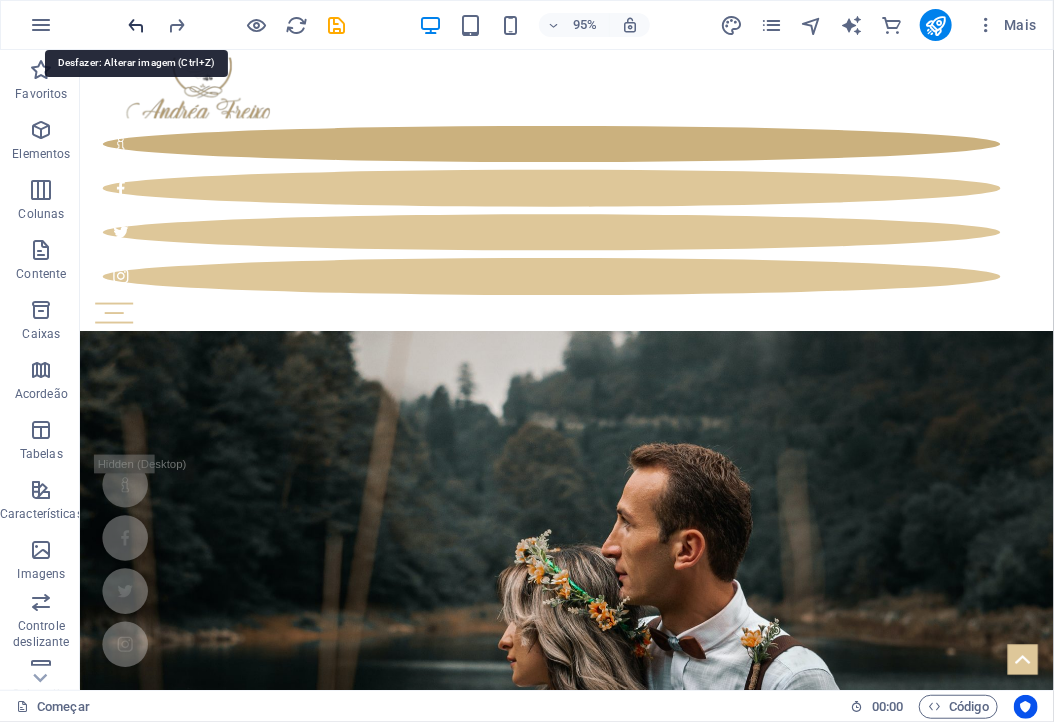 click at bounding box center [137, 25] 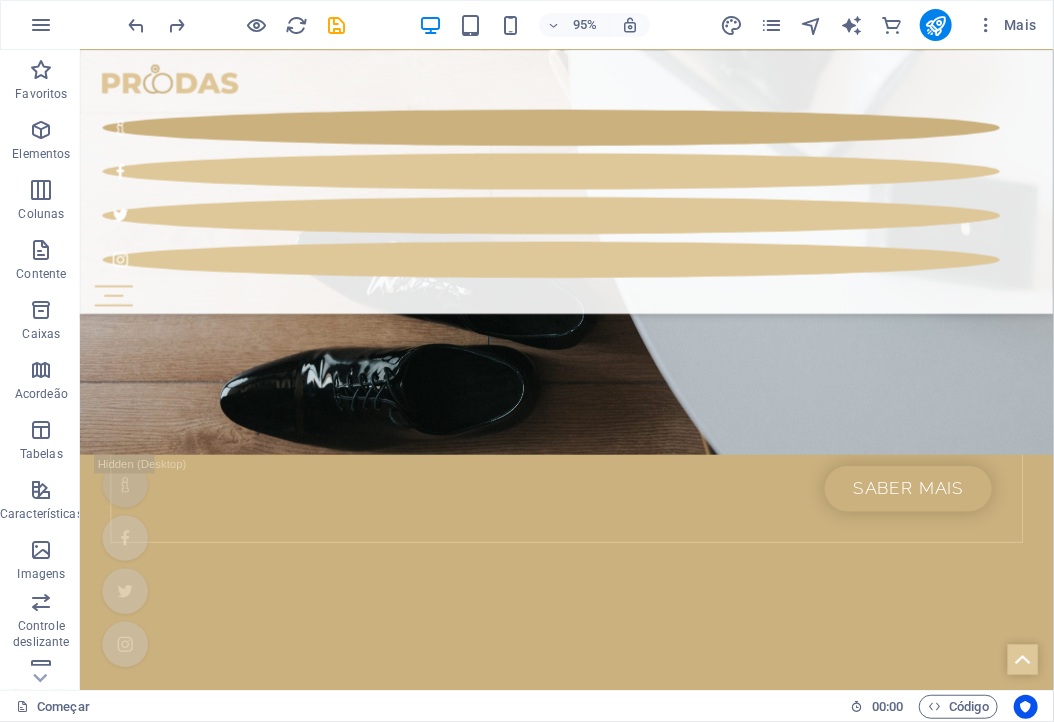 scroll, scrollTop: 3133, scrollLeft: 0, axis: vertical 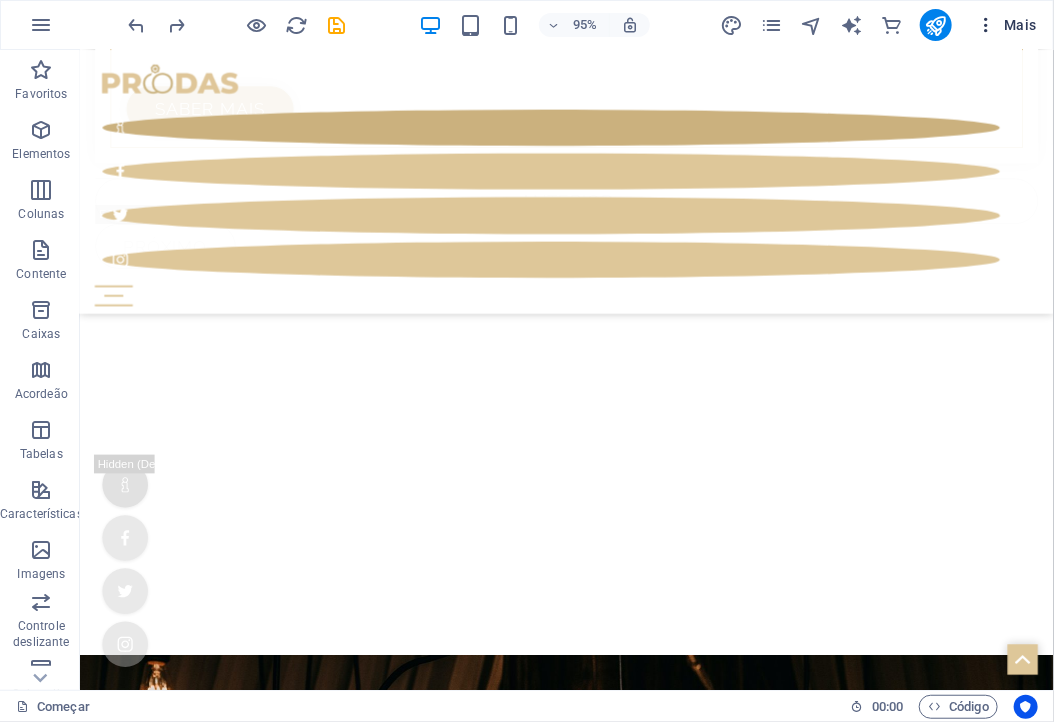 click at bounding box center [986, 25] 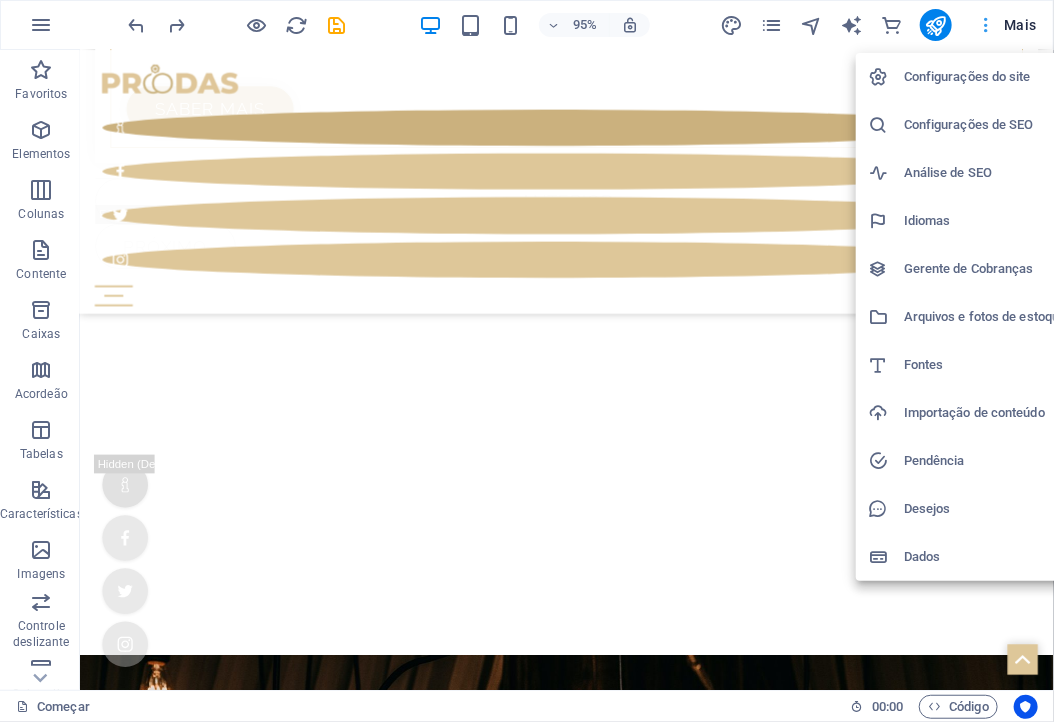 click at bounding box center [527, 361] 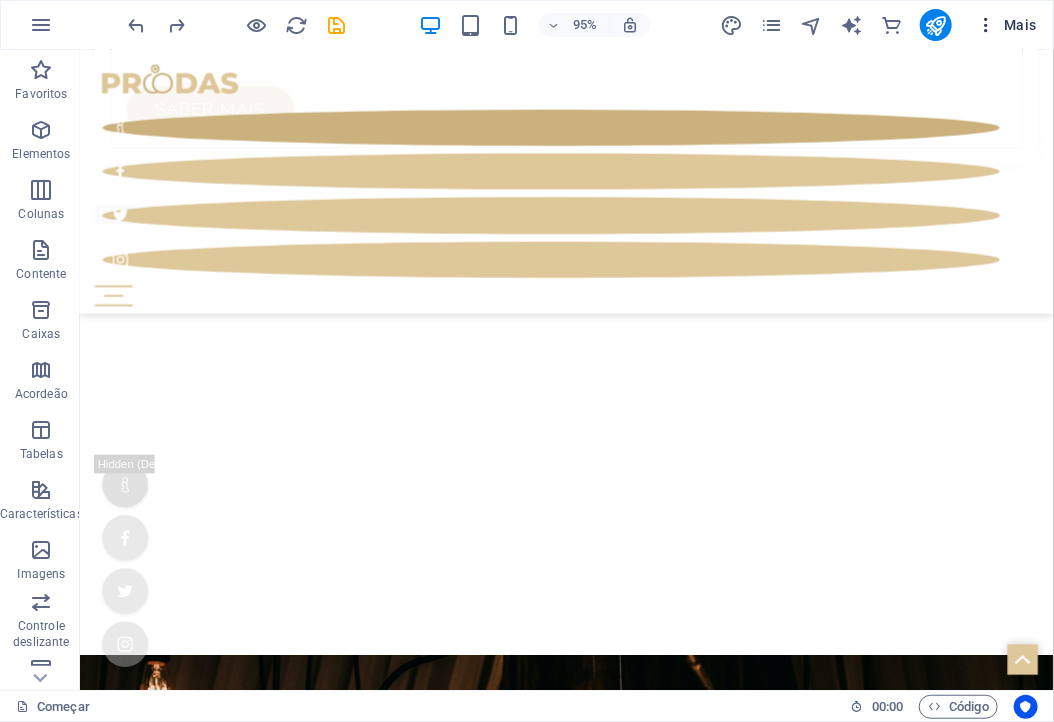 click at bounding box center [986, 25] 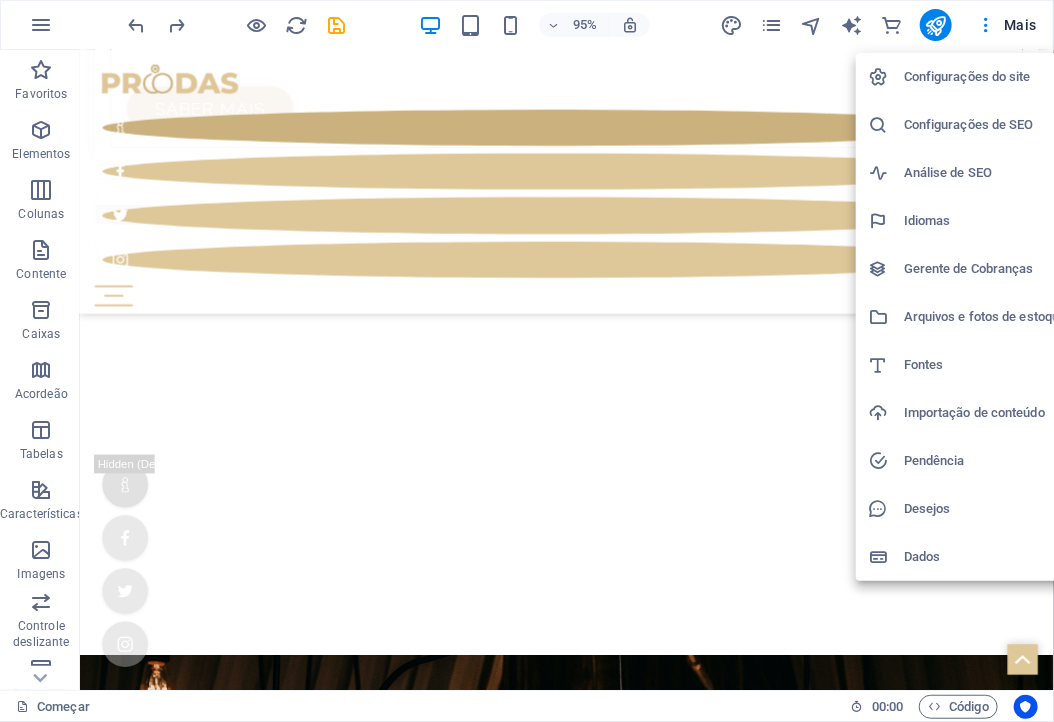 click on "Idiomas" at bounding box center (927, 220) 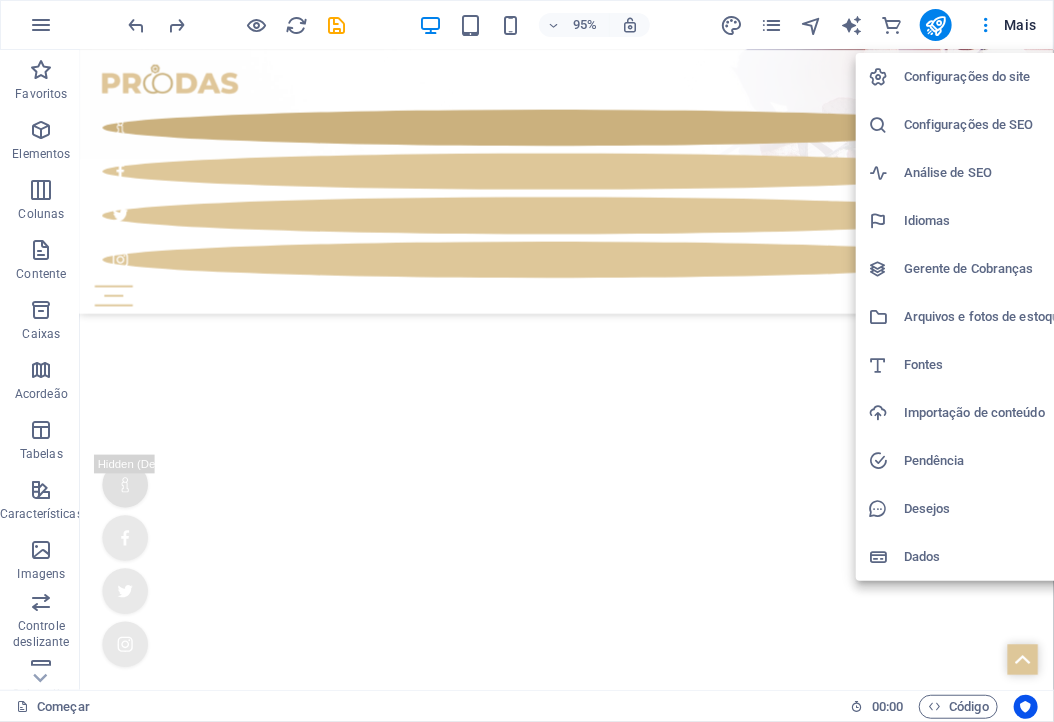 select on "41" 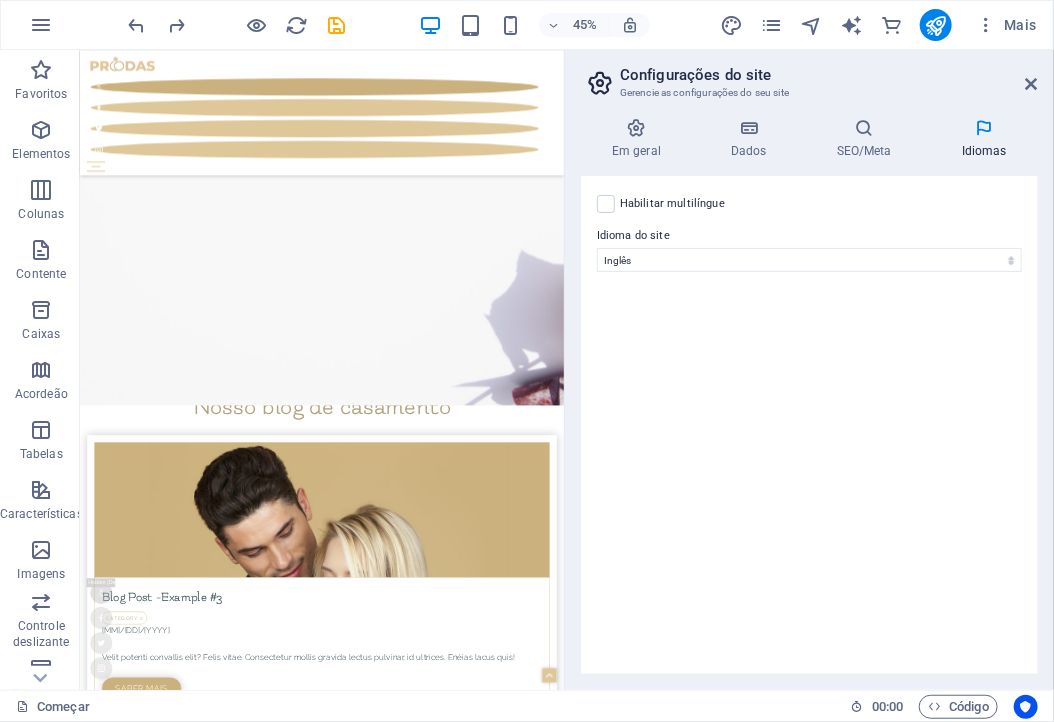 scroll, scrollTop: 10805, scrollLeft: 0, axis: vertical 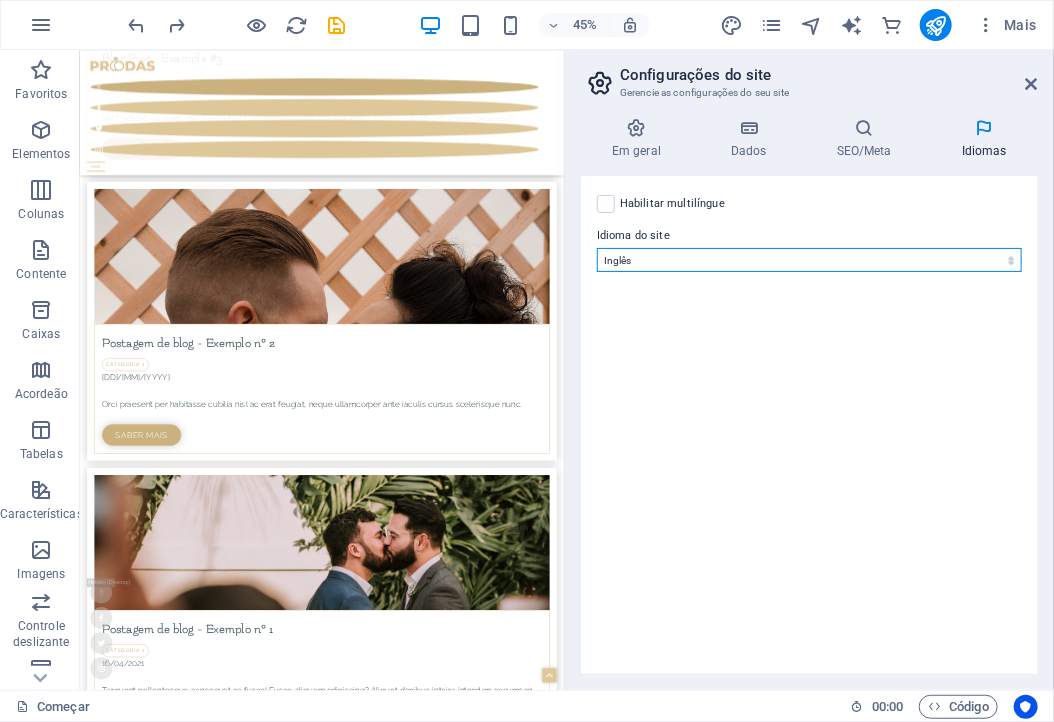 click on "Abkhaziano Longe afrikaans Akan albanês Amárico árabe Aragonês armênio Assameses Avaric Avestan Aymara azerbaijano Bambara Bashkir Basco Bielorrusso bengali Línguas Bihari Bislama Bokmål Bósnio Bretão búlgaro birmanês catalão Khmer Central Chamorro Chechen chinês Igreja eslava Chuvash da Cornualha corso Cree croata tcheco dinamarquês Holandês Dzongkha Inglês esperanto estoniano Ovelha feroês Farsi (persa) Fijiano finlandês Francês Fulah gaélico Galego Ganda Georgiano Alemão grego Groenlandês Guarani Gujarati crioulo haitiano Hauçá hebraico Hererós hindi Hiri Motu húngaro islandês Eu faço Igbo indonésio Interlíngua Interlíngua Inuktitut Inupiaq irlandês italiano japonês Javanês Kannada Kanuri Caxemira cazaque Kikuyu Kinyarwanda Komi Congo coreano curdo Kwanyama Quirguistão Laos Latim letão limburguês Lingala lituano Luba-Katanga luxemburguês Macedônio malgaxe malaio Malaiala Maldivas maltês Manx maori Marathi Marshallês mongol Nauru Navajo Ndonga Nepalês Sami do Norte" at bounding box center [809, 260] 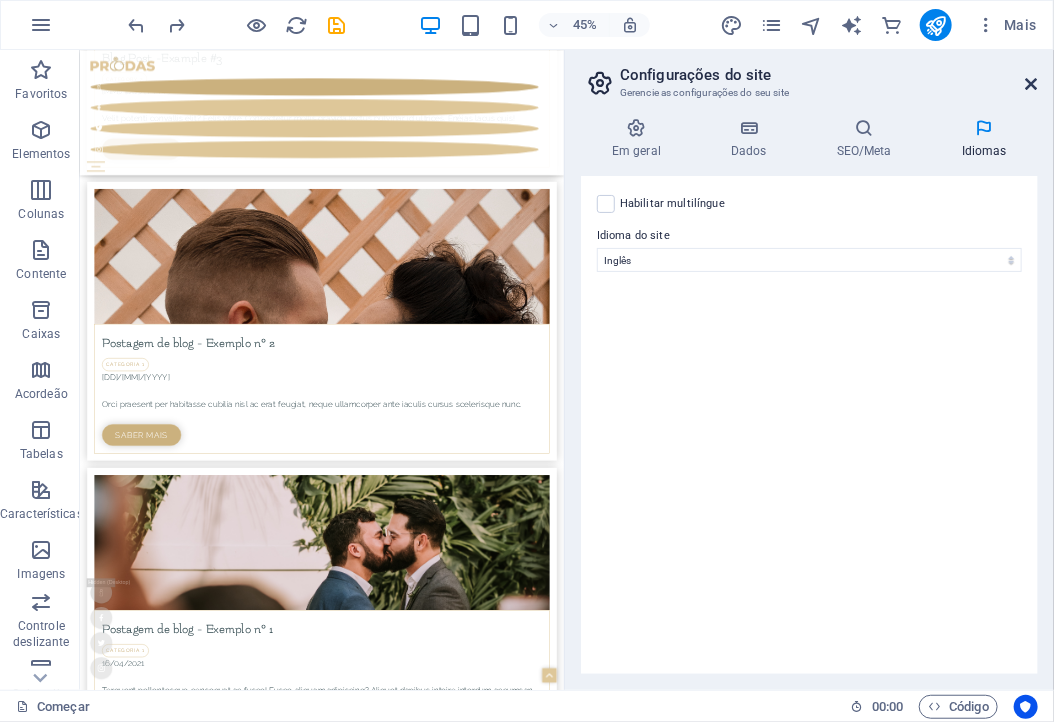 click at bounding box center (1032, 84) 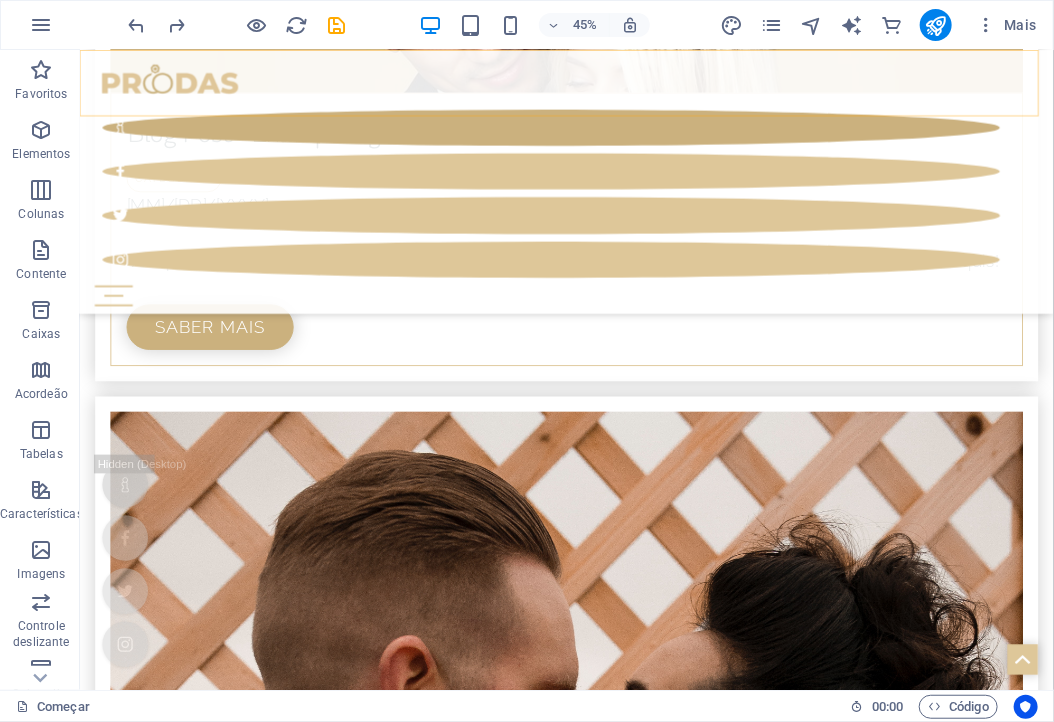 scroll, scrollTop: 9606, scrollLeft: 0, axis: vertical 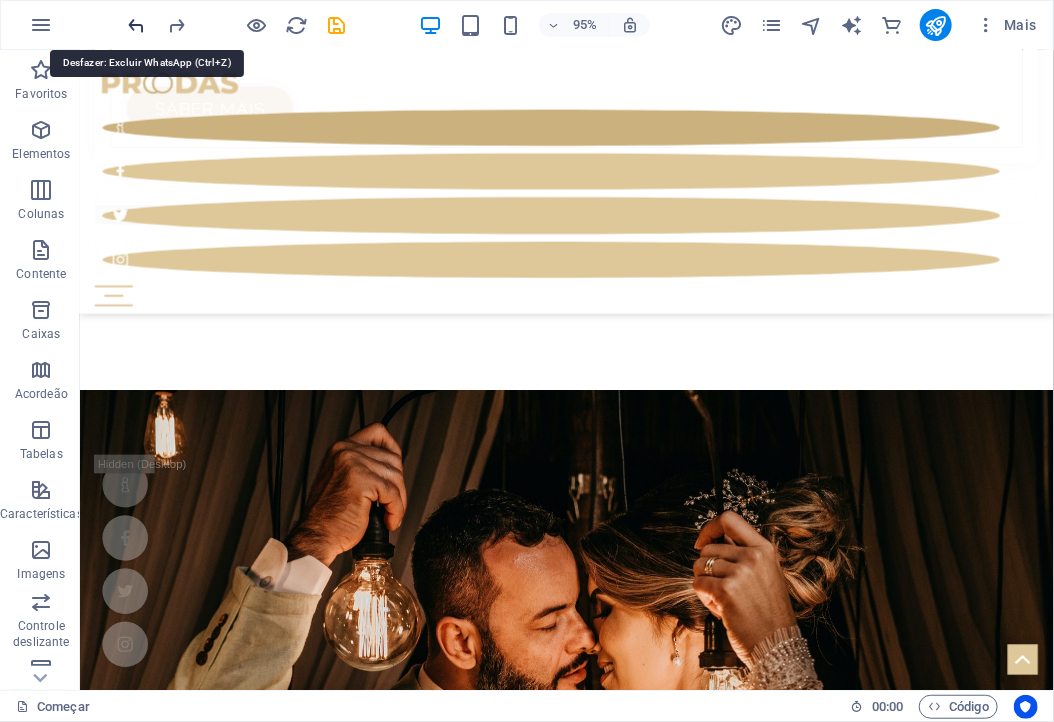 click at bounding box center (137, 25) 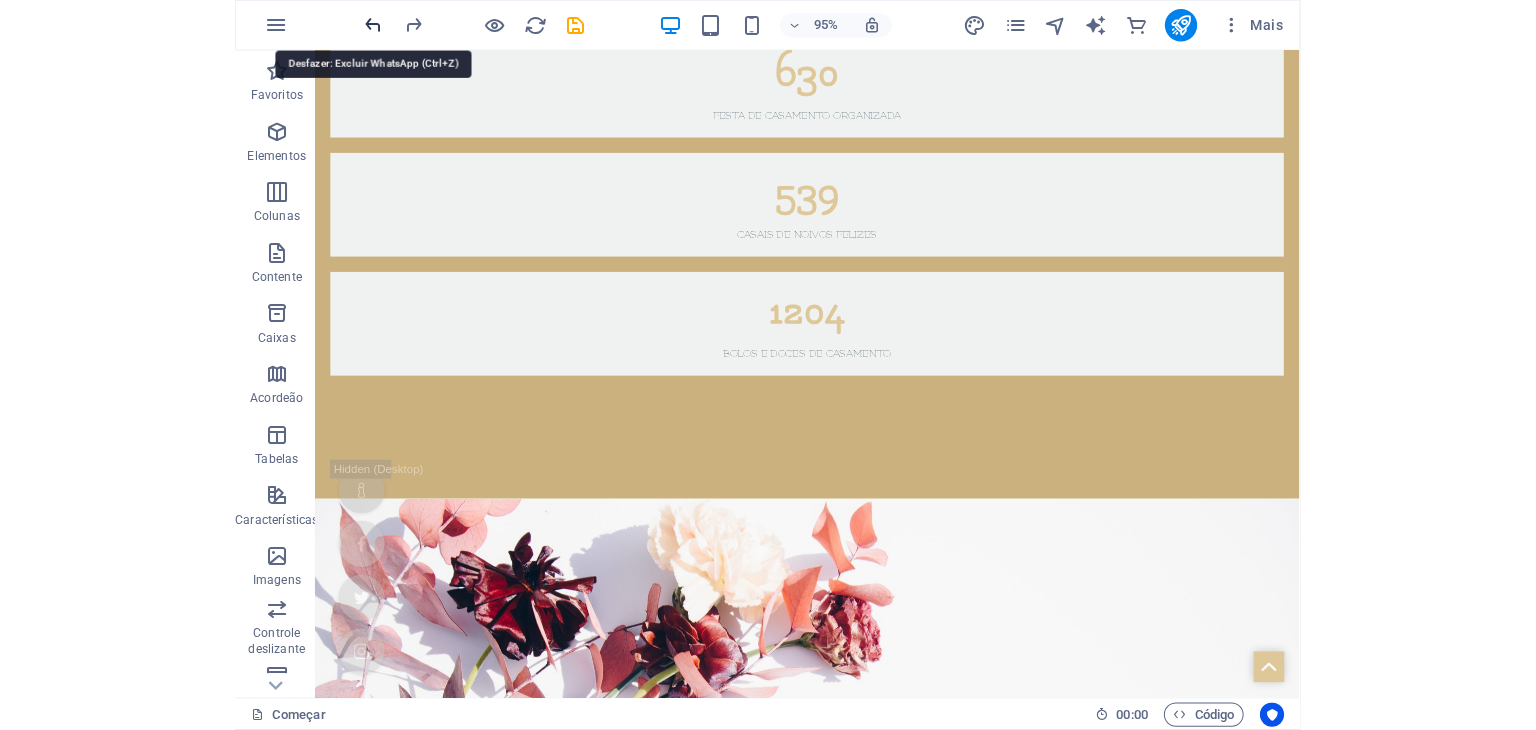 scroll, scrollTop: 0, scrollLeft: 0, axis: both 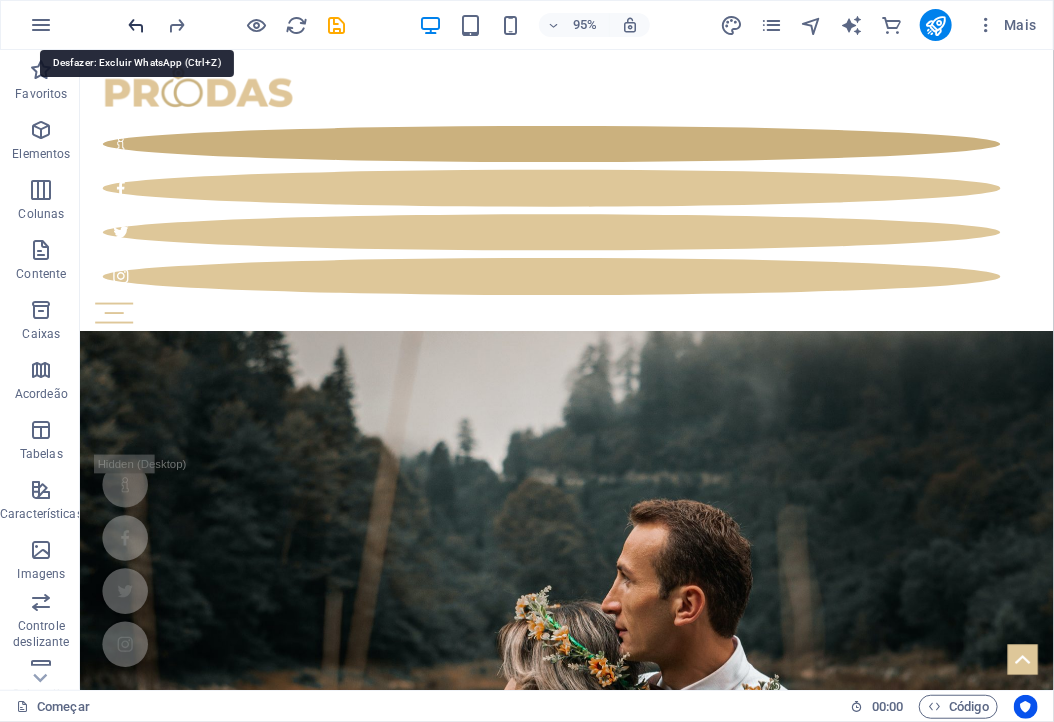 click at bounding box center (137, 25) 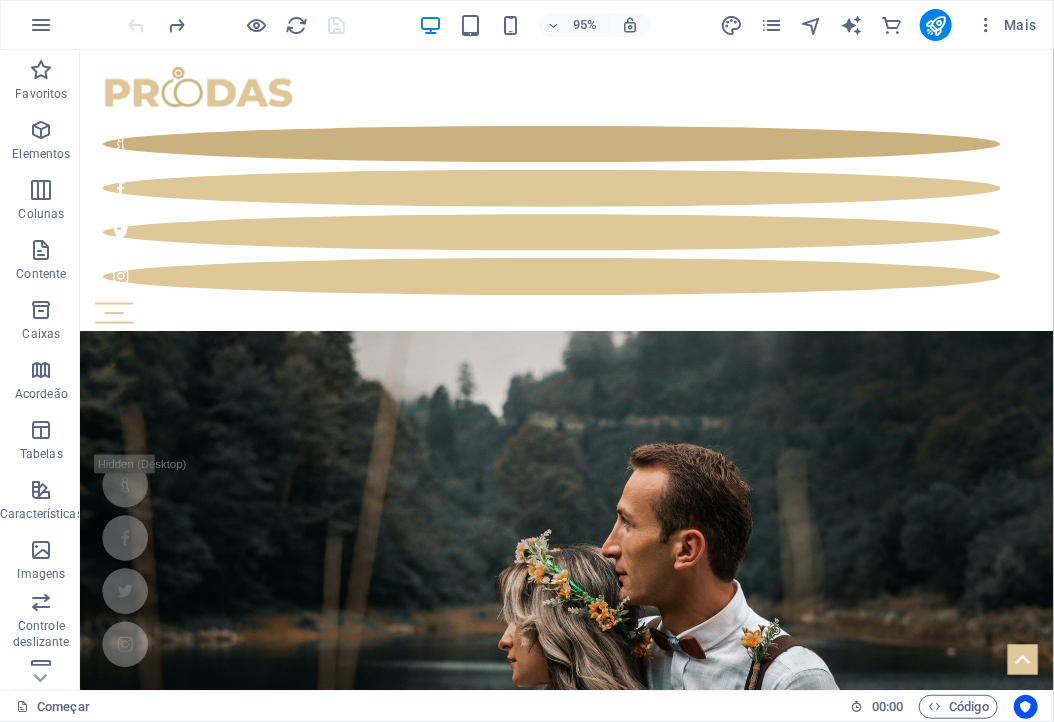 click at bounding box center [237, 25] 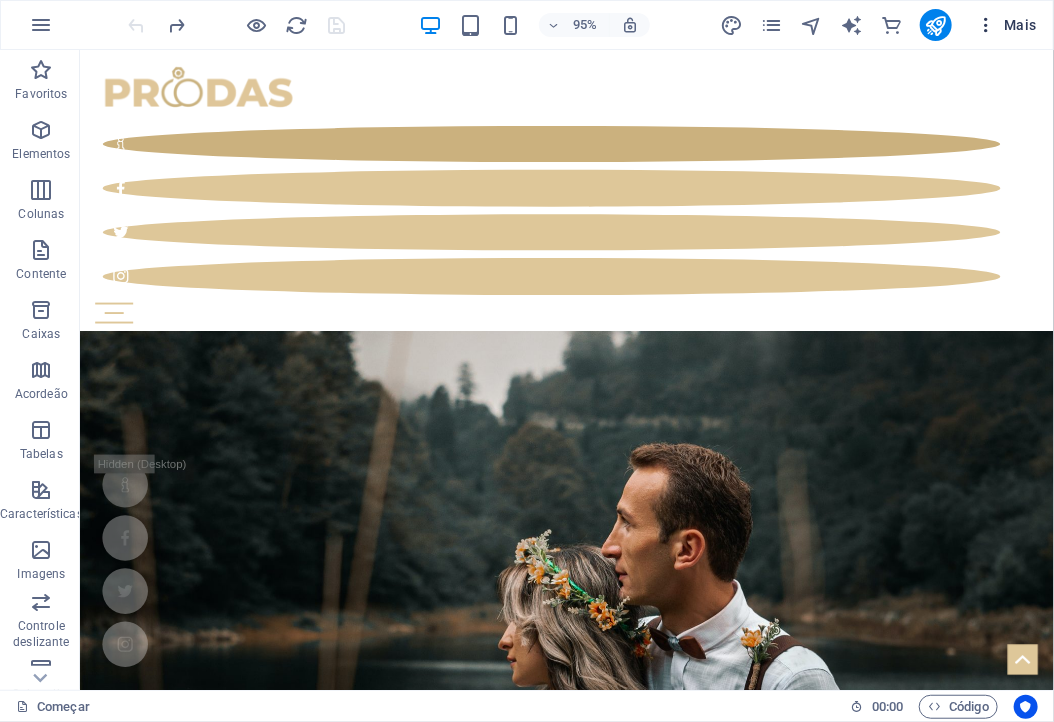 click on "Mais" at bounding box center [1020, 25] 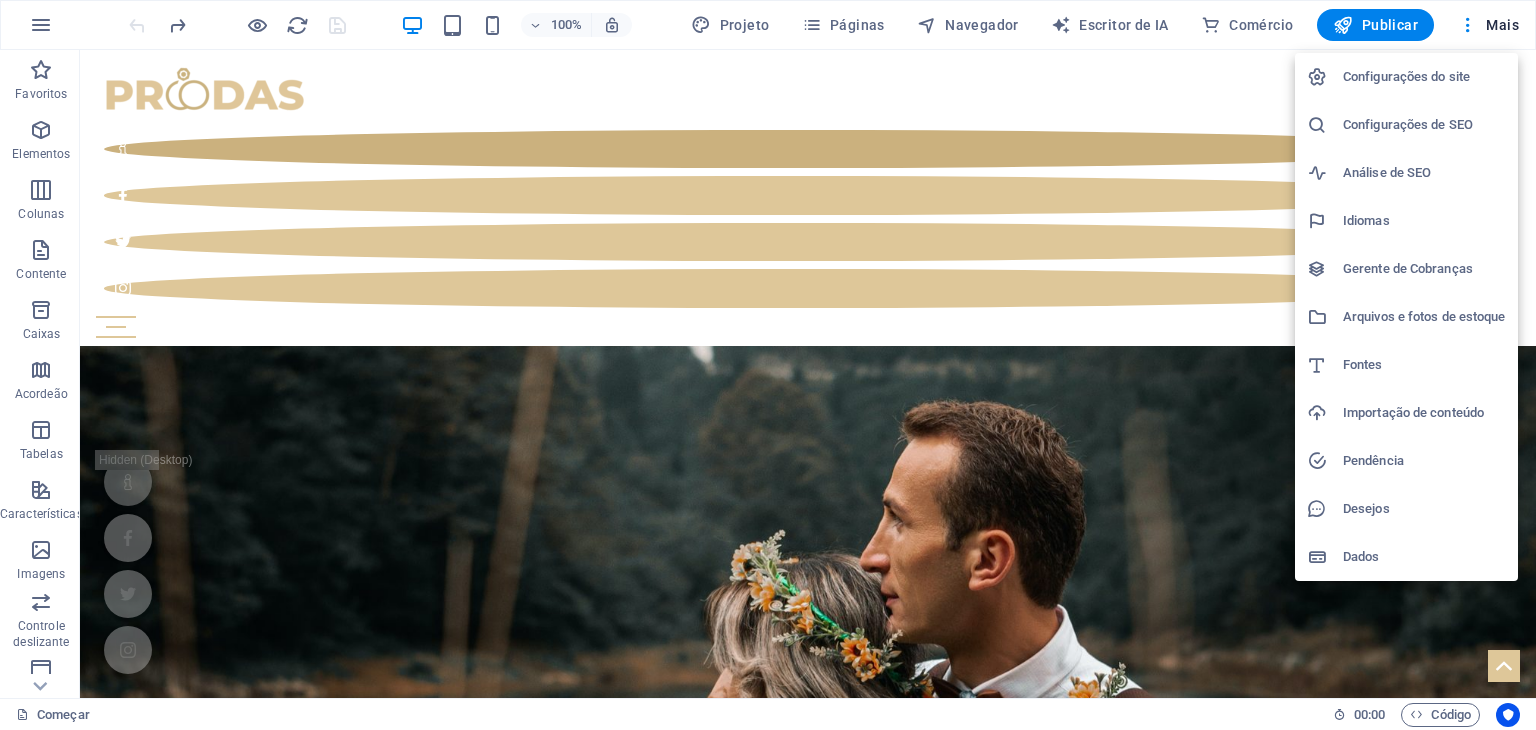 click at bounding box center [768, 365] 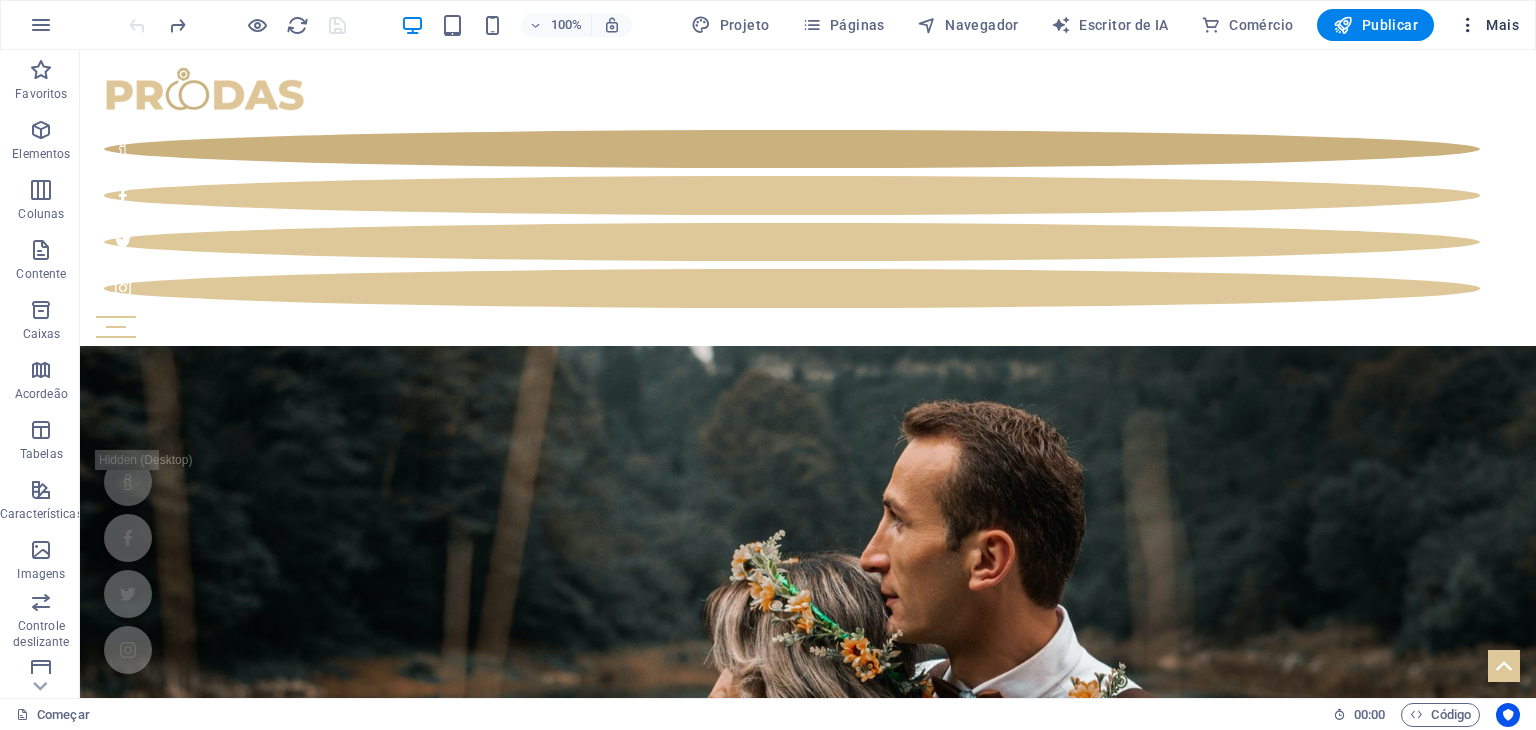 click on "Mais" at bounding box center [1502, 25] 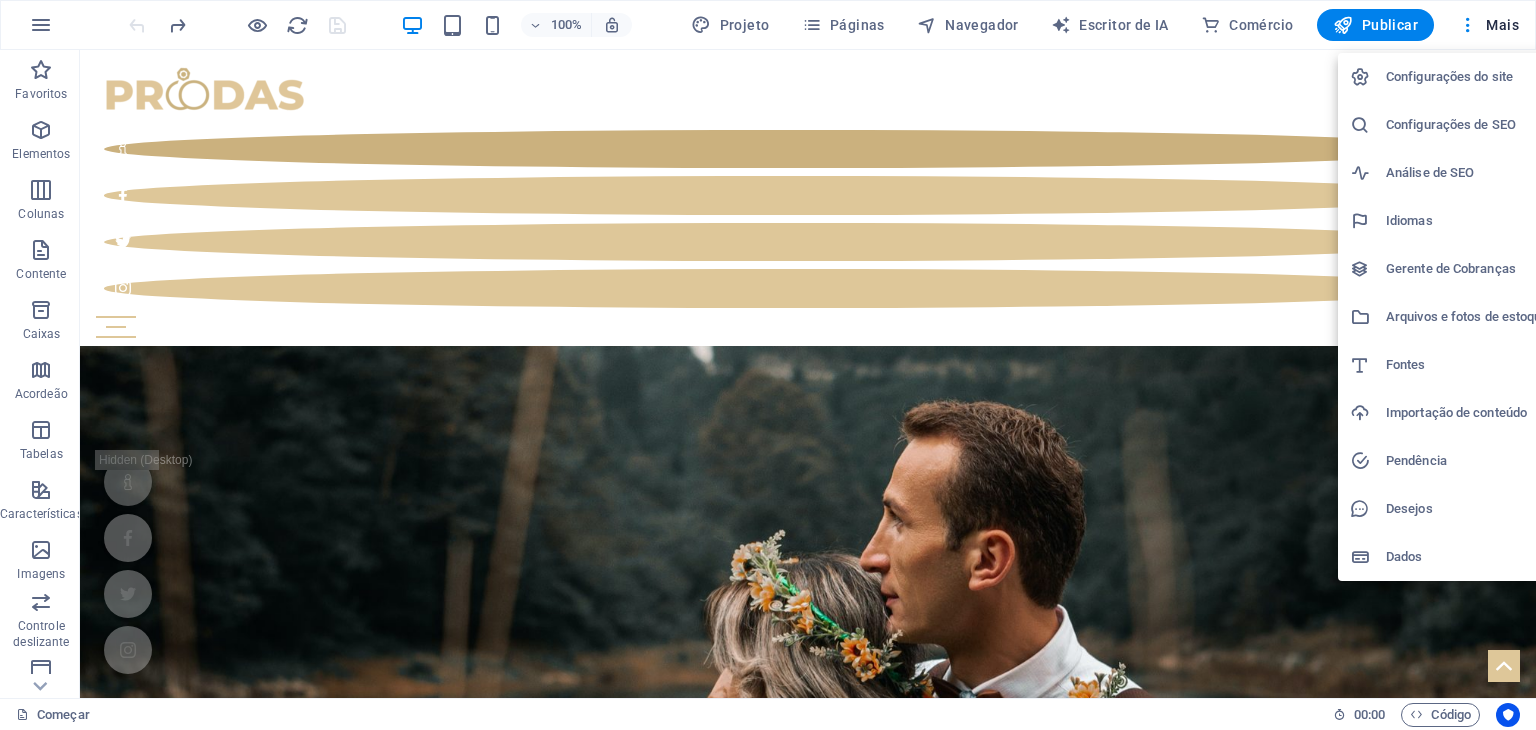 click on "Idiomas" at bounding box center (1409, 220) 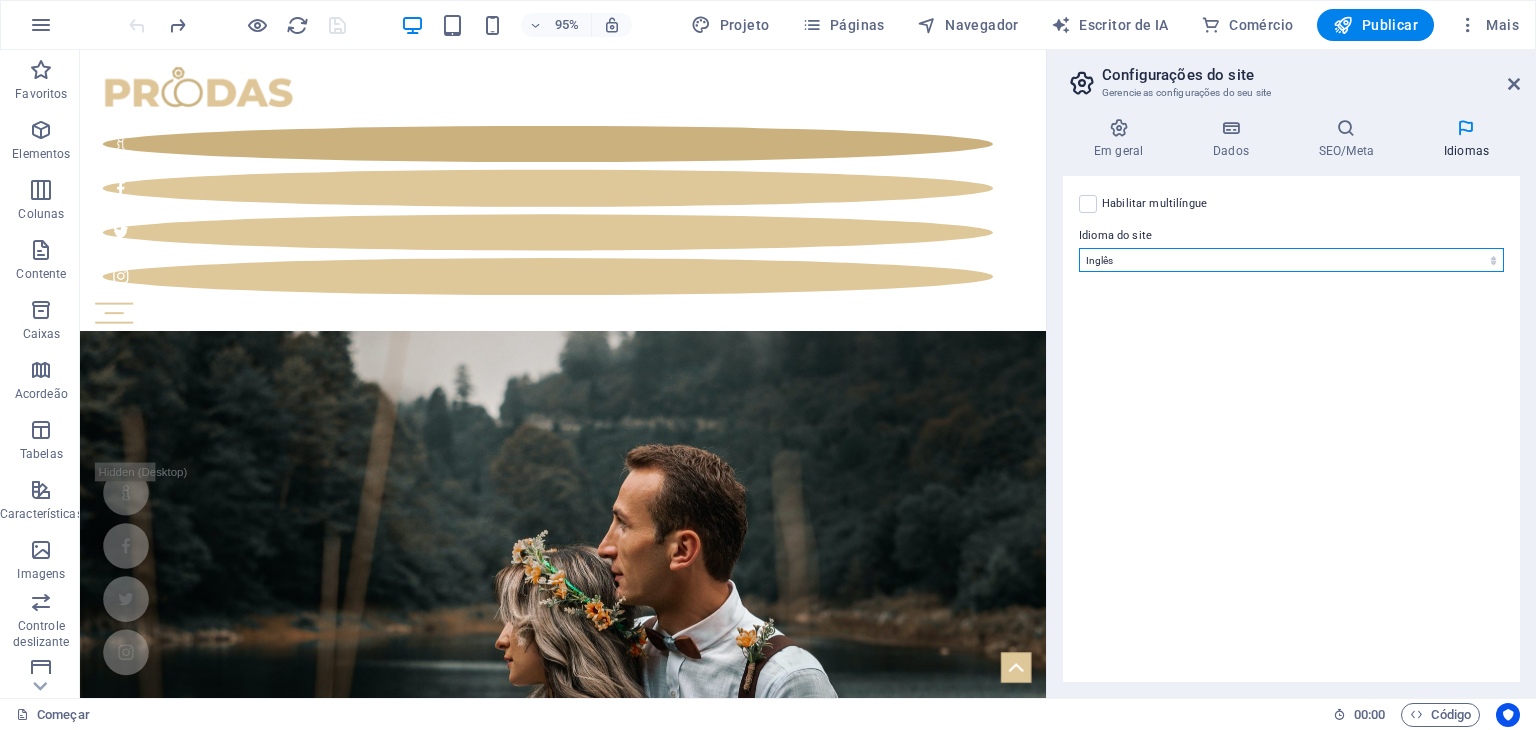 click on "Abkhaziano Longe afrikaans Akan albanês Amárico árabe Aragonês armênio Assameses Avaric Avestan Aymara azerbaijano Bambara Bashkir Basco Bielorrusso bengali Línguas Bihari Bislama Bokmål Bósnio Bretão búlgaro birmanês catalão Khmer Central Chamorro Chechen chinês Igreja eslava Chuvash da Cornualha corso Cree croata tcheco dinamarquês Holandês Dzongkha Inglês esperanto estoniano Ovelha feroês Farsi (persa) Fijiano finlandês Francês Fulah gaélico Galego Ganda Georgiano Alemão grego Groenlandês Guarani Gujarati crioulo haitiano Hauçá hebraico Hererós hindi Hiri Motu húngaro islandês Eu faço Igbo indonésio Interlíngua Interlíngua Inuktitut Inupiaq irlandês italiano japonês Javanês Kannada Kanuri Caxemira cazaque Kikuyu Kinyarwanda Komi Congo coreano curdo Kwanyama Quirguistão Laos Latim letão limburguês Lingala lituano Luba-Katanga luxemburguês Macedônio malgaxe malaio Malaiala Maldivas maltês Manx maori Marathi Marshallês mongol Nauru Navajo Ndonga Nepalês Sami do Norte" at bounding box center (1291, 260) 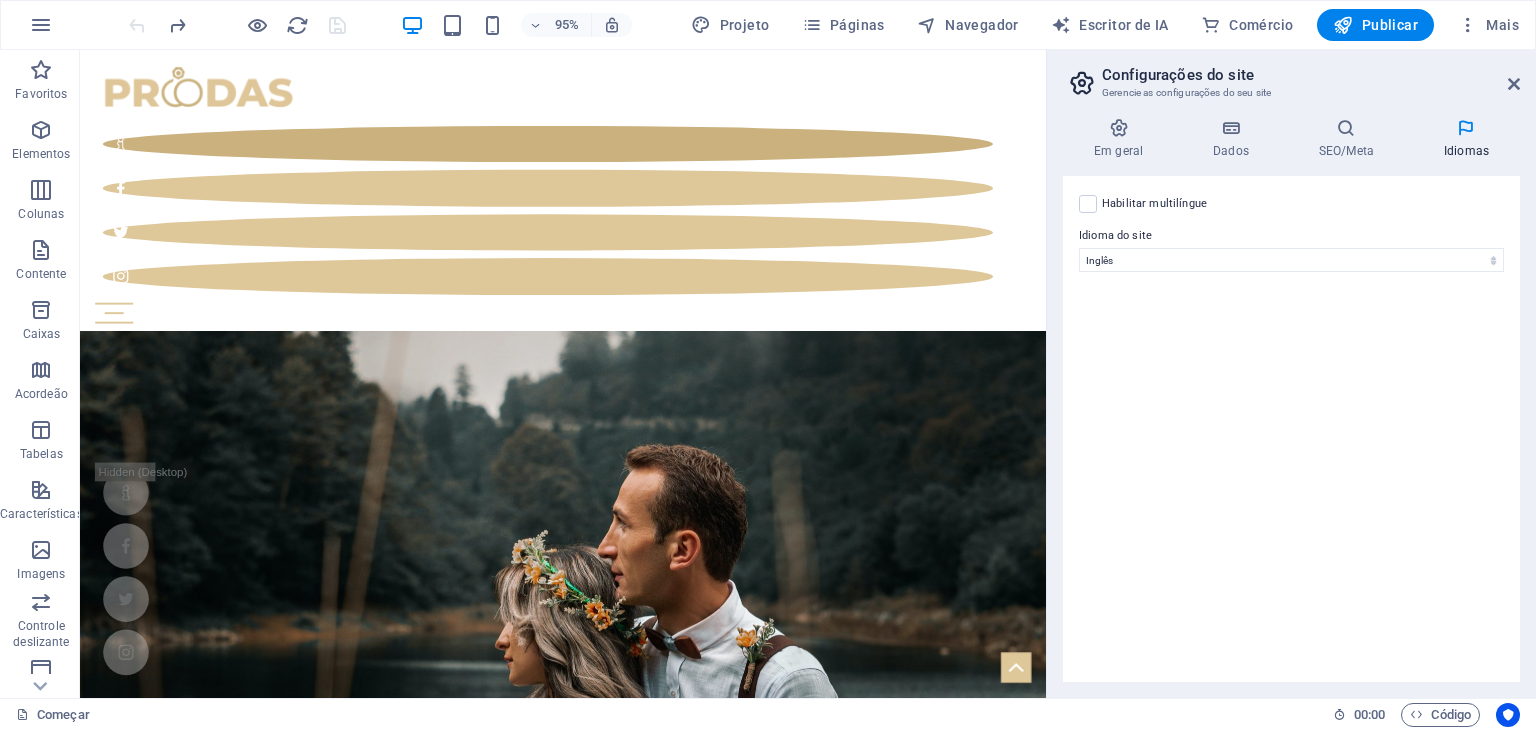 click at bounding box center [1466, 128] 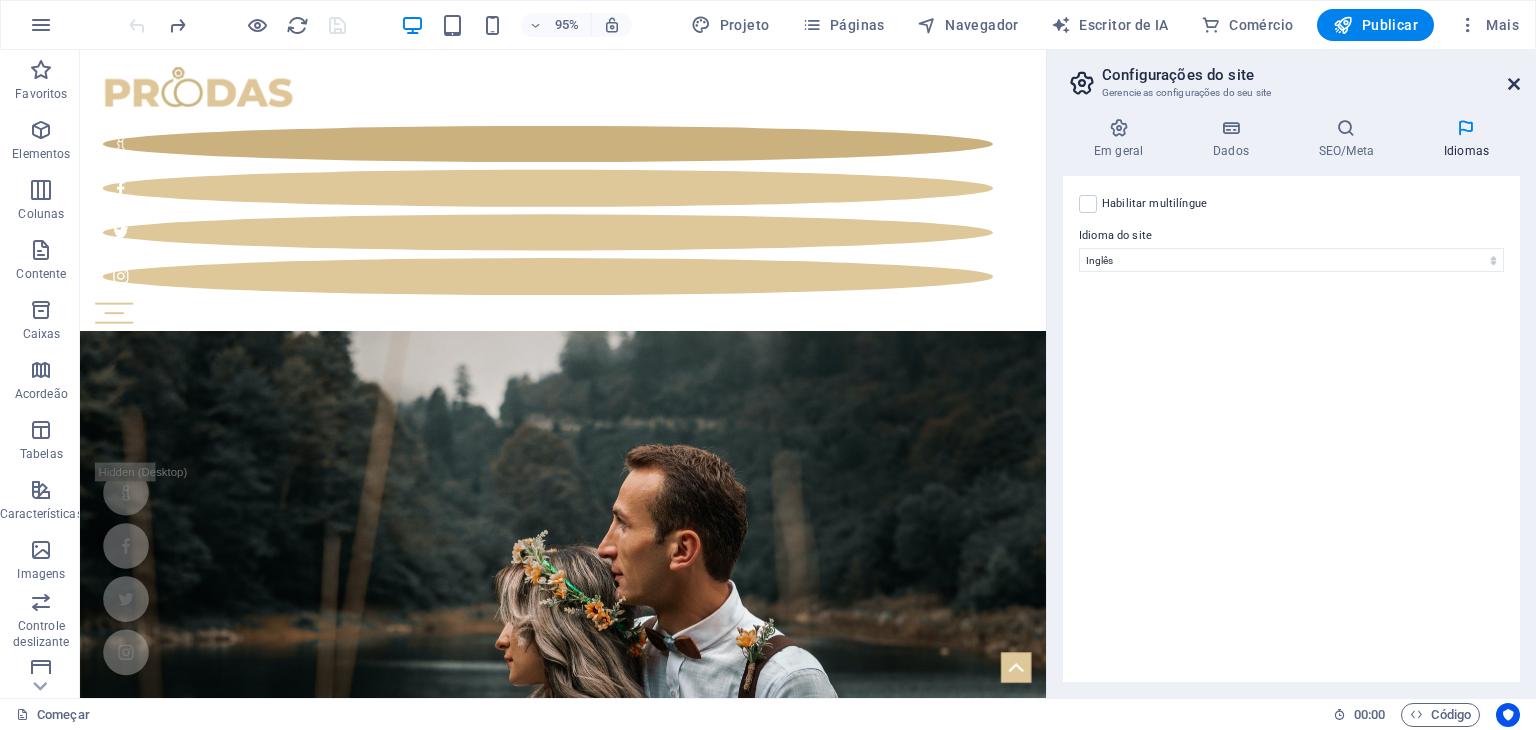 click at bounding box center [1514, 84] 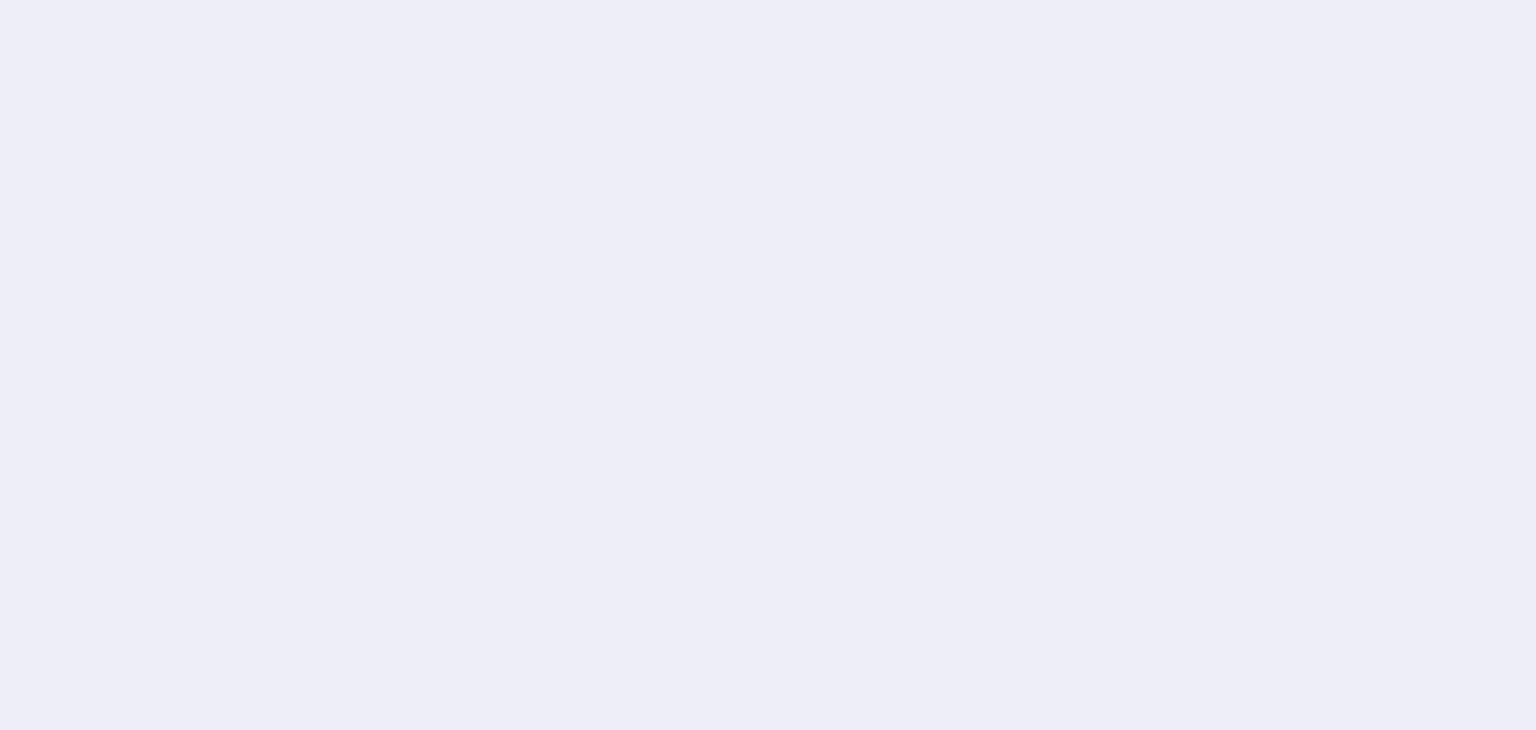scroll, scrollTop: 0, scrollLeft: 0, axis: both 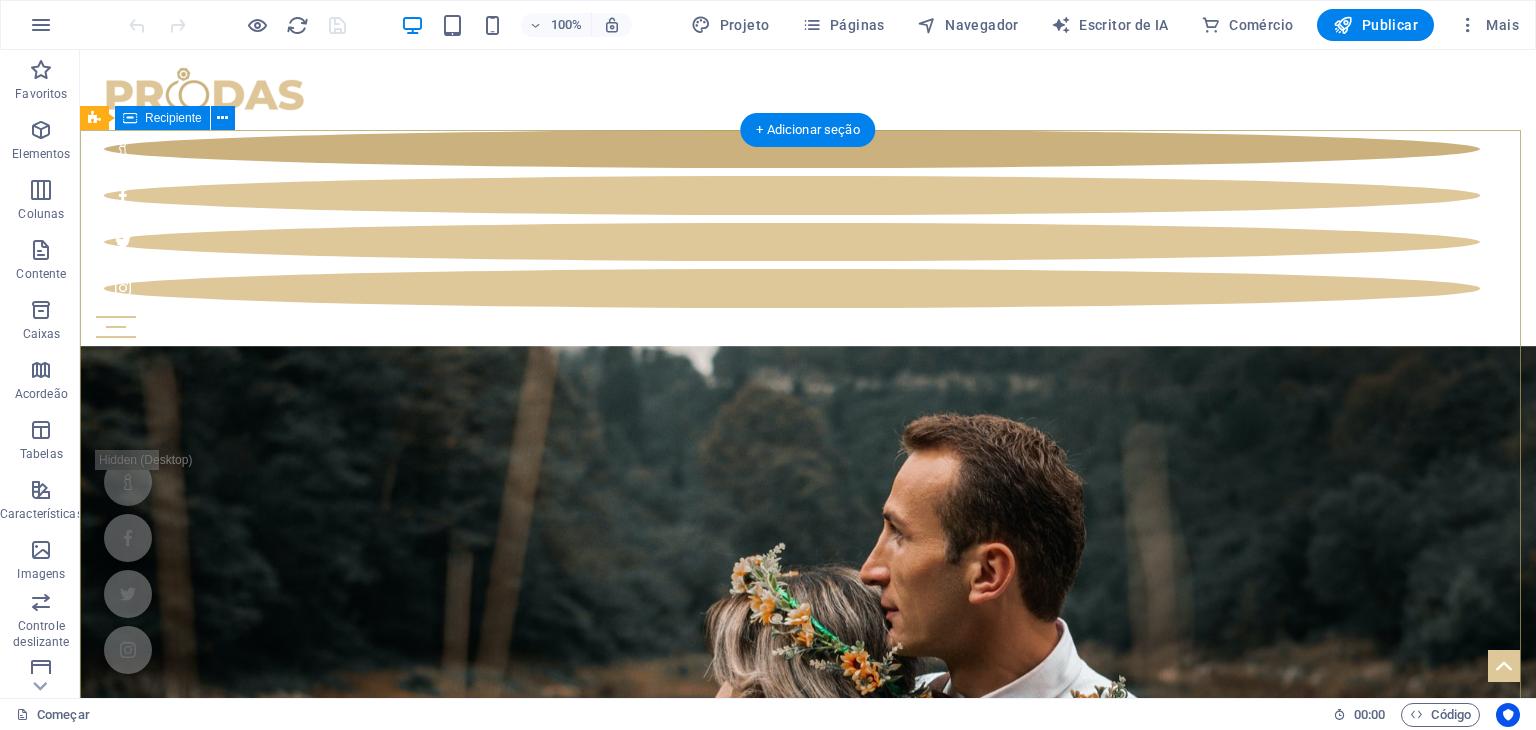 click on "Seus planejadores de casamento para o seu dia perfeito Saber mais" at bounding box center [808, 1168] 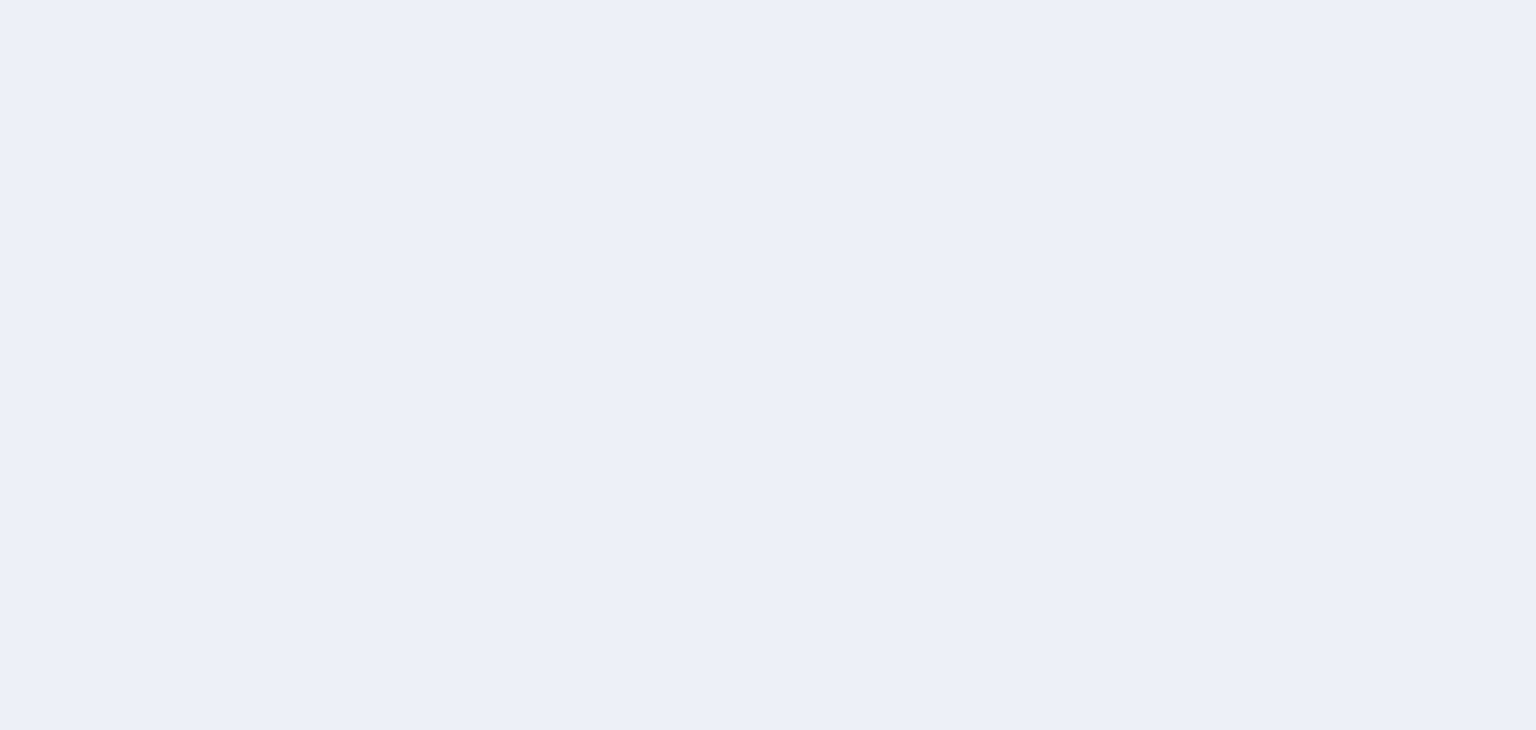 scroll, scrollTop: 0, scrollLeft: 0, axis: both 